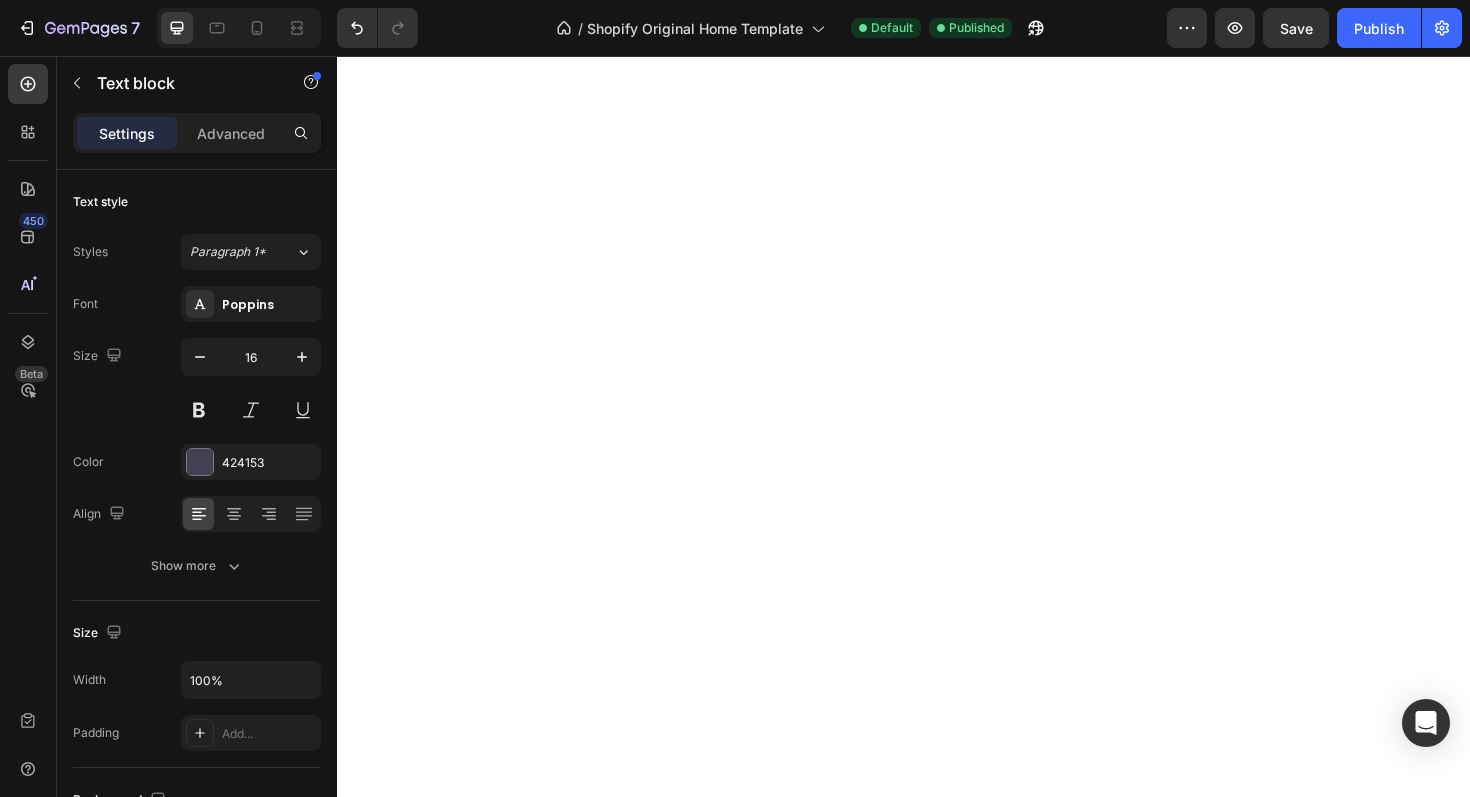 scroll, scrollTop: 0, scrollLeft: 0, axis: both 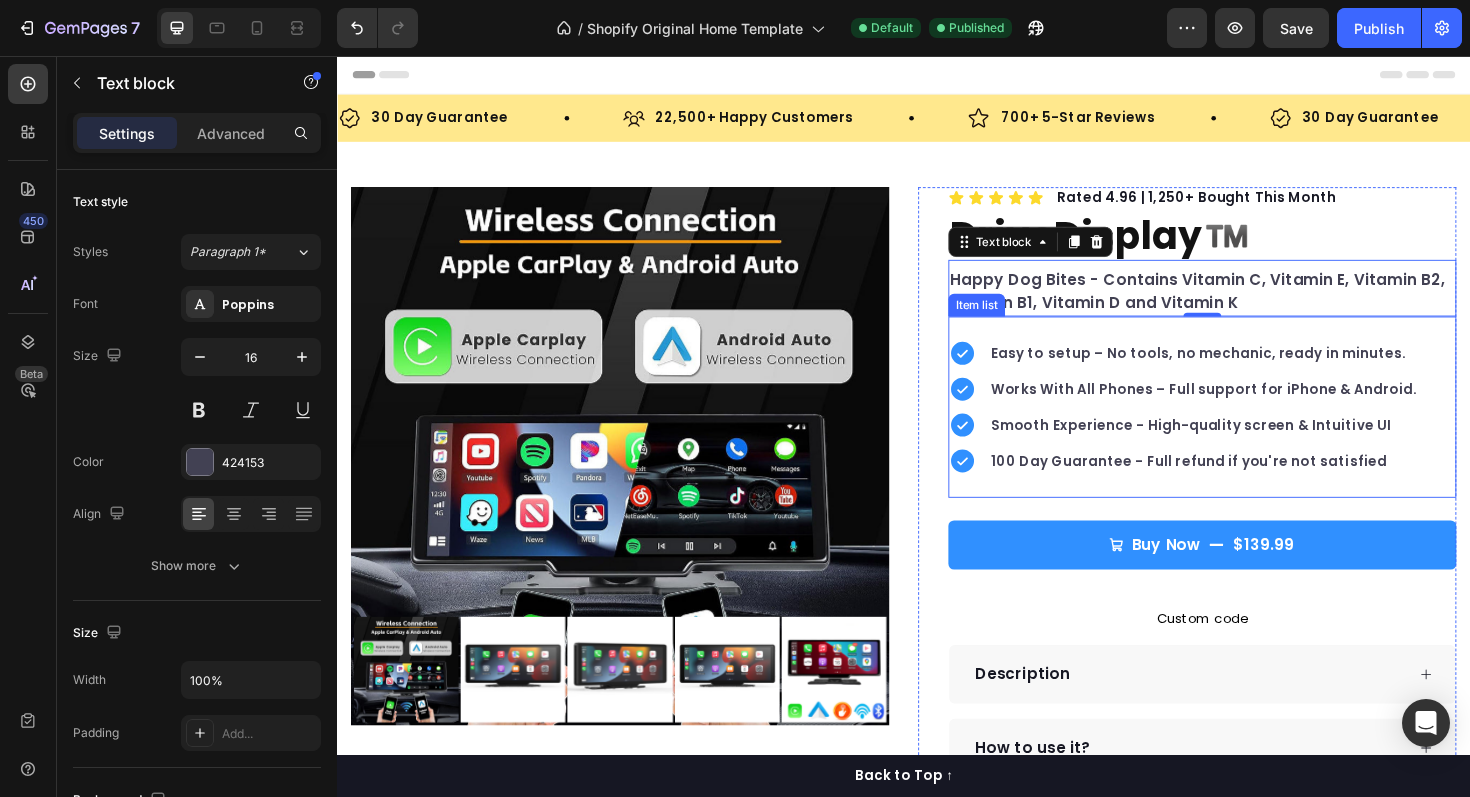 click on "Easy to setup – No tools, no mechanic, ready in minutes." at bounding box center [1255, 371] 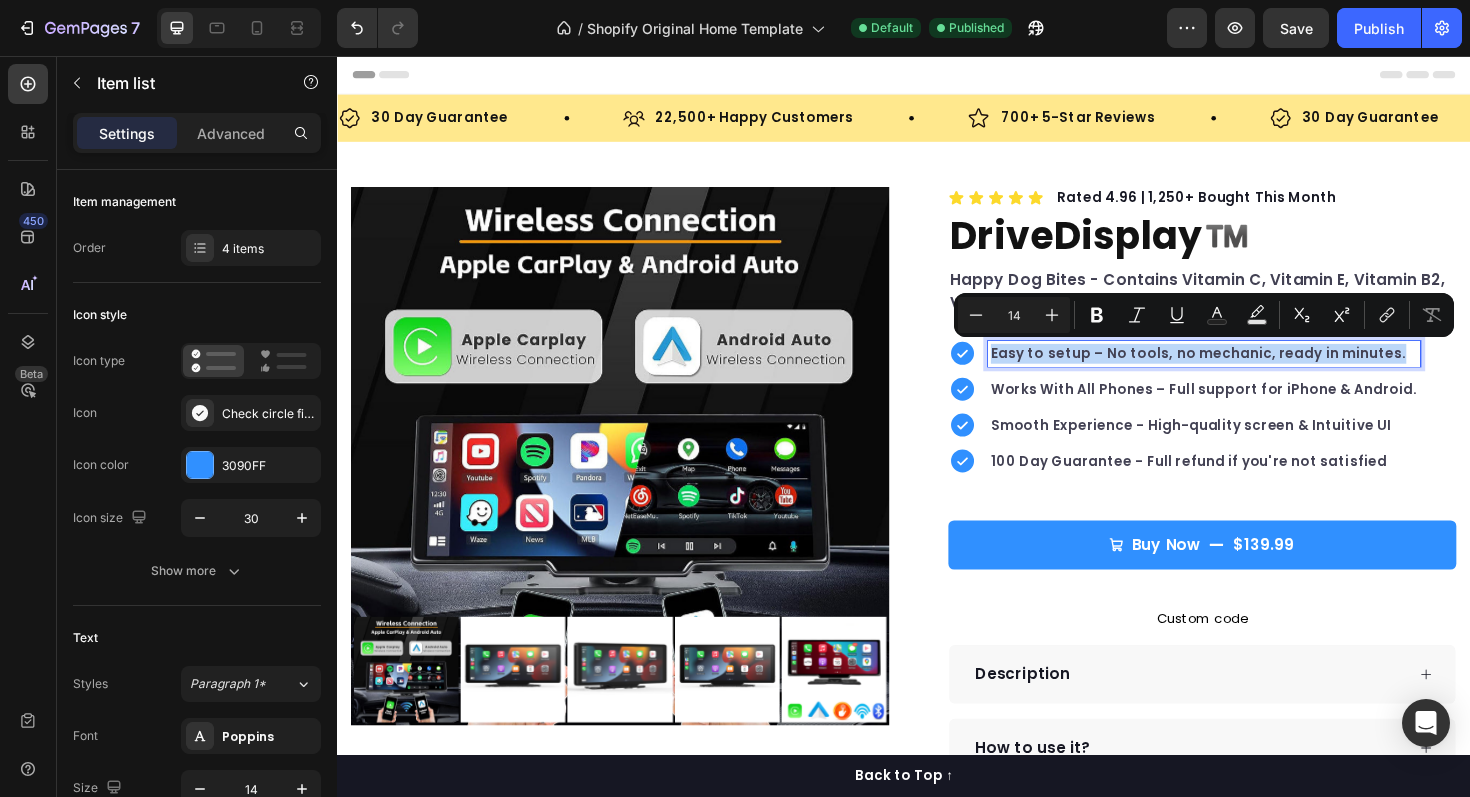 click on "Easy to setup – No tools, no mechanic, ready in minutes.
Works With All Phones – Full support for iPhone & Android.
Smooth Experience - High-quality screen & Intuitive UI
100 Day Guarantee - Full refund if you're not satisfied" at bounding box center [1253, 428] 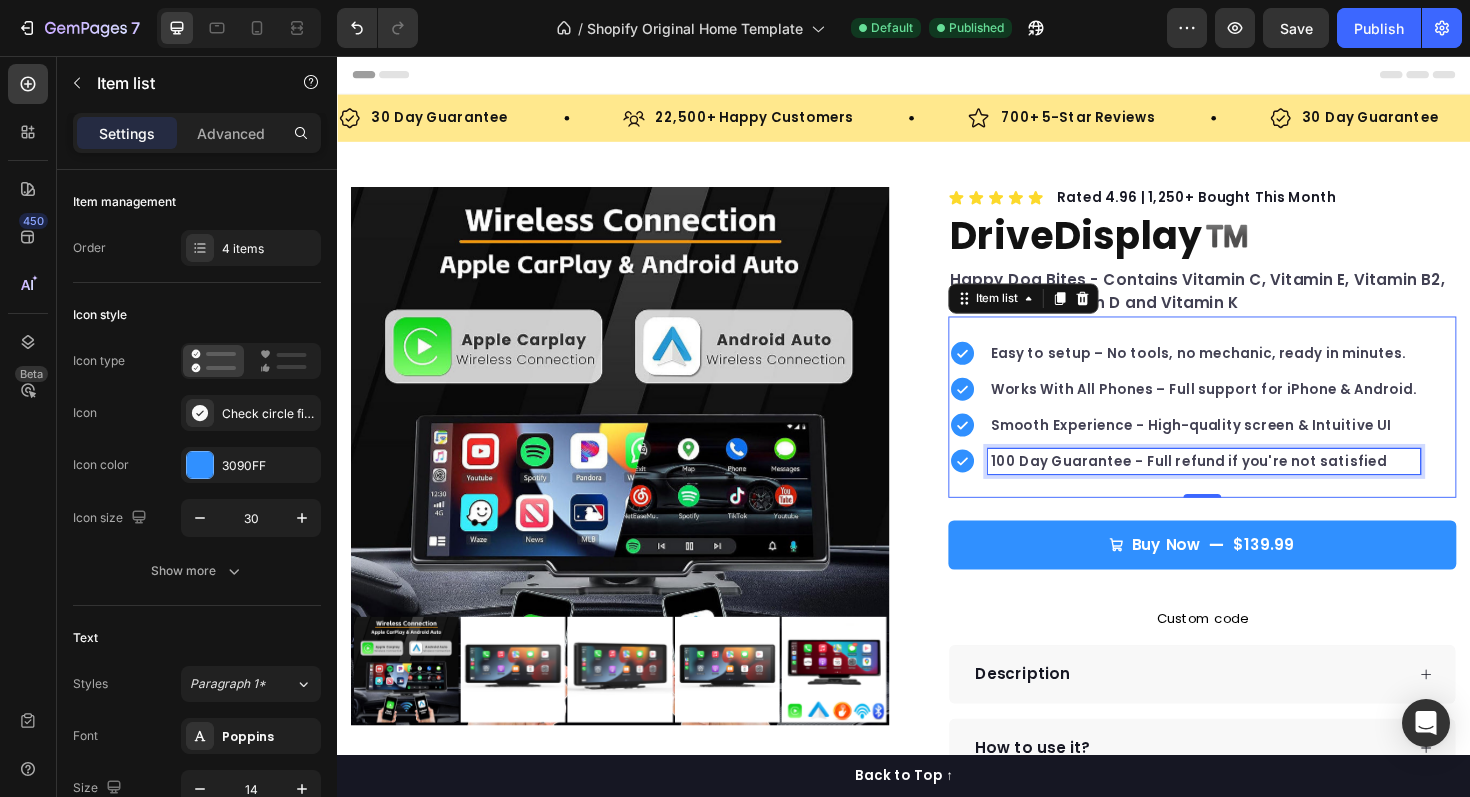 click on "100 Day Guarantee - Full refund if you're not satisfied" at bounding box center [1255, 485] 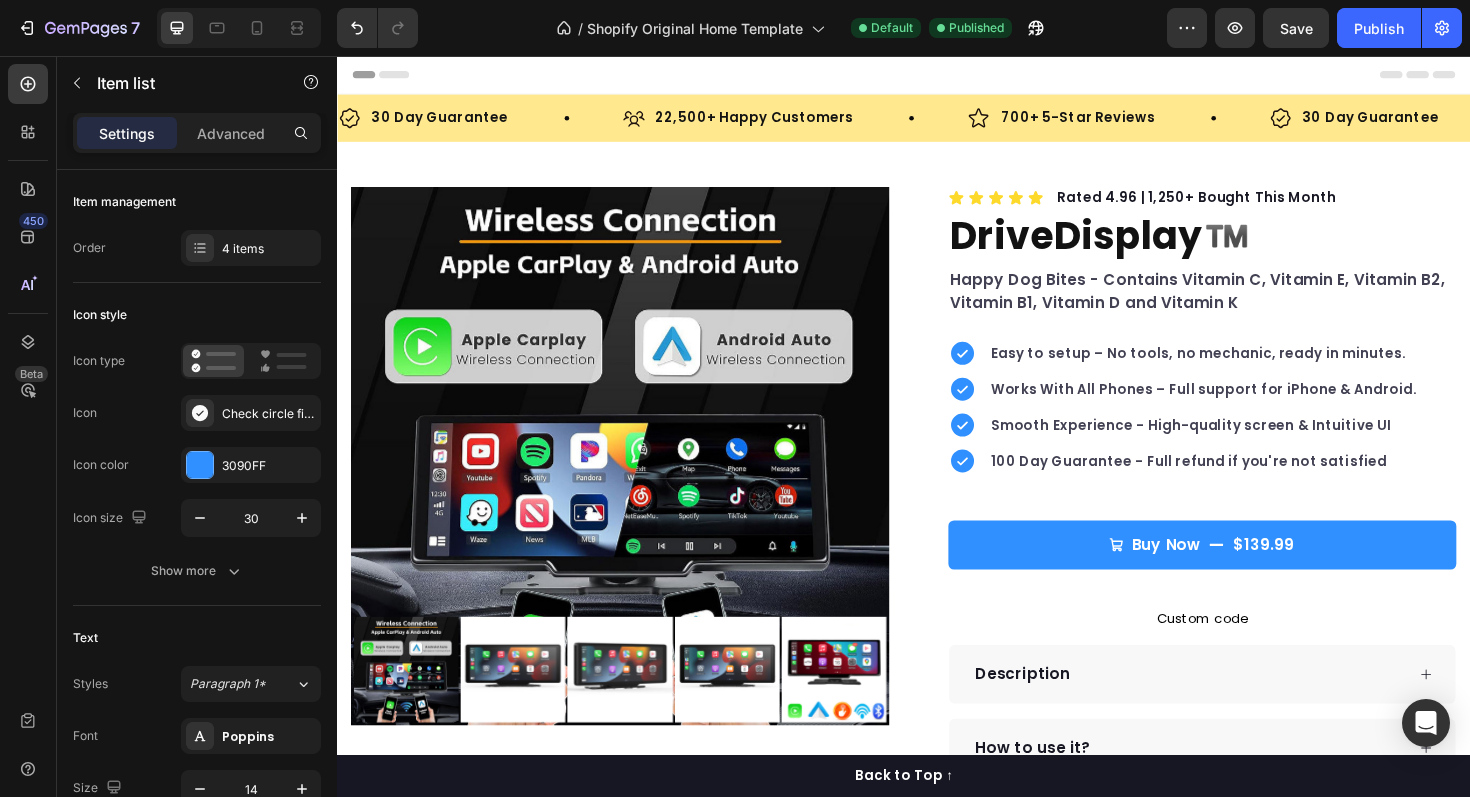 click on "Easy to setup – No tools, no mechanic, ready in minutes.
Works With All Phones – Full support for iPhone & Android.
Smooth Experience - High-quality screen & Intuitive UI
100 Day Guarantee - Full refund if you're not satisfied" at bounding box center [1234, 428] 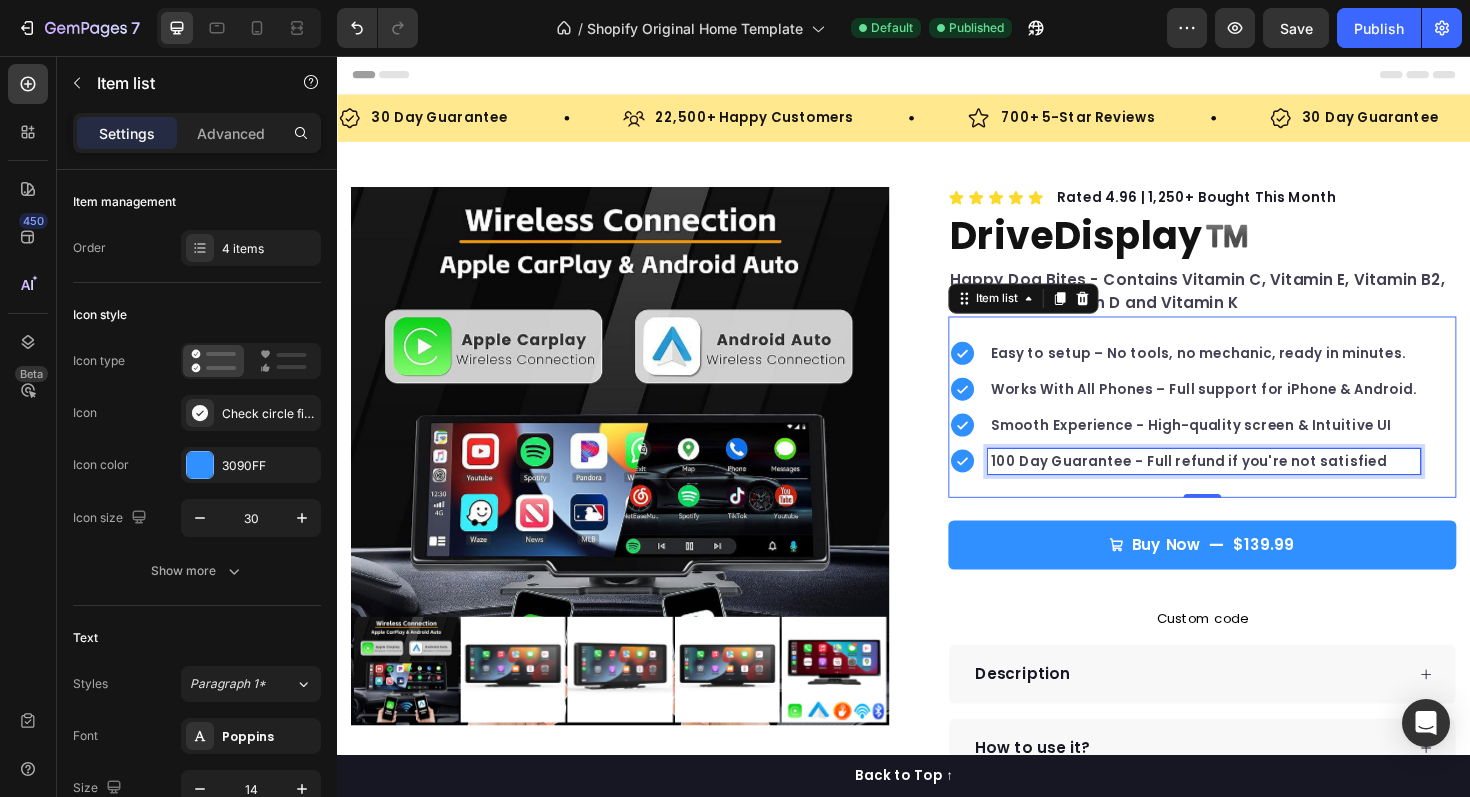 click on "100 Day Guarantee - Full refund if you're not satisfied" at bounding box center (1255, 485) 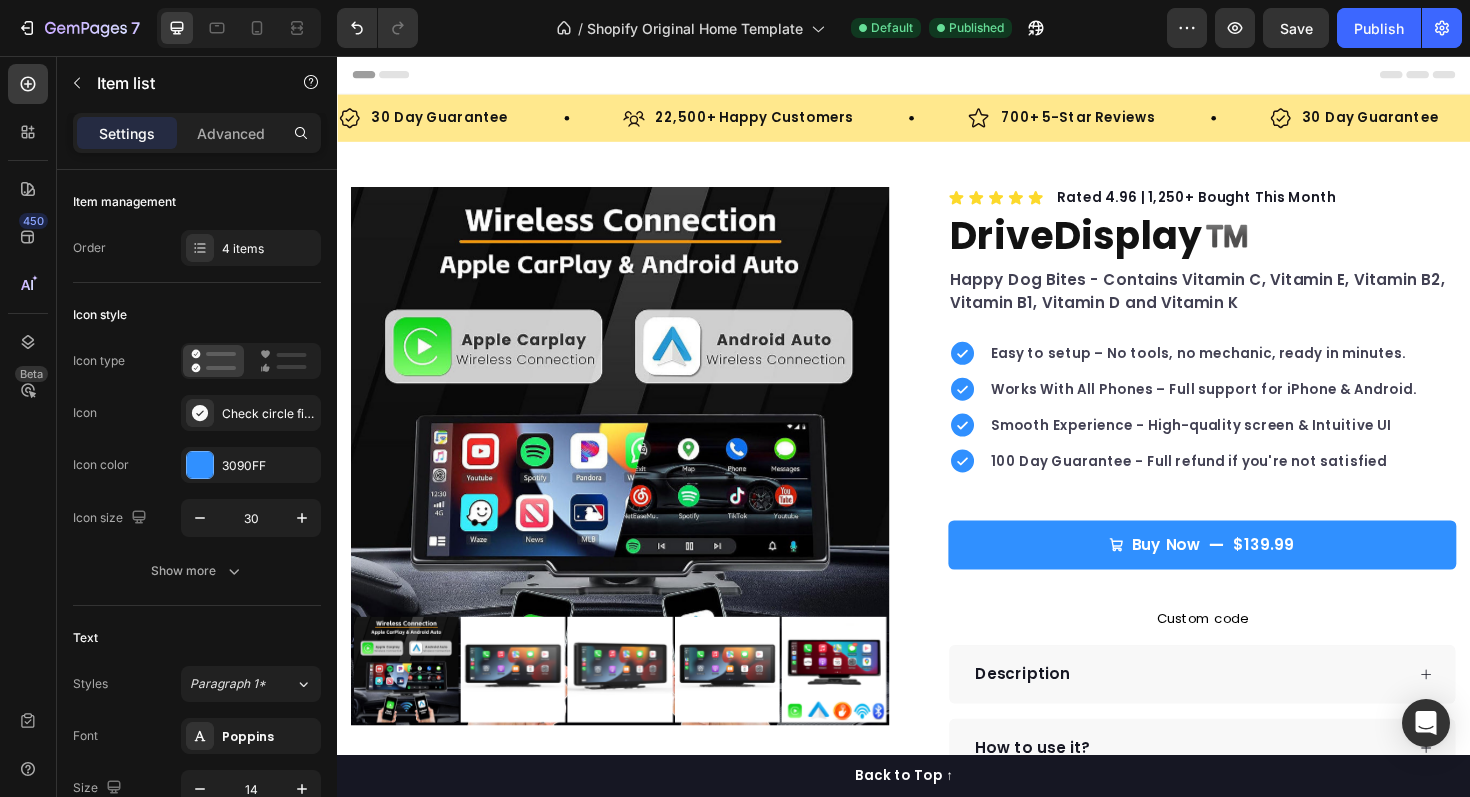 click 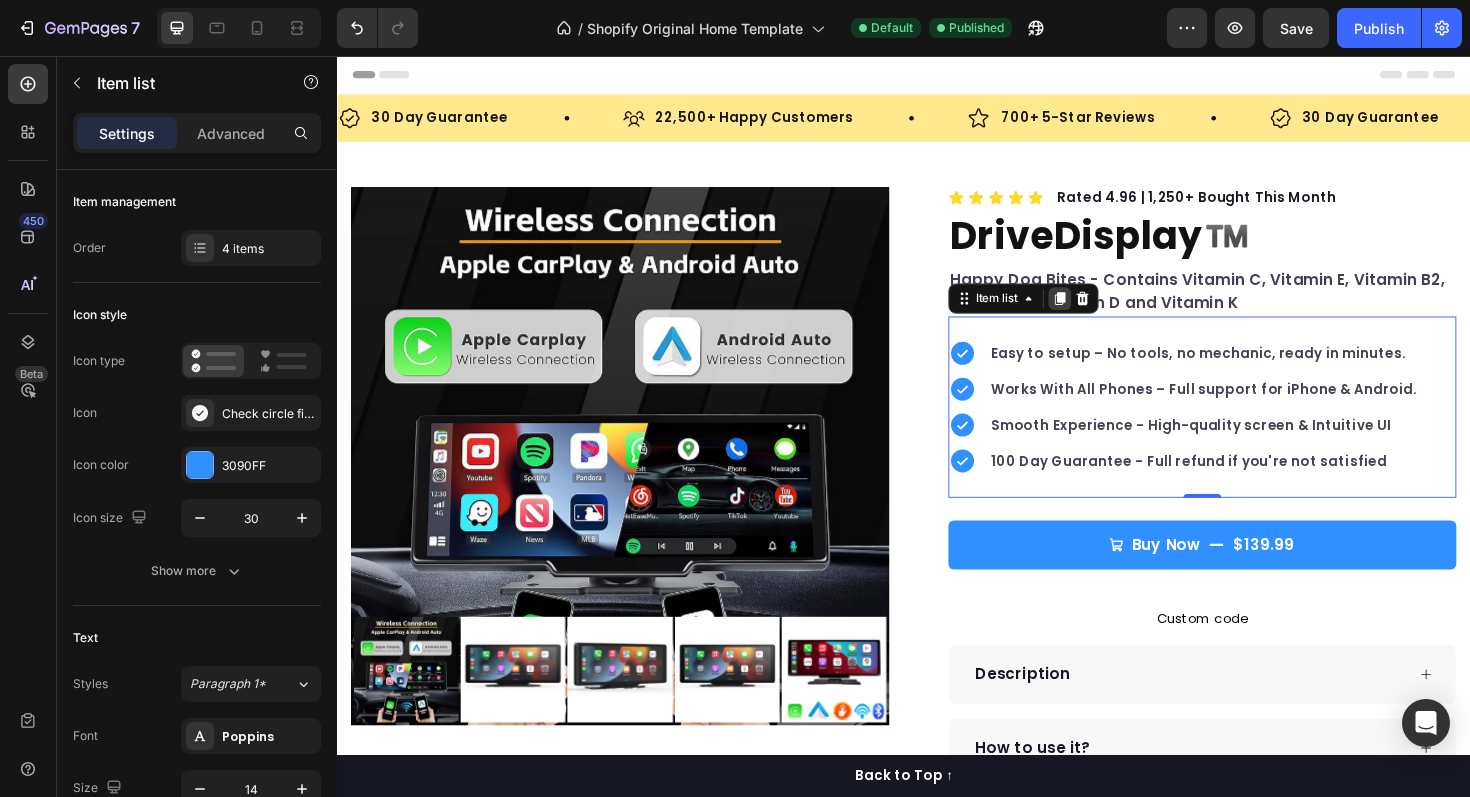 click 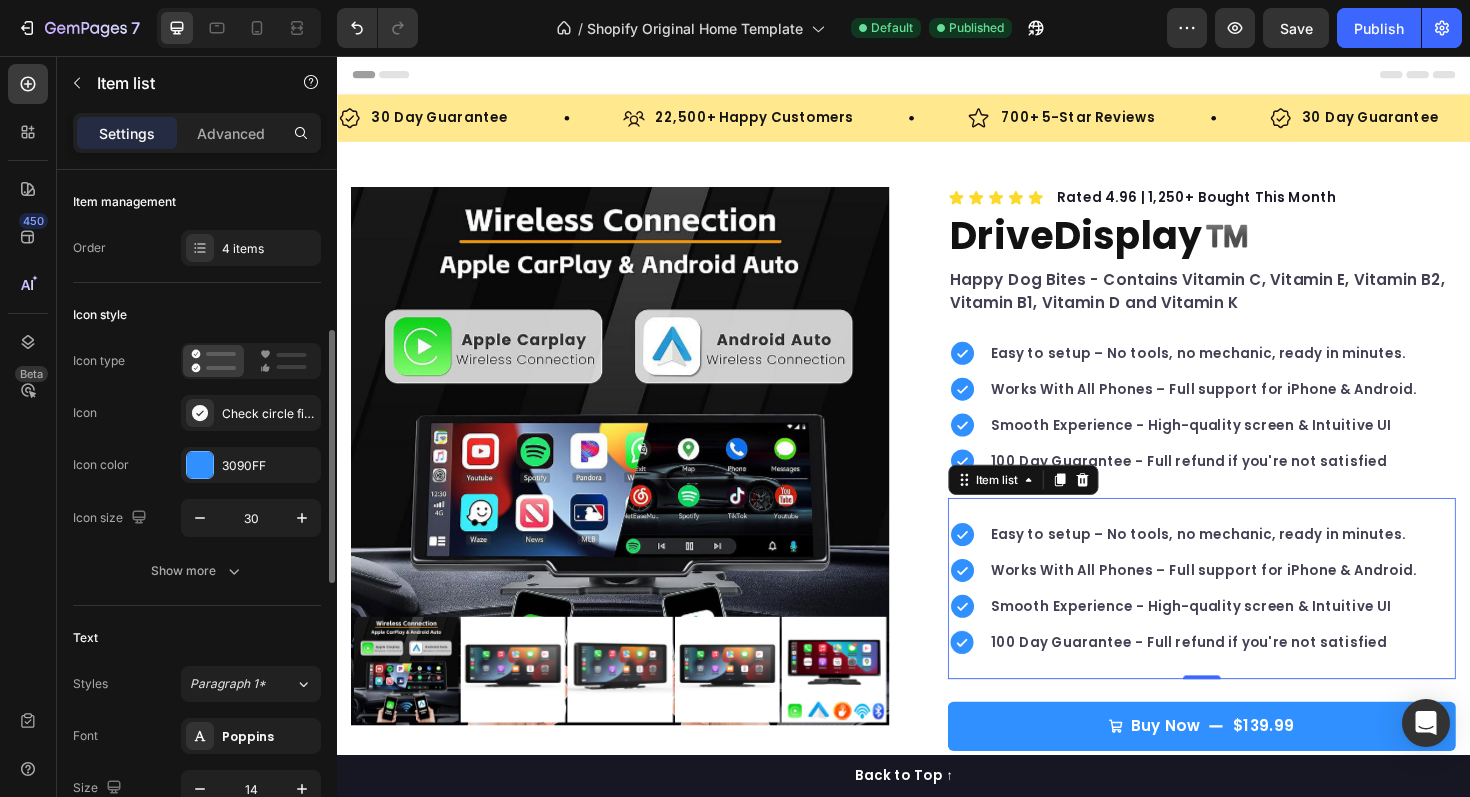scroll, scrollTop: 117, scrollLeft: 0, axis: vertical 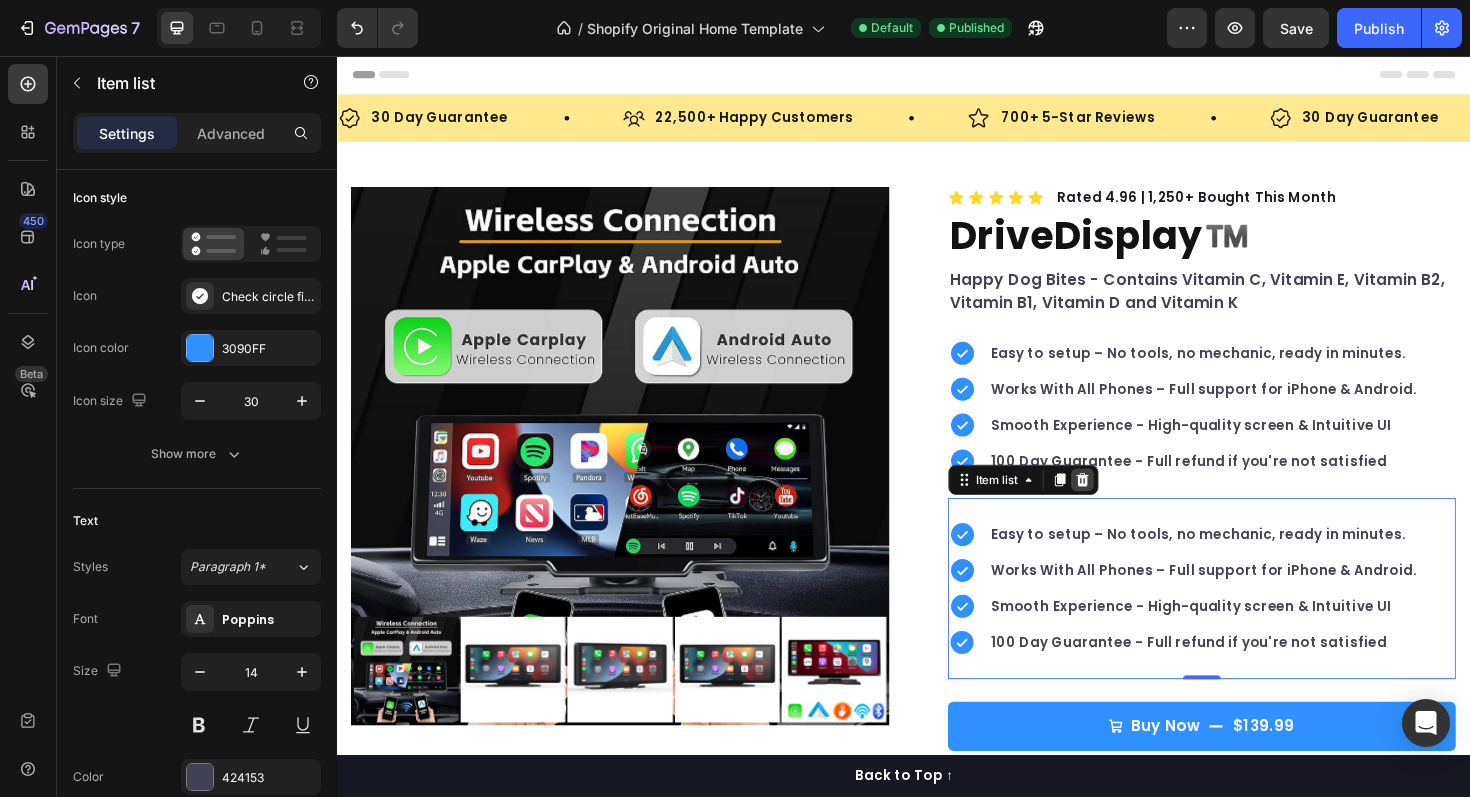 click 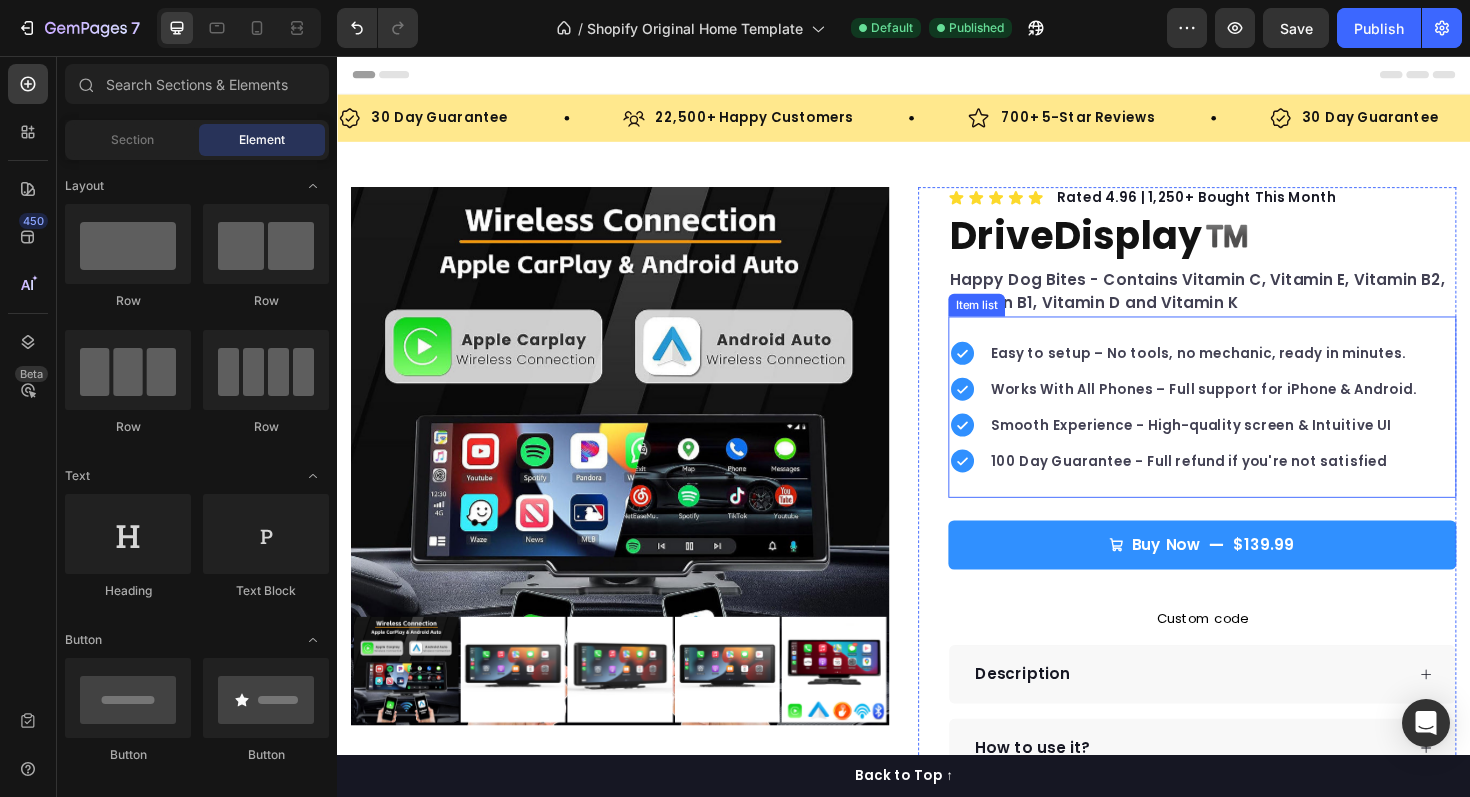 click on "Smooth Experience - High-quality screen & Intuitive UI" at bounding box center [1255, 447] 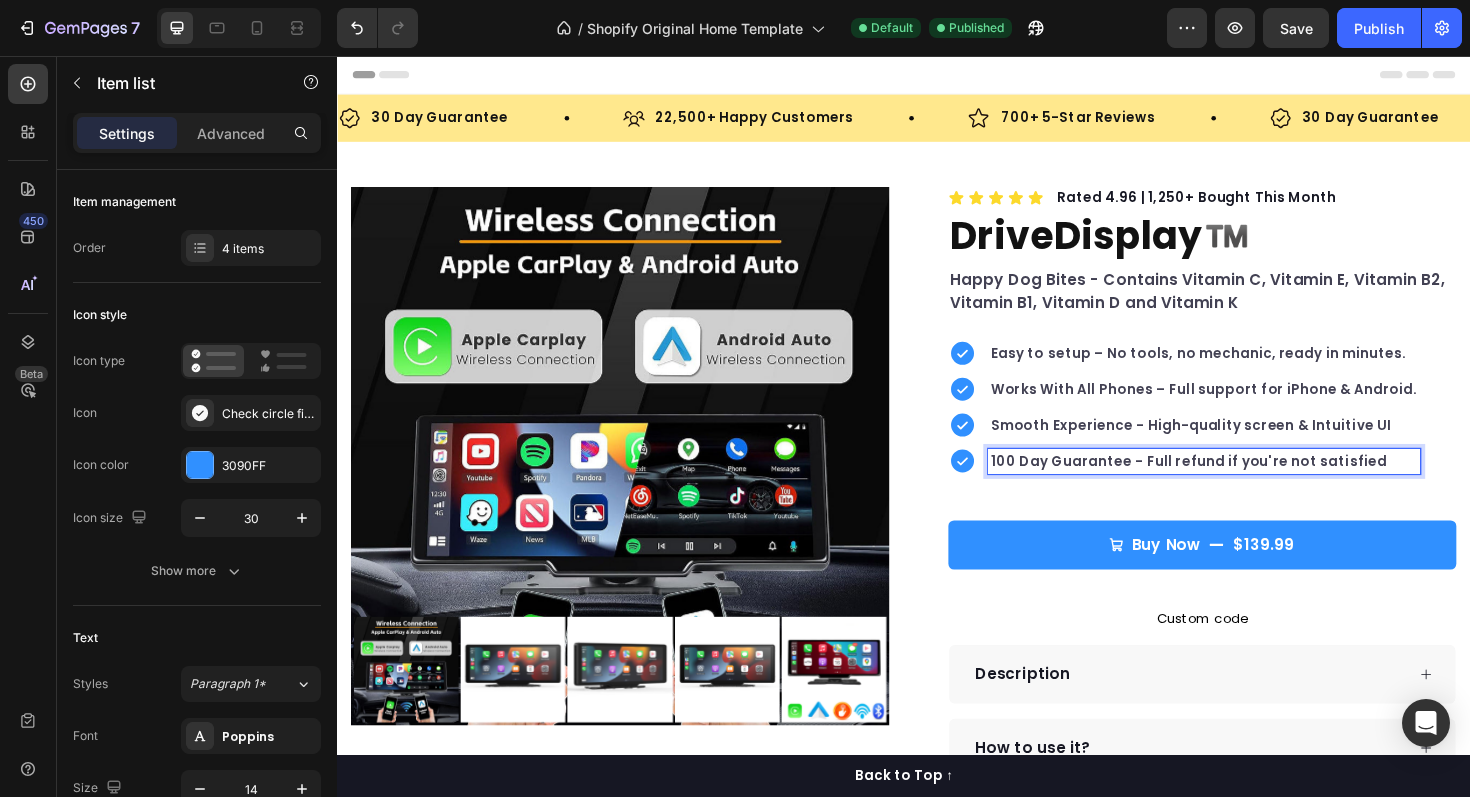 click on "100 Day Guarantee - Full refund if you're not satisfied" at bounding box center [1255, 485] 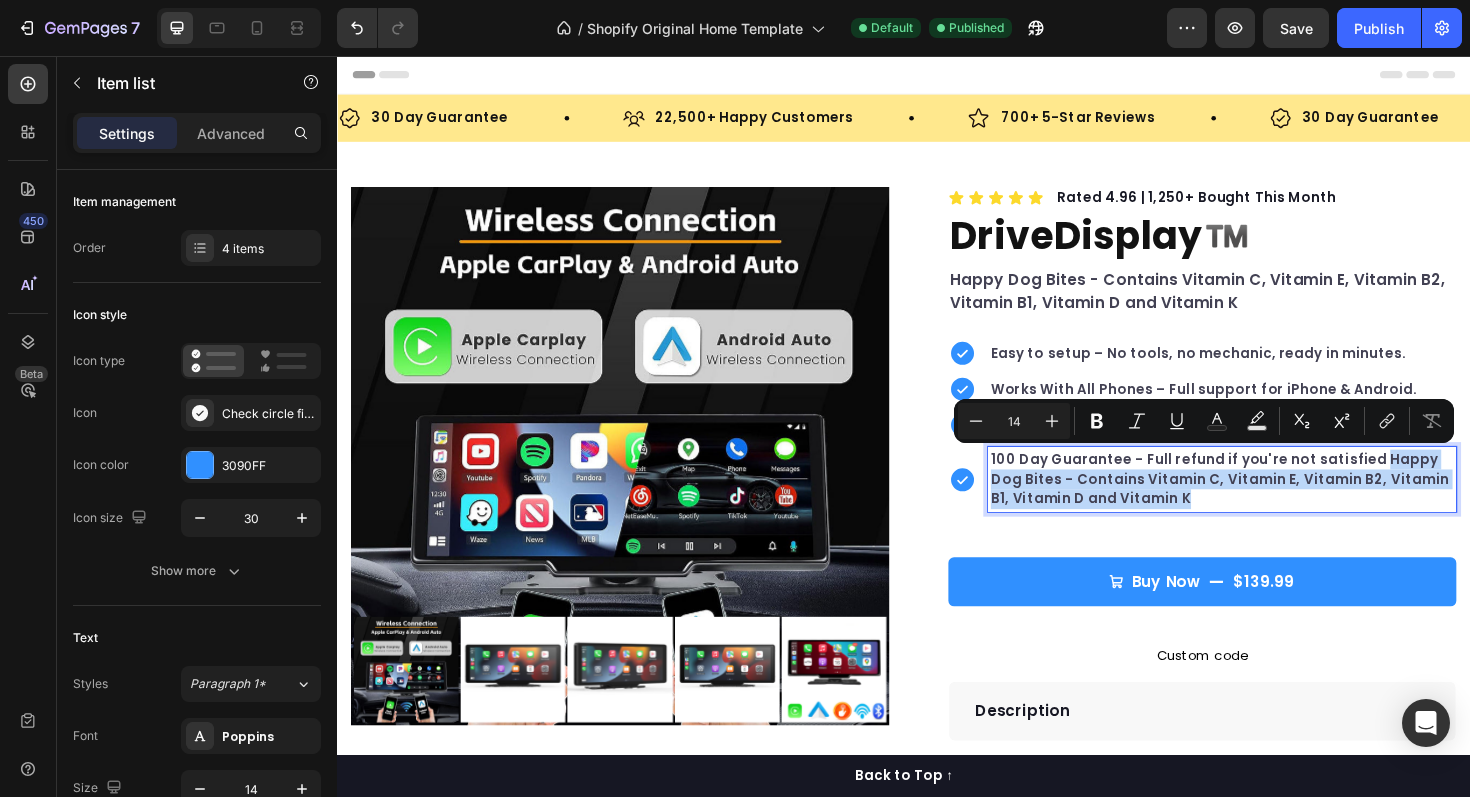 drag, startPoint x: 1438, startPoint y: 483, endPoint x: 1458, endPoint y: 533, distance: 53.851646 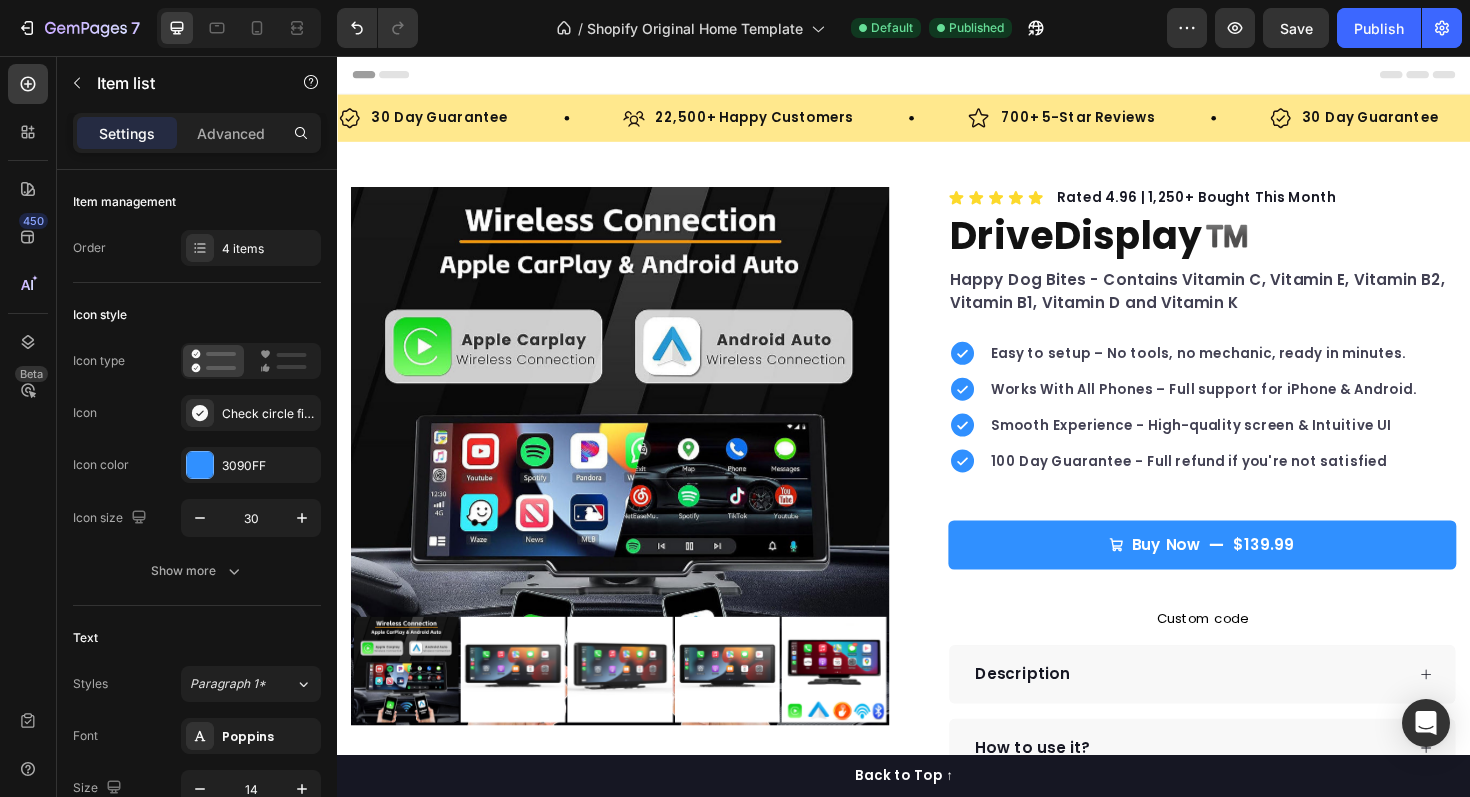 click on "Easy to setup – No tools, no mechanic, ready in minutes.
Works With All Phones – Full support for iPhone & Android.
Smooth Experience - High-quality screen & Intuitive UI
100 Day Guarantee - Full refund if you're not satisfied" at bounding box center (1253, 428) 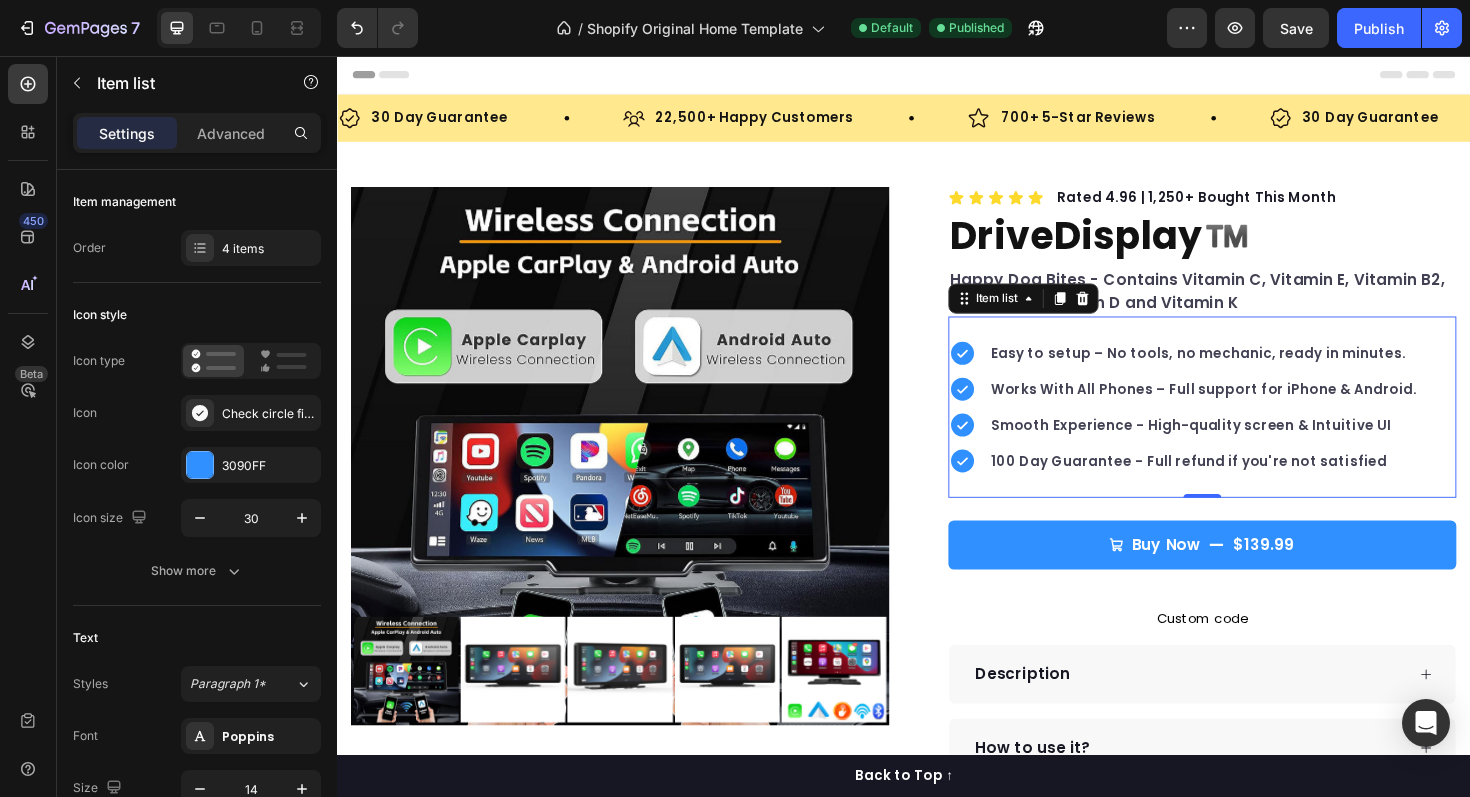 click 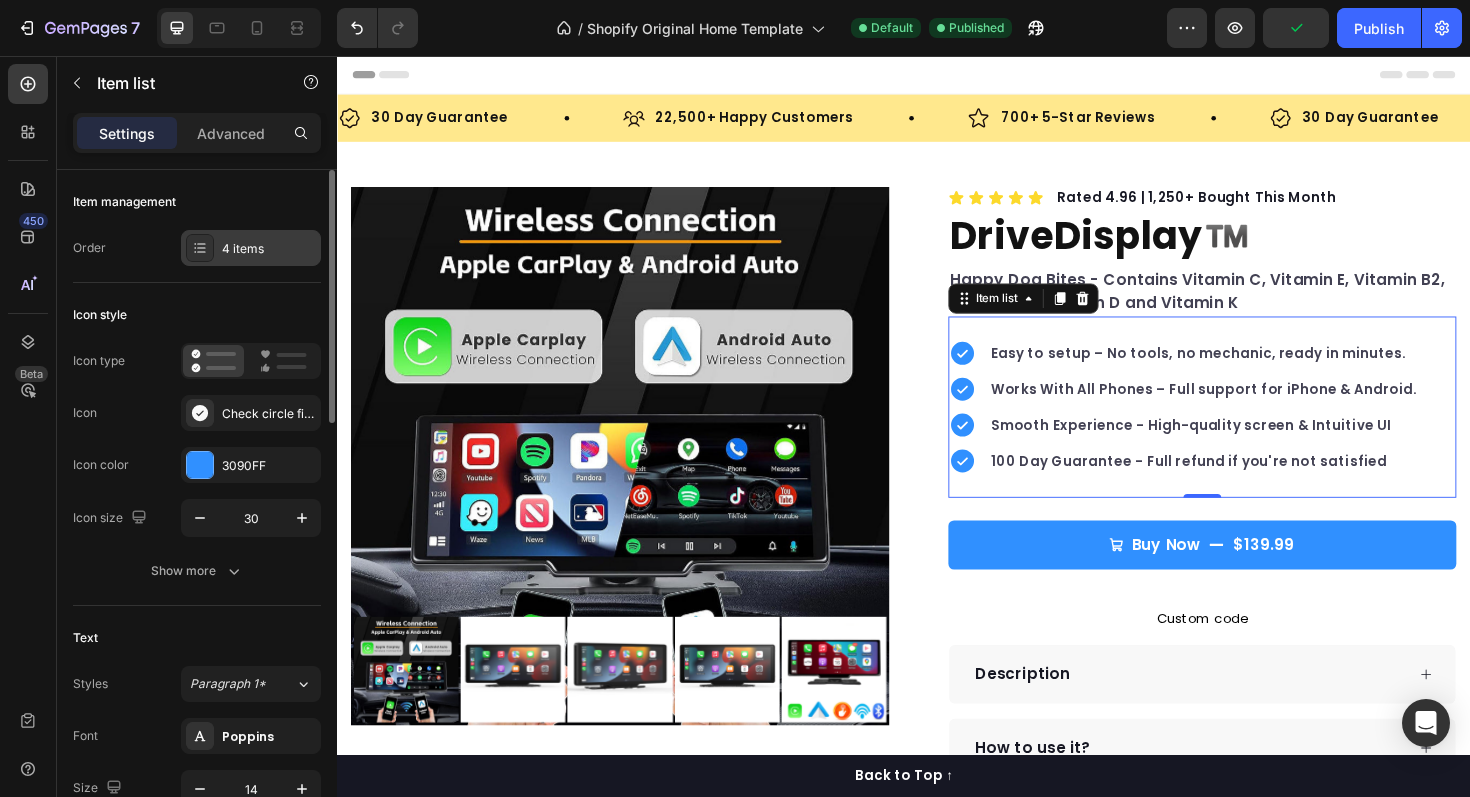 click on "4 items" at bounding box center (269, 249) 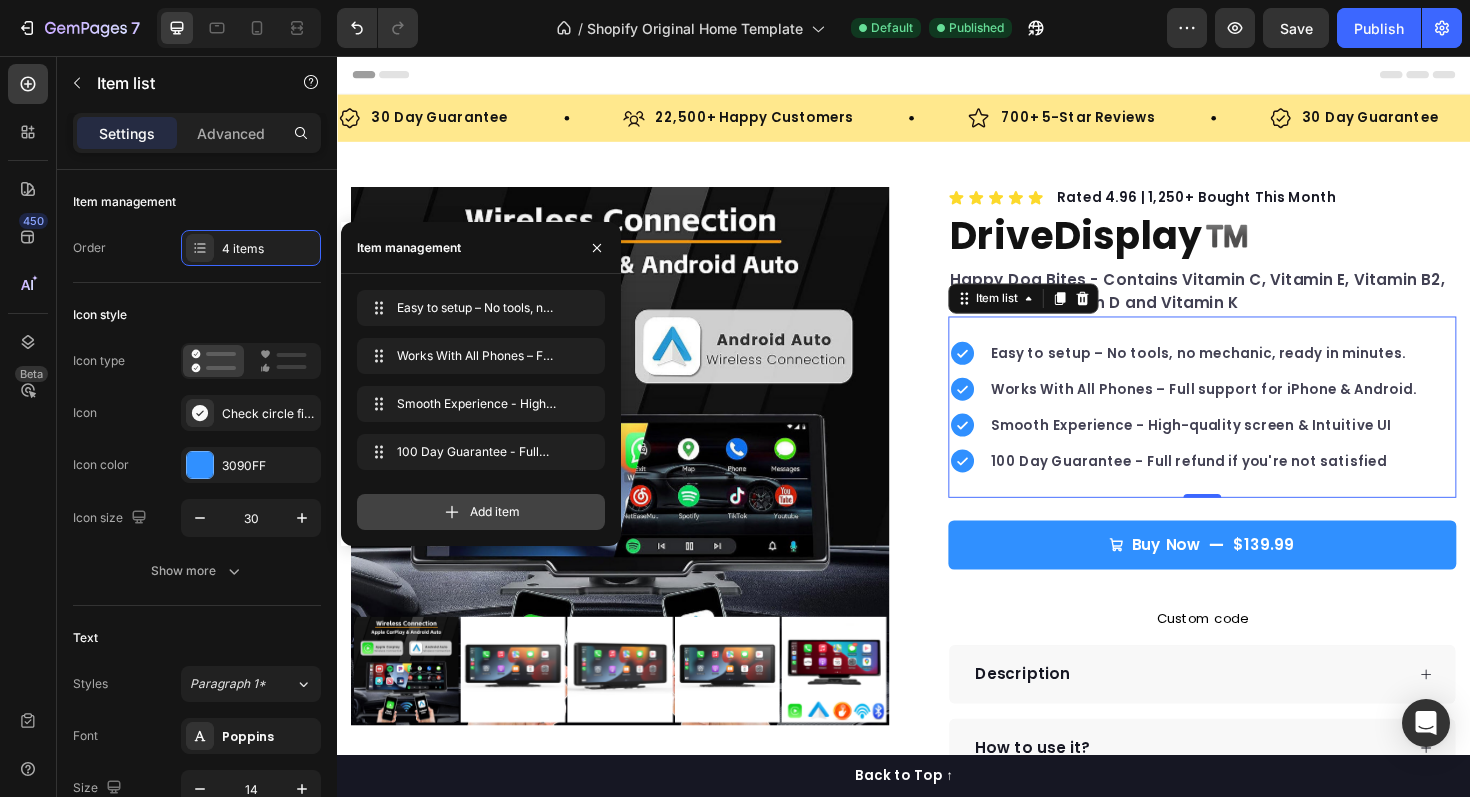 click on "Add item" at bounding box center [481, 512] 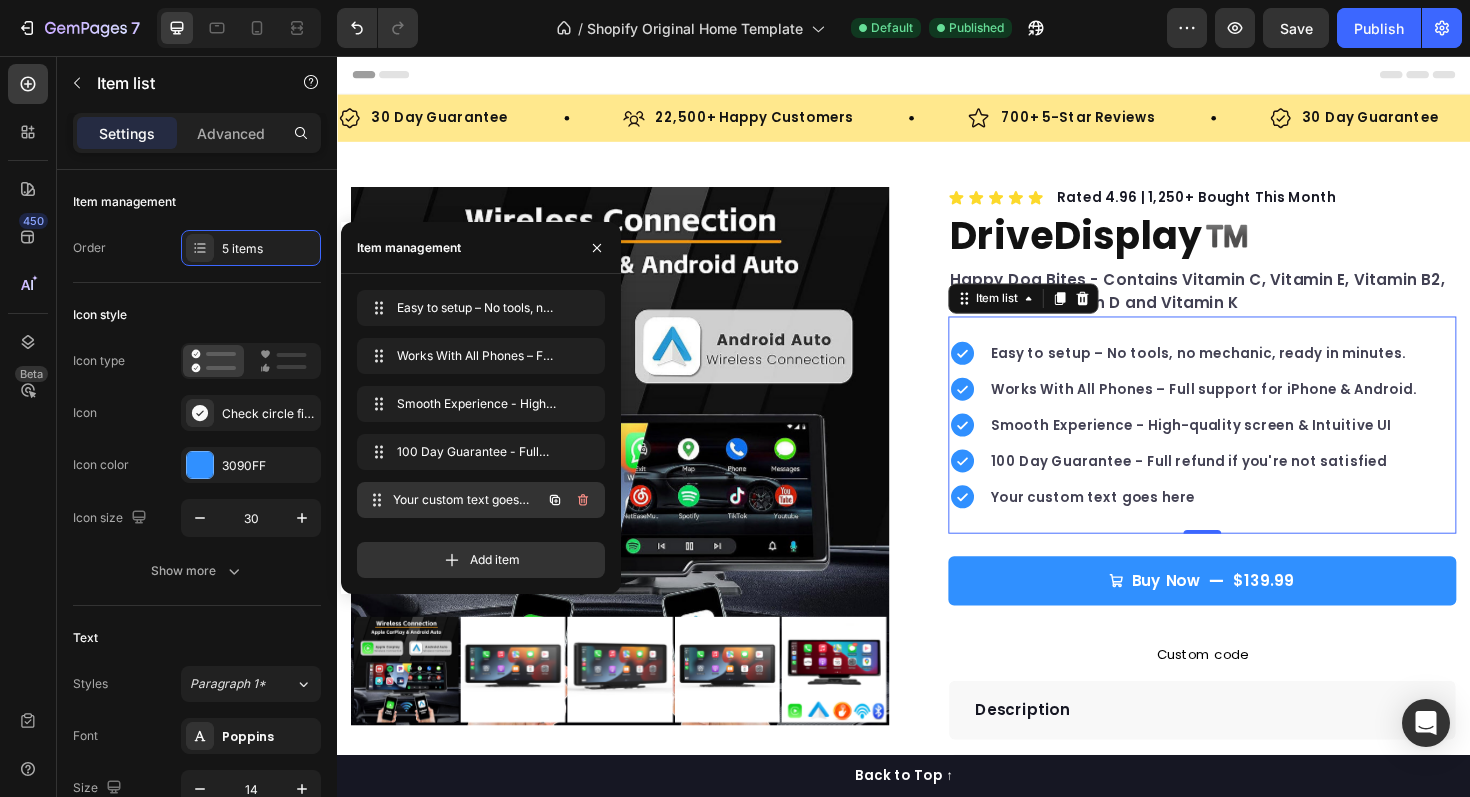 click on "Your custom text goes here" at bounding box center [467, 500] 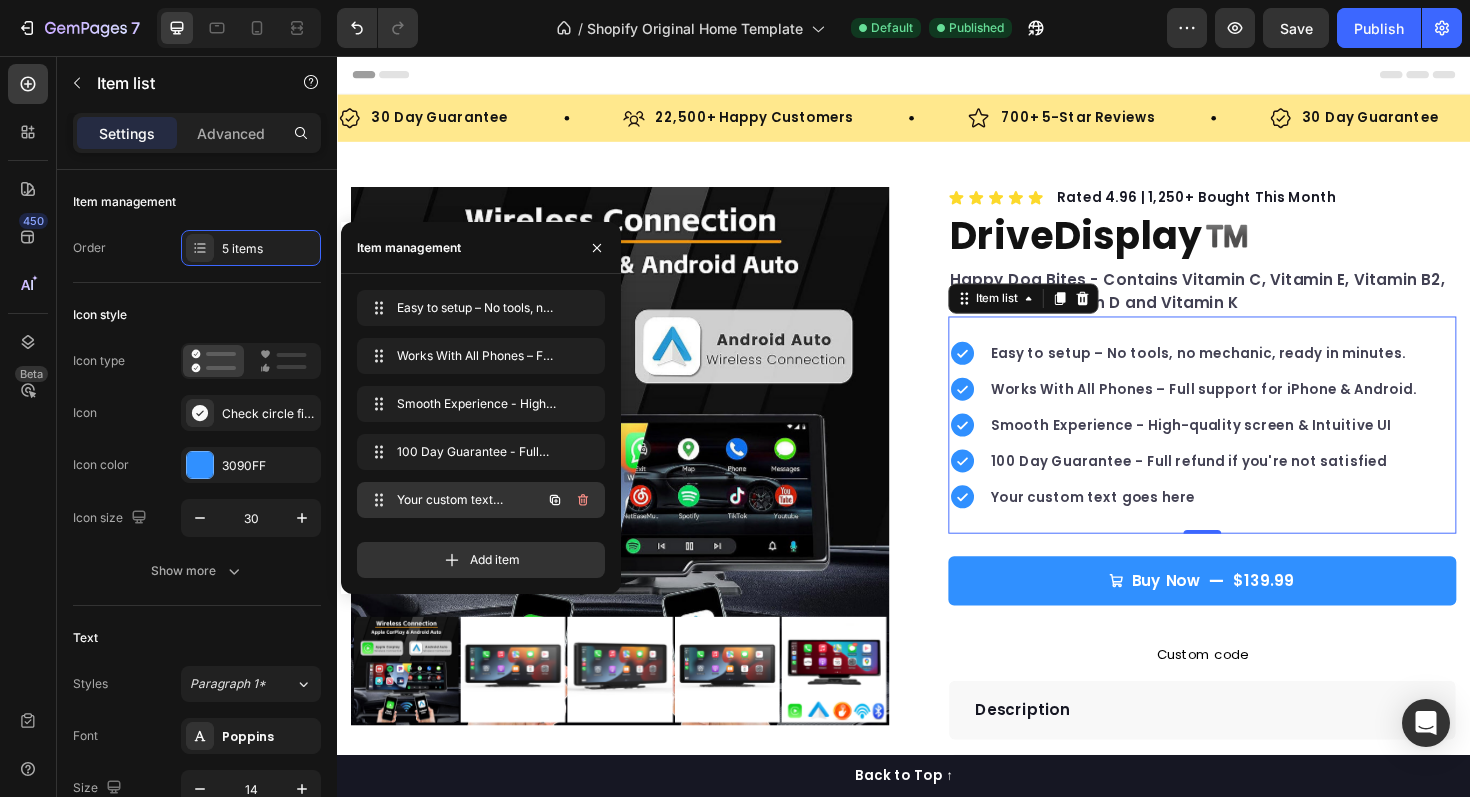 click on "Your custom text goes here" at bounding box center (453, 500) 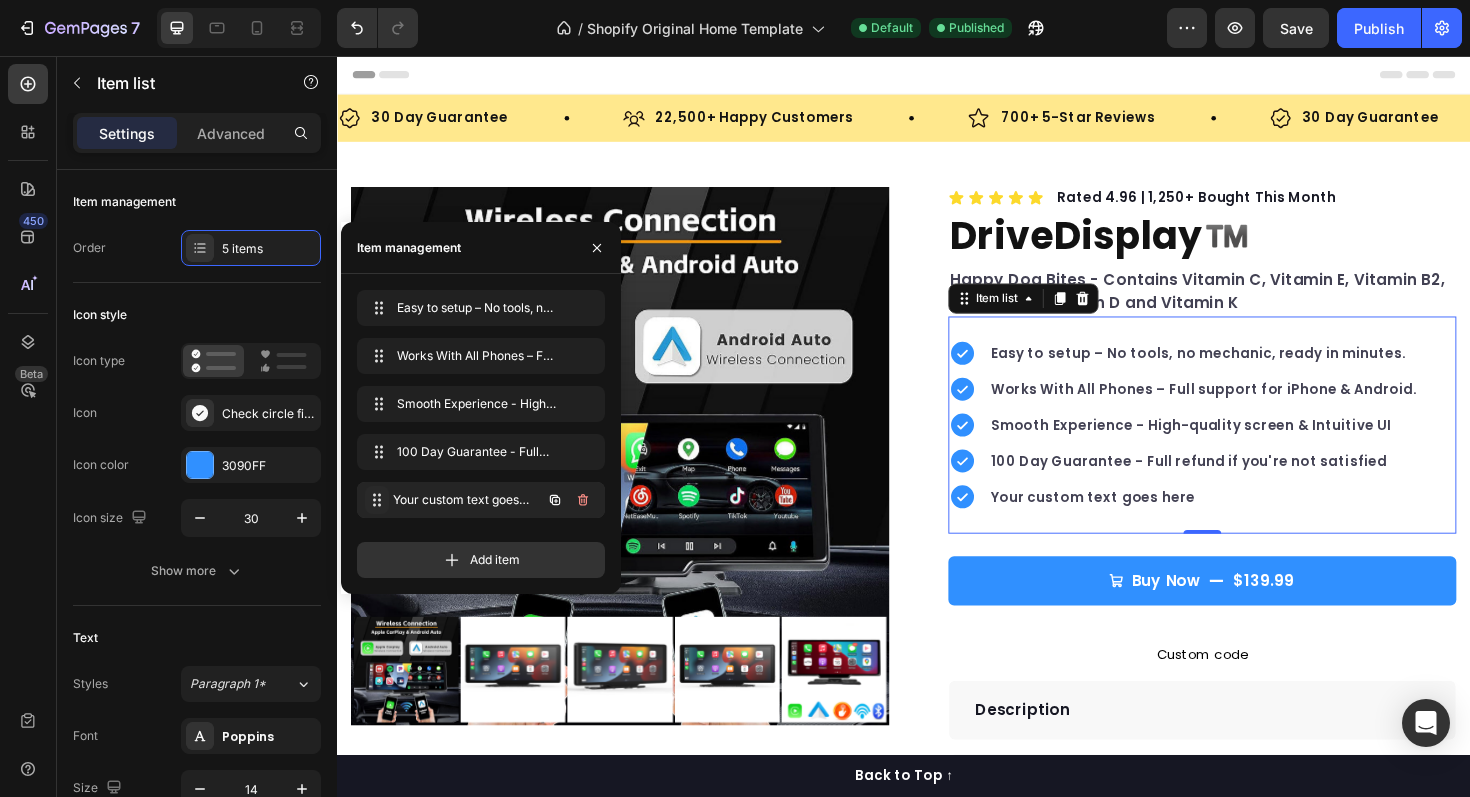 click 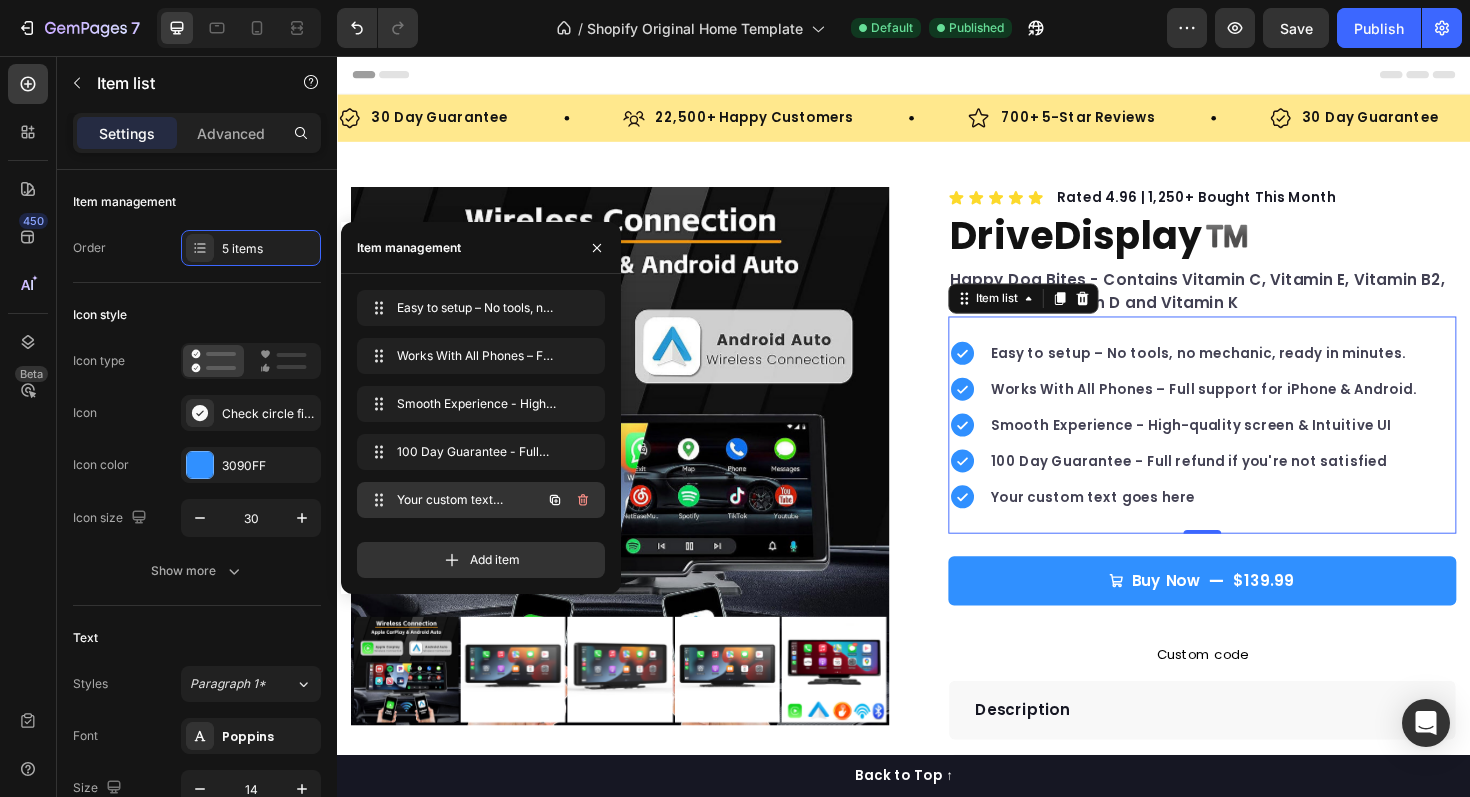 click on "Your custom text goes here" at bounding box center (453, 500) 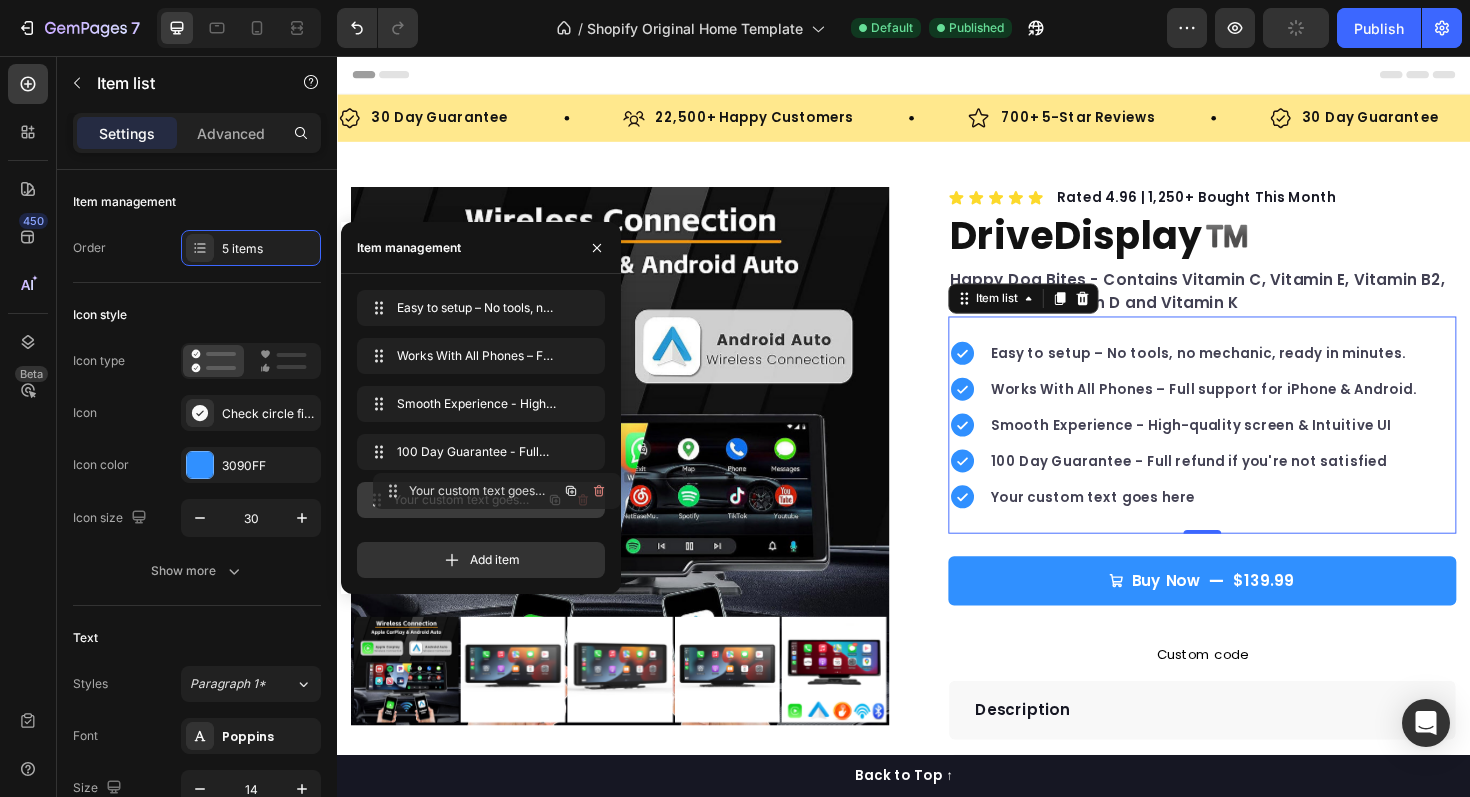 drag, startPoint x: 409, startPoint y: 491, endPoint x: 422, endPoint y: 480, distance: 17.029387 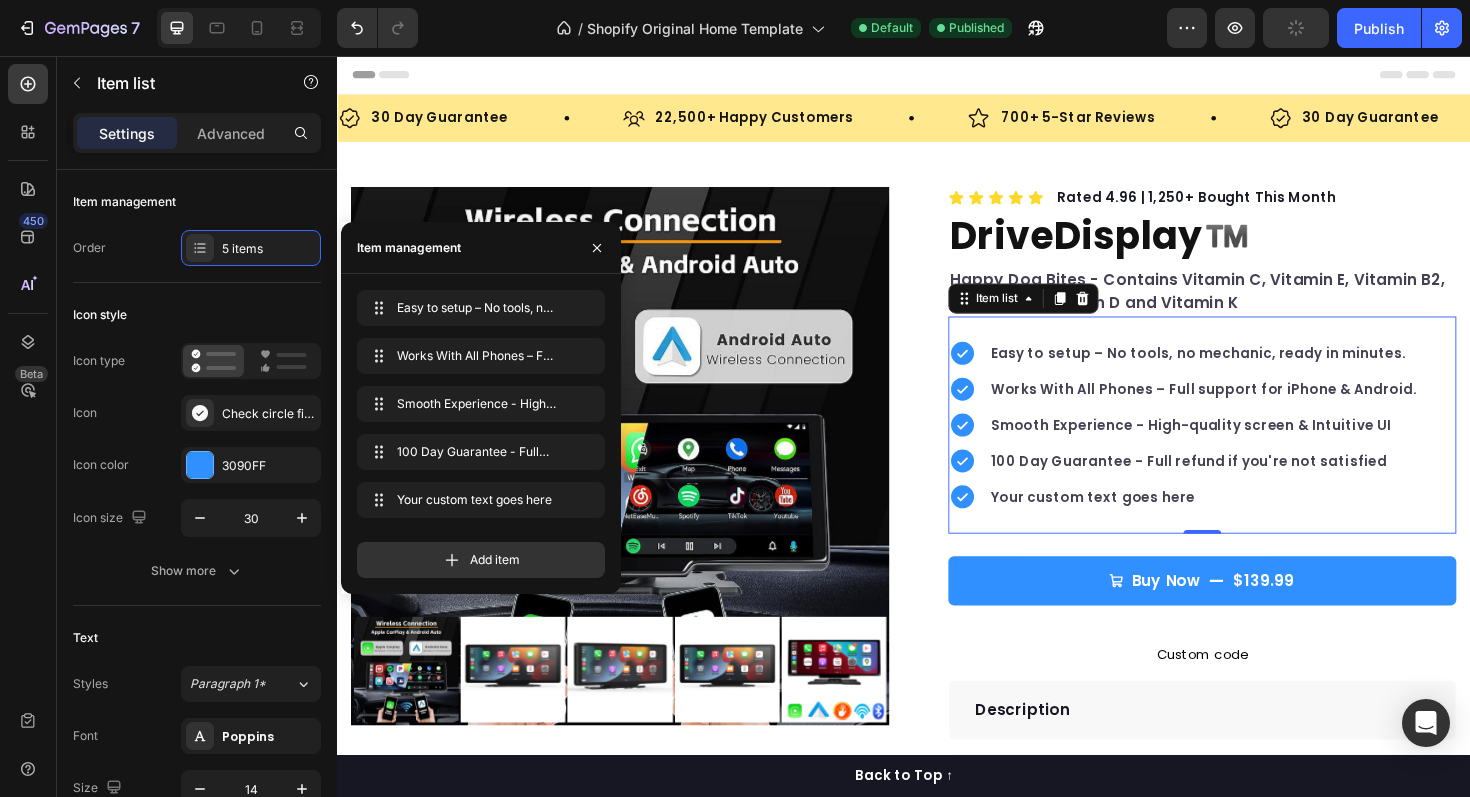 click on "Your custom text goes here" at bounding box center (1255, 523) 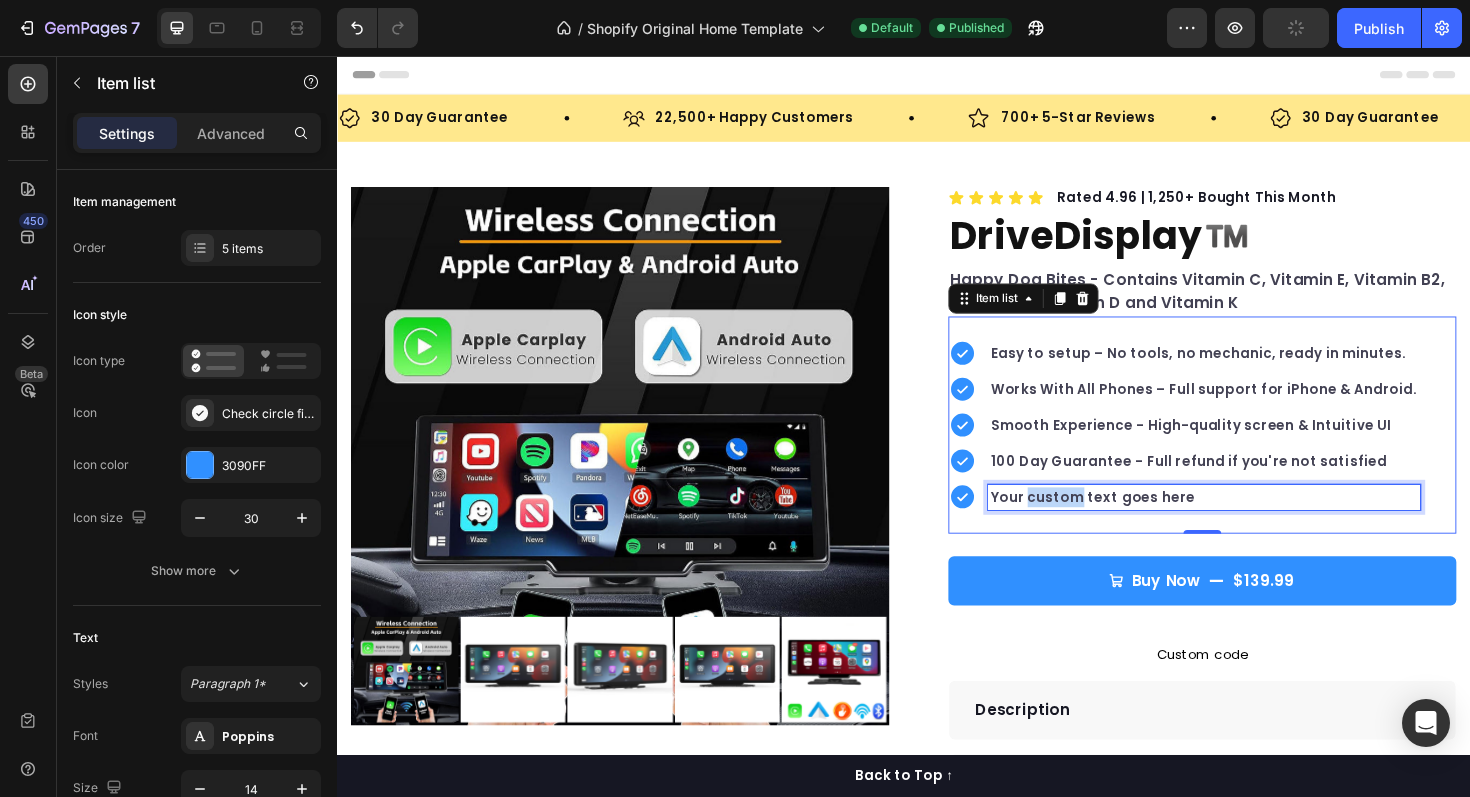 click on "Your custom text goes here" at bounding box center [1255, 523] 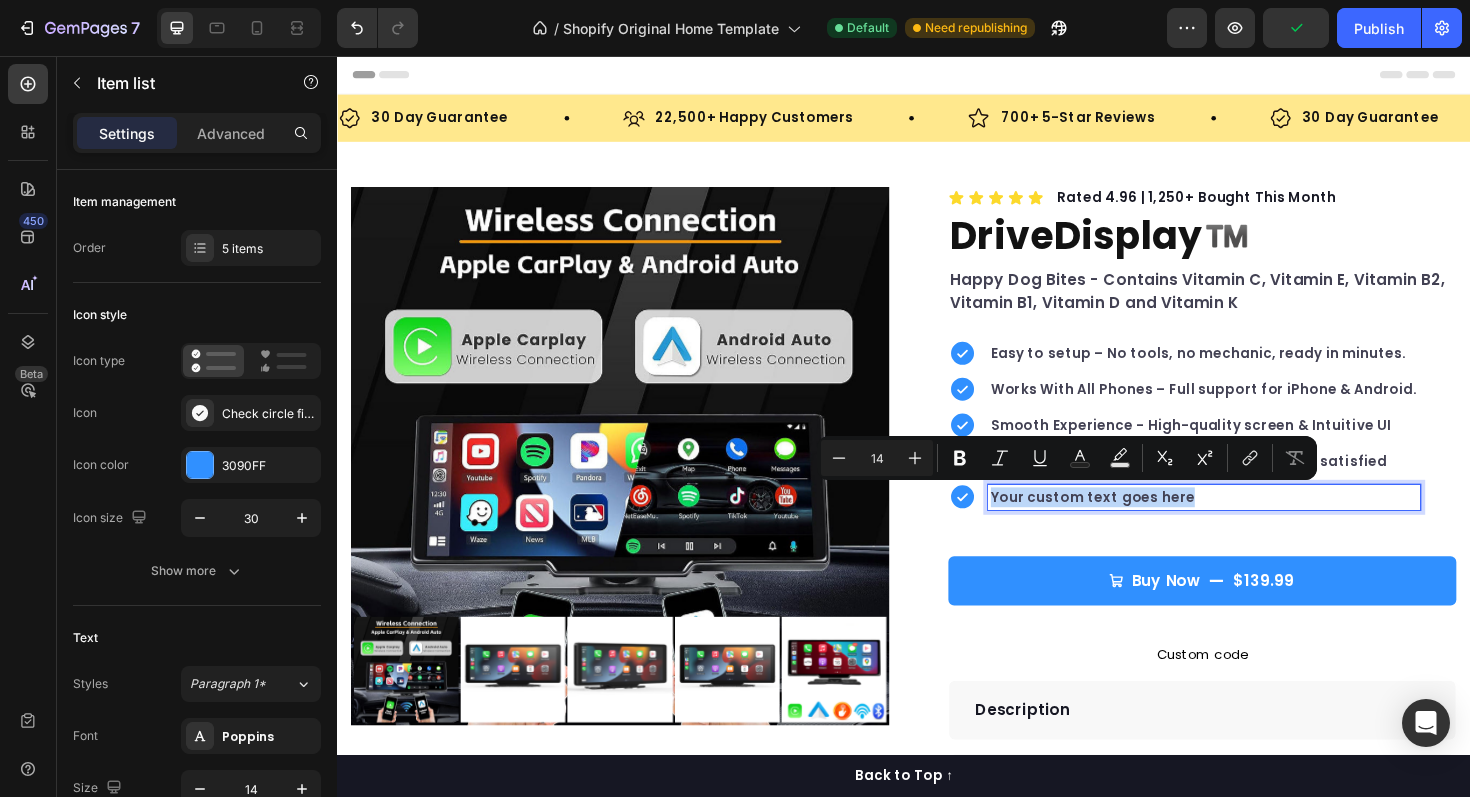 click on "Your custom text goes here" at bounding box center [1255, 523] 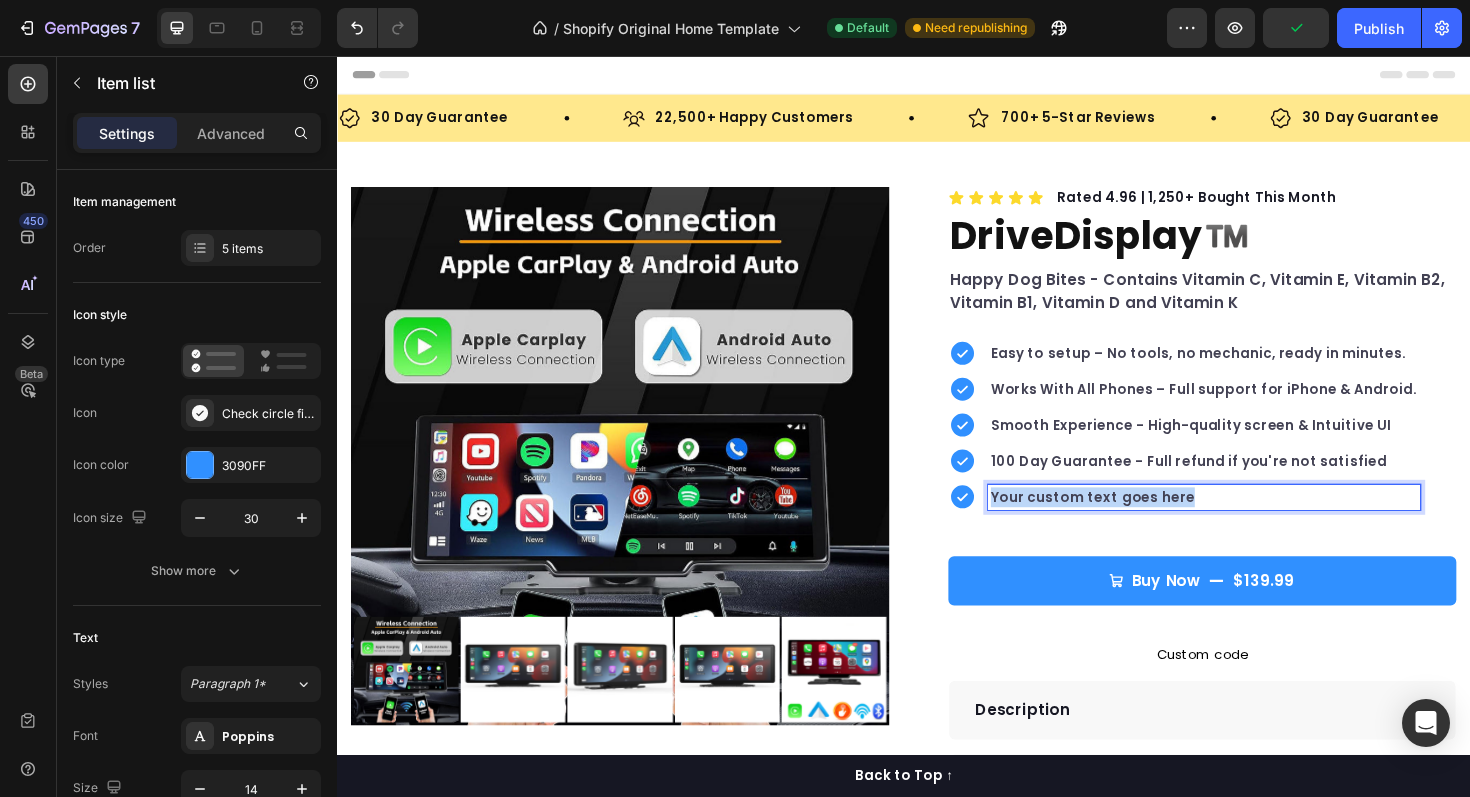 click on "Your custom text goes here" at bounding box center [1255, 523] 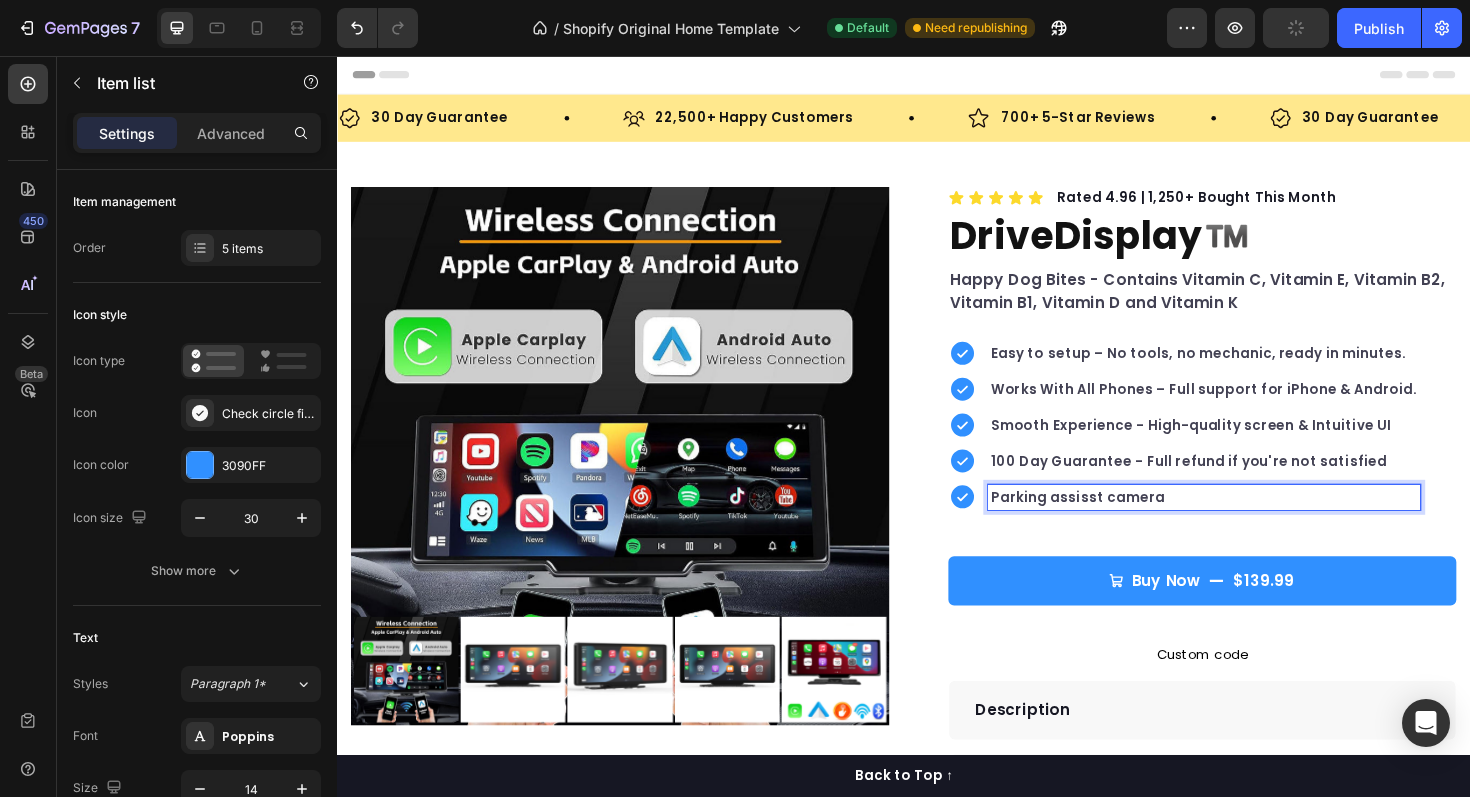 click on "Parking assisst camera" at bounding box center [1255, 523] 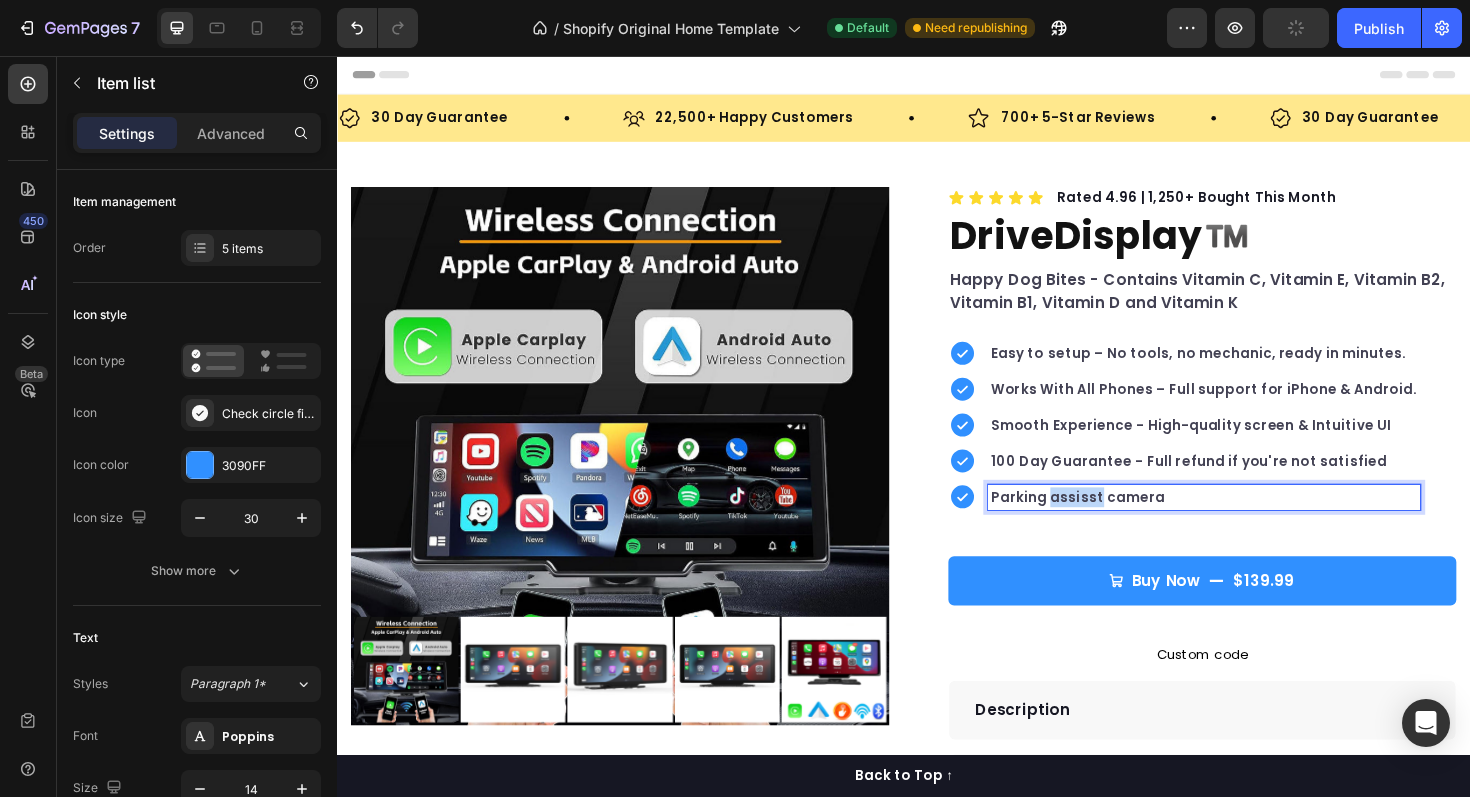 click on "Parking assisst camera" at bounding box center (1255, 523) 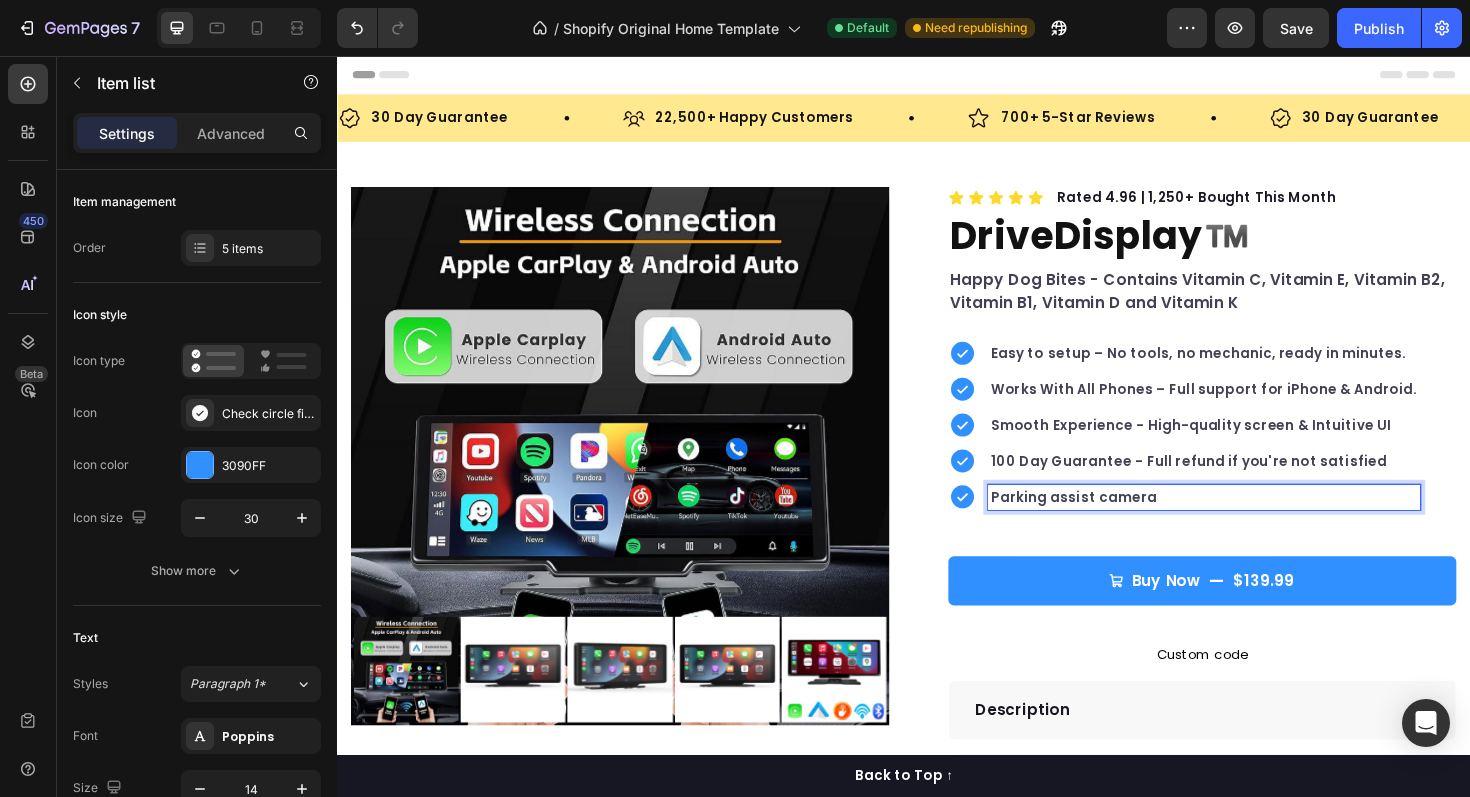 click on "Parking assist camera" at bounding box center (1255, 523) 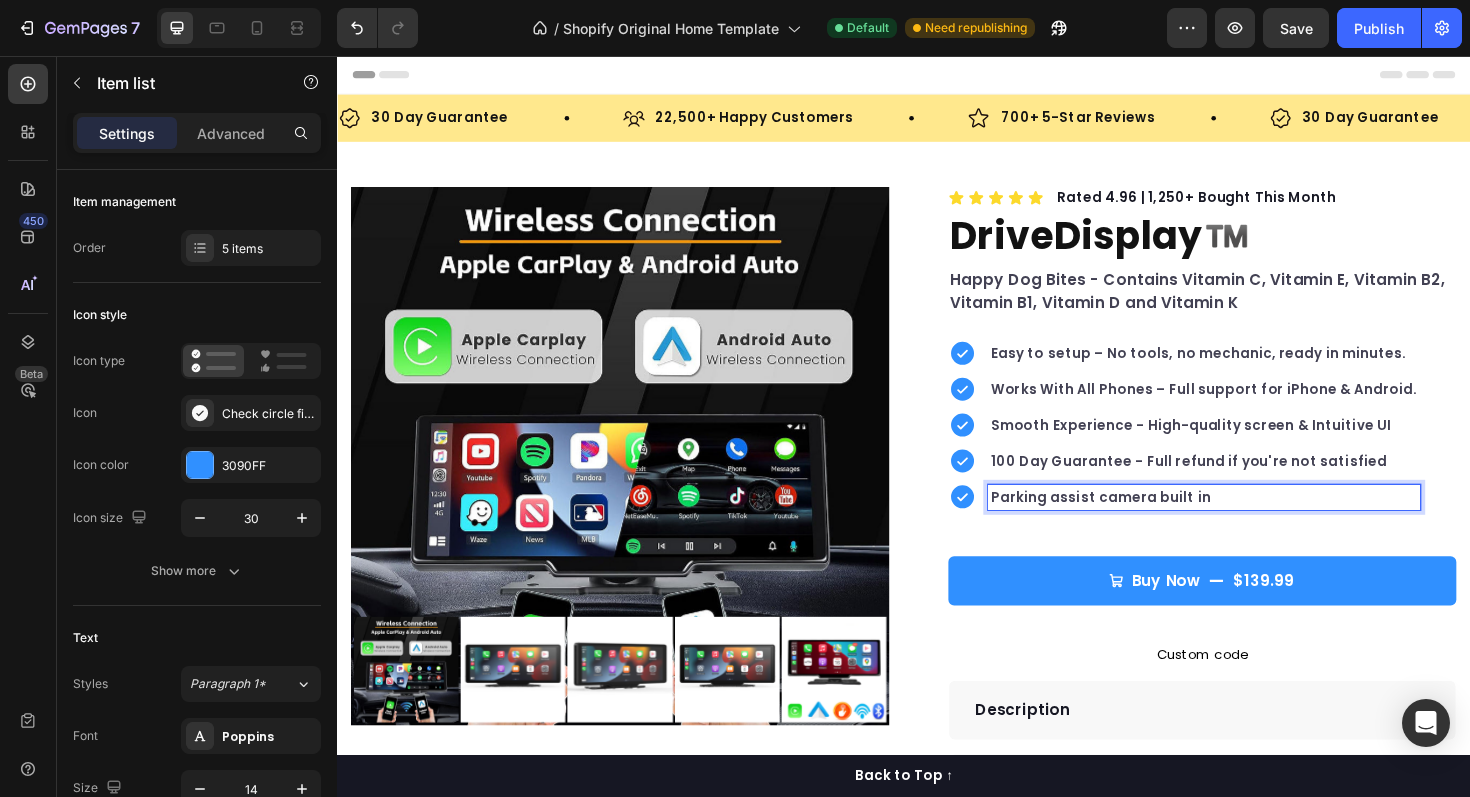 click on "Parking assist camera built in" at bounding box center (1255, 523) 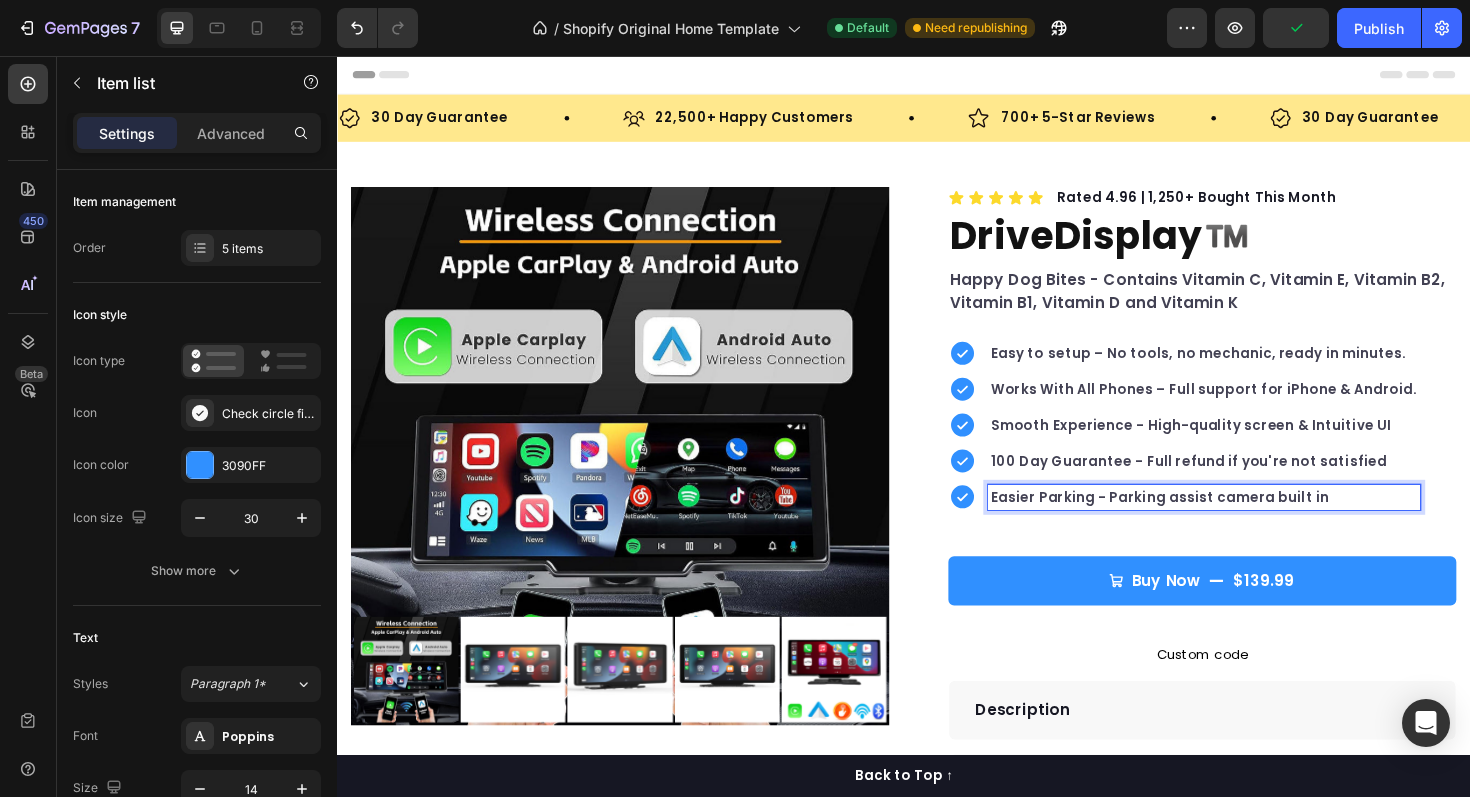 click on "Easier Parking - Parking assist camera built in" at bounding box center [1255, 523] 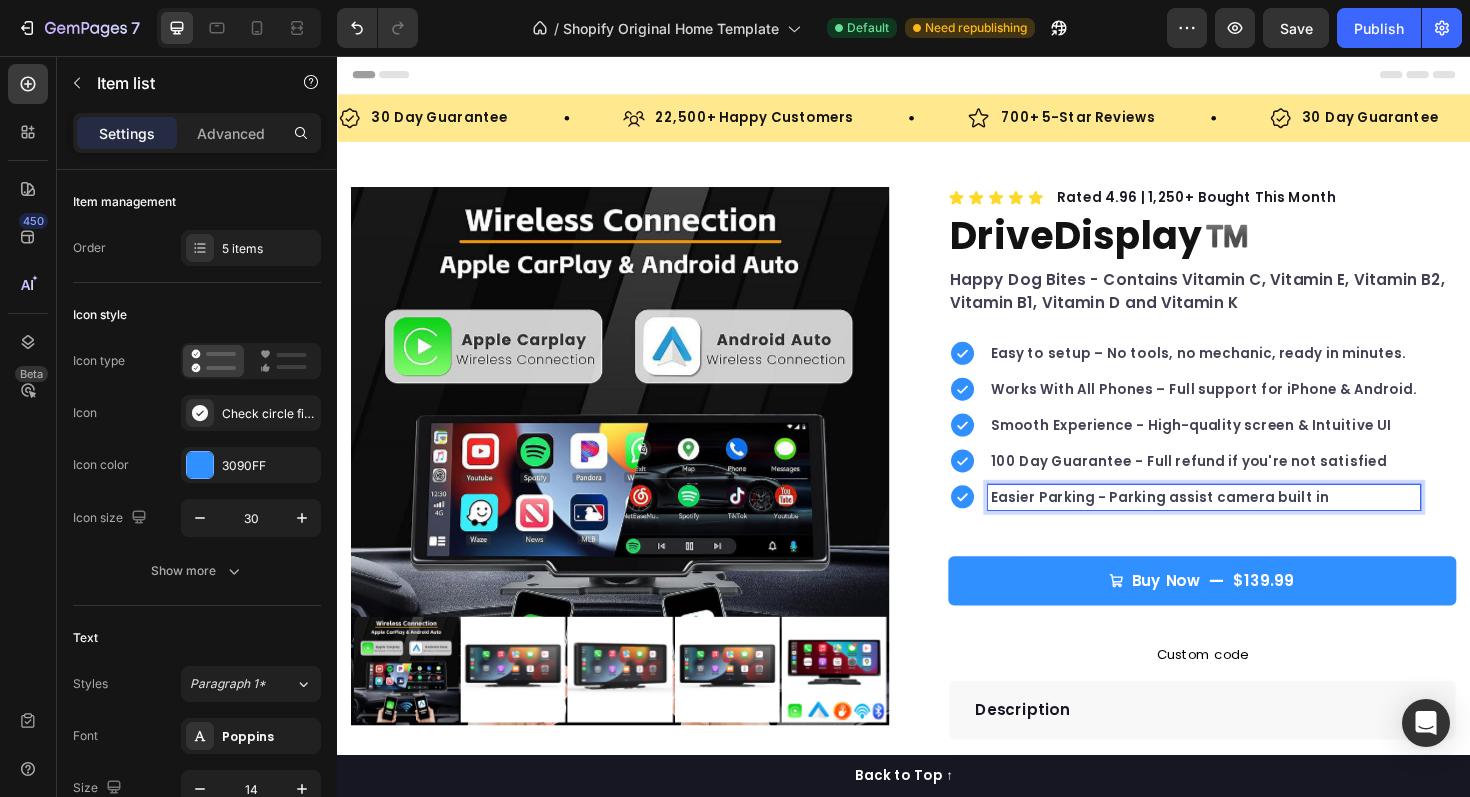 click on "Easier Parking - Parking assist camera built in" at bounding box center (1255, 523) 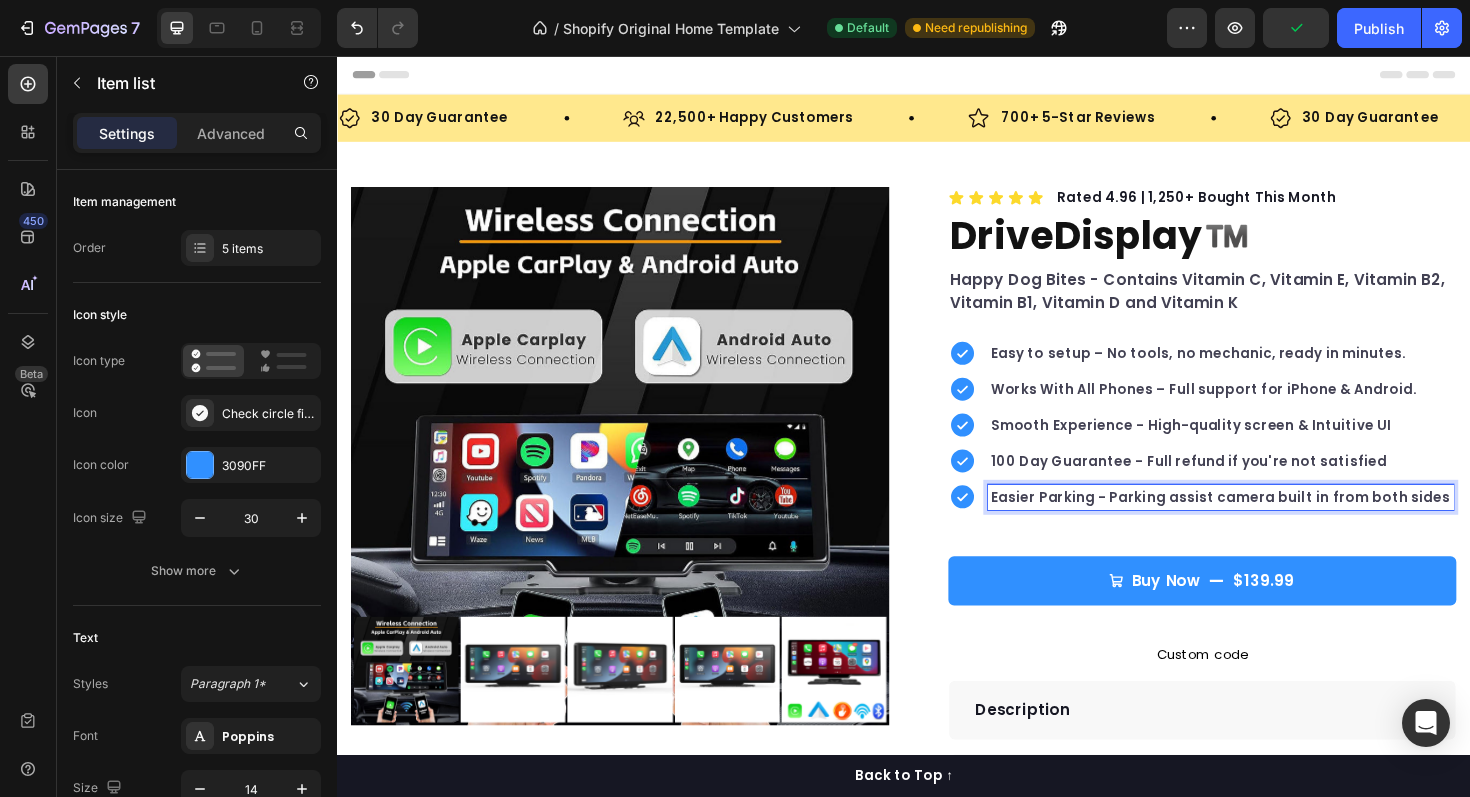 click on "Easy to setup – No tools, no mechanic, ready in minutes.
Works With All Phones – Full support for iPhone & Android.
Smooth Experience - High-quality screen & Intuitive UI
100 Day Guarantee - Full refund if you're not satisfied
Easier Parking - Parking assist camera built in from both sides" at bounding box center [1253, 447] 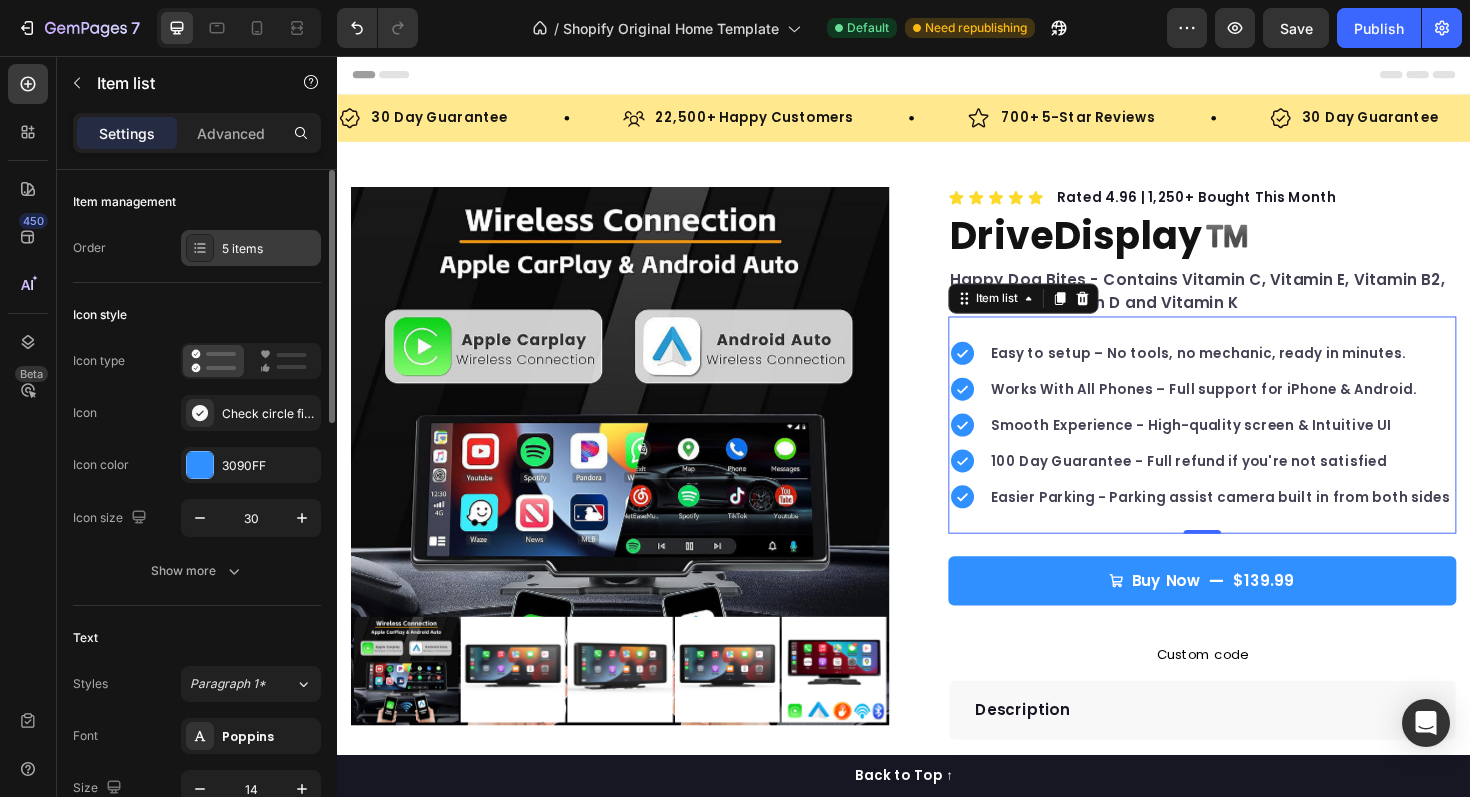 click on "5 items" at bounding box center (269, 249) 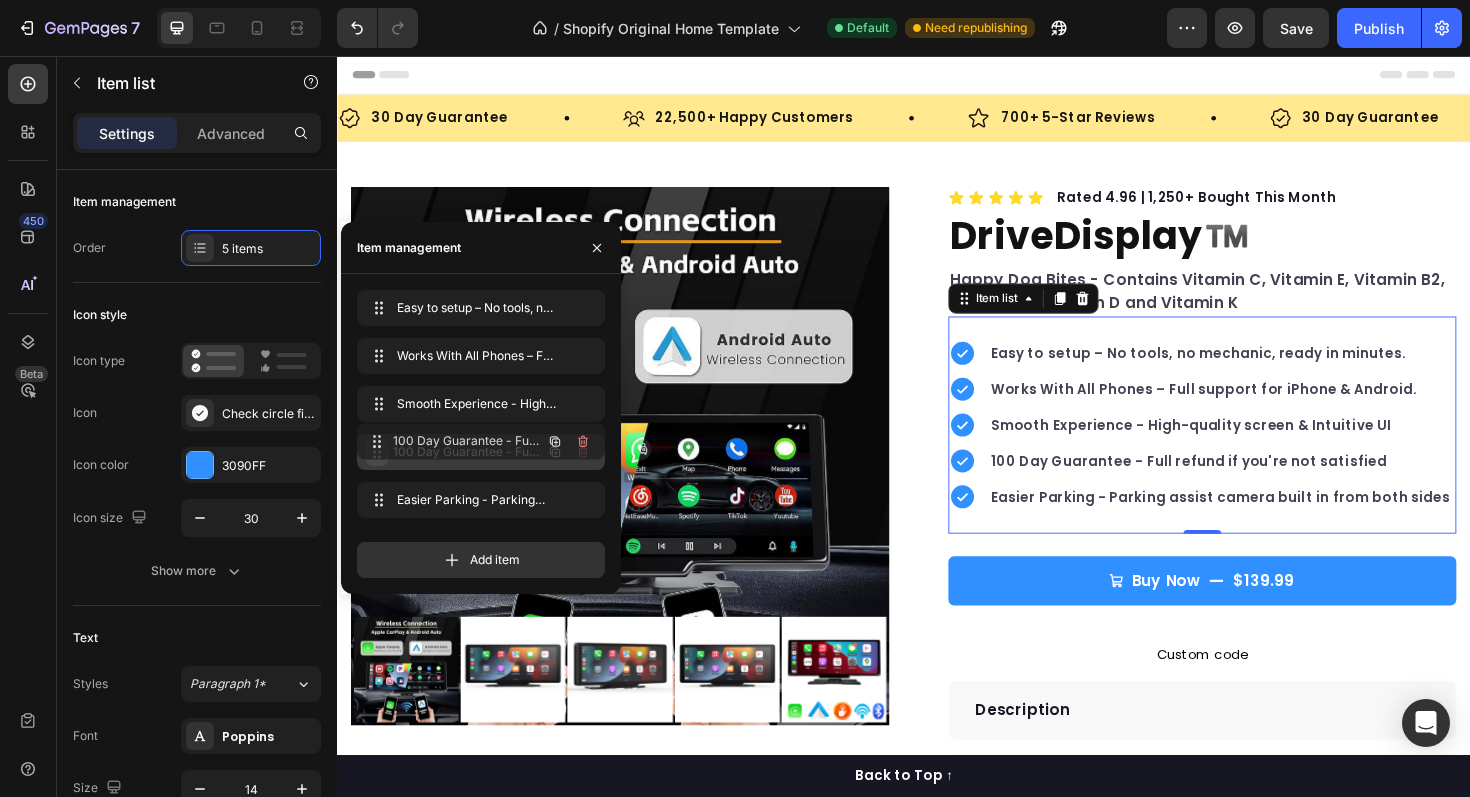 type 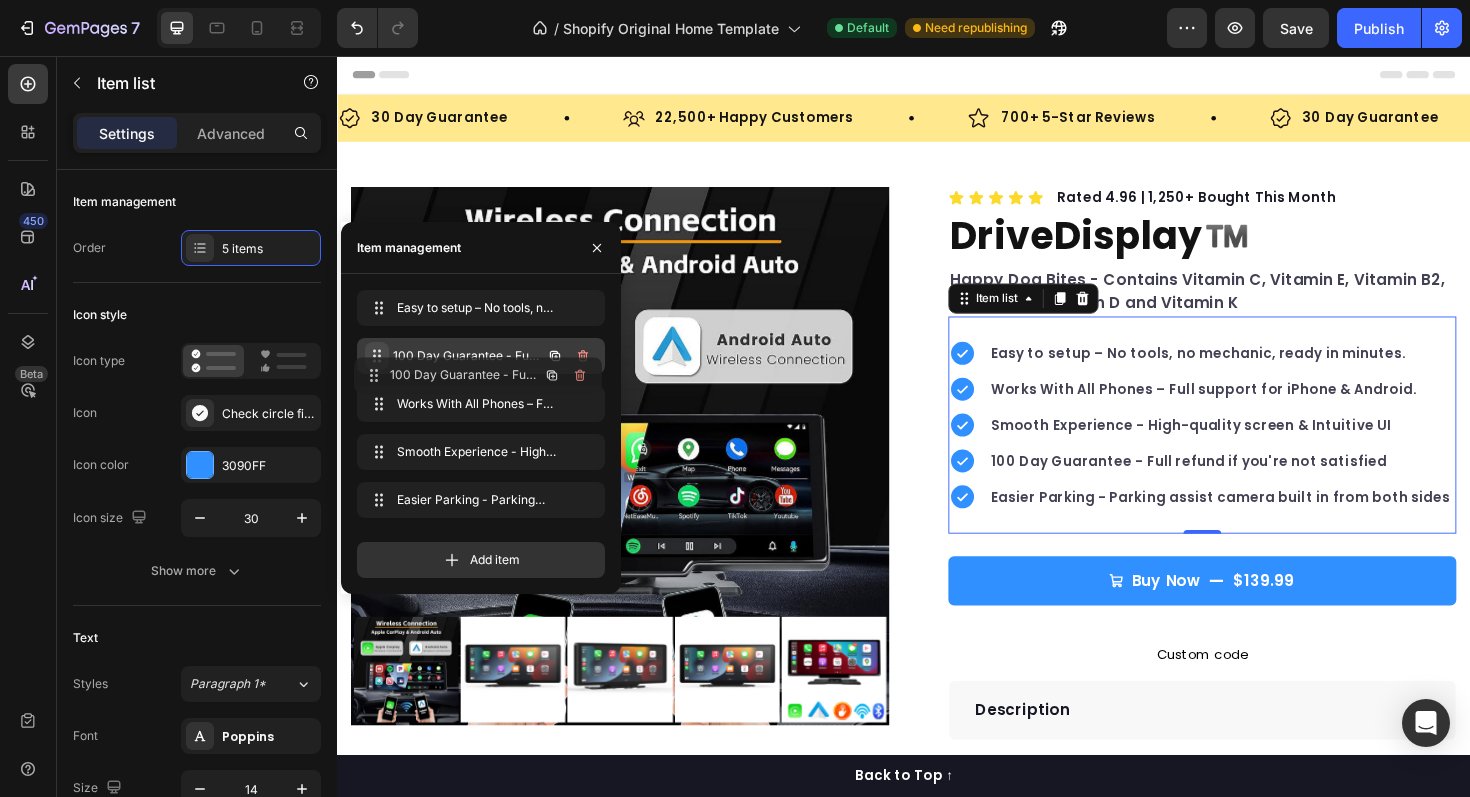 drag, startPoint x: 377, startPoint y: 446, endPoint x: 374, endPoint y: 368, distance: 78.05767 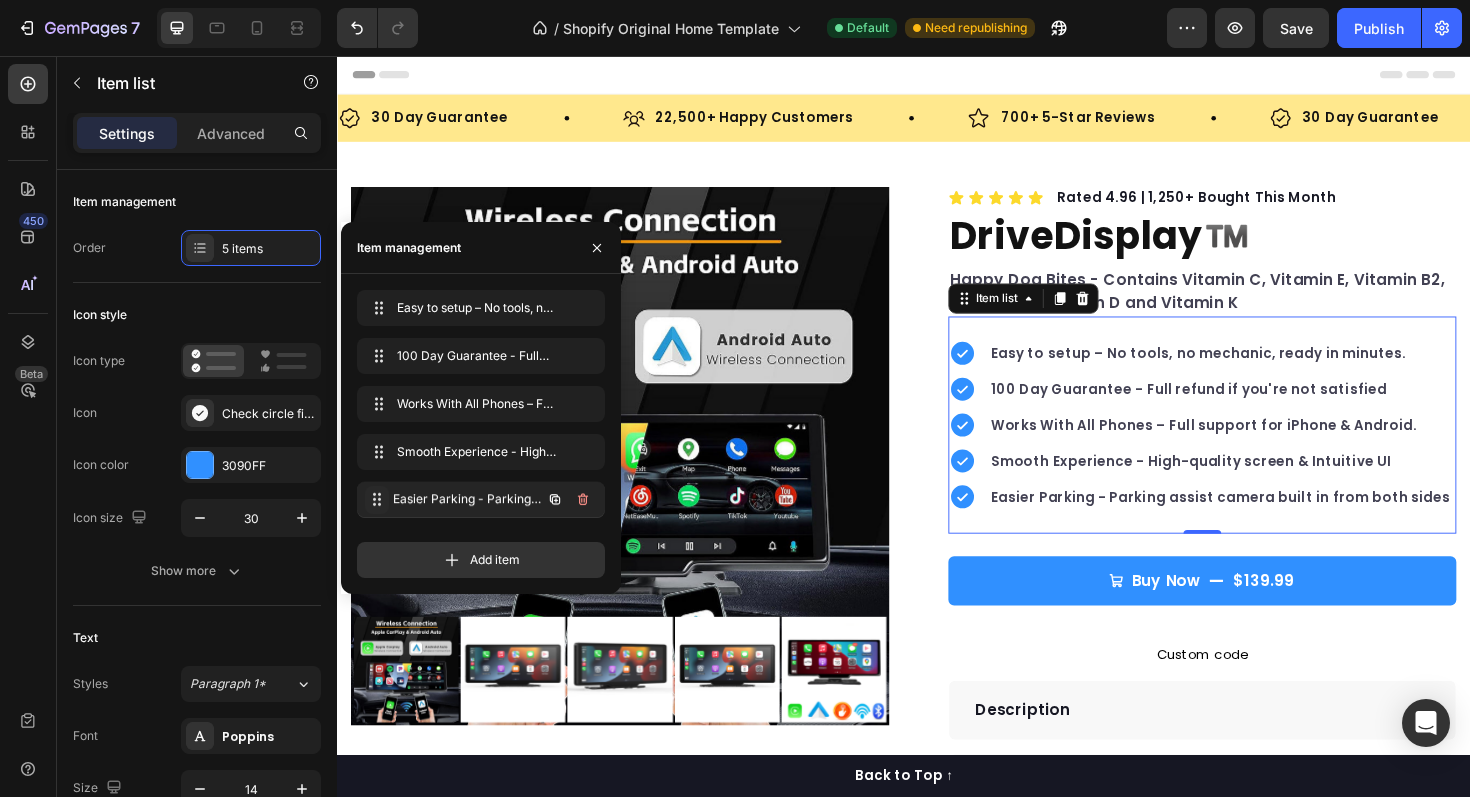 click at bounding box center (377, 500) 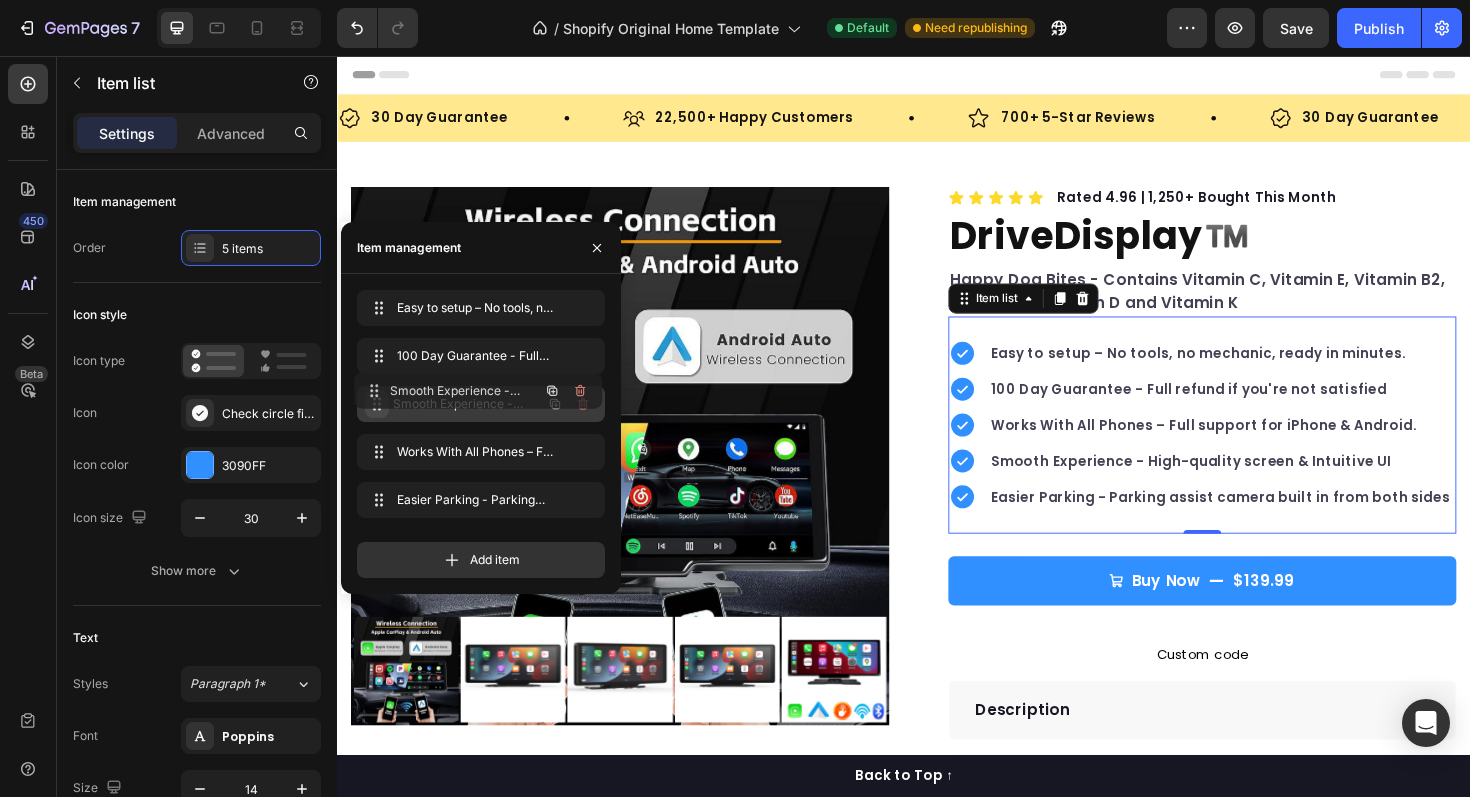 drag, startPoint x: 377, startPoint y: 450, endPoint x: 373, endPoint y: 392, distance: 58.137768 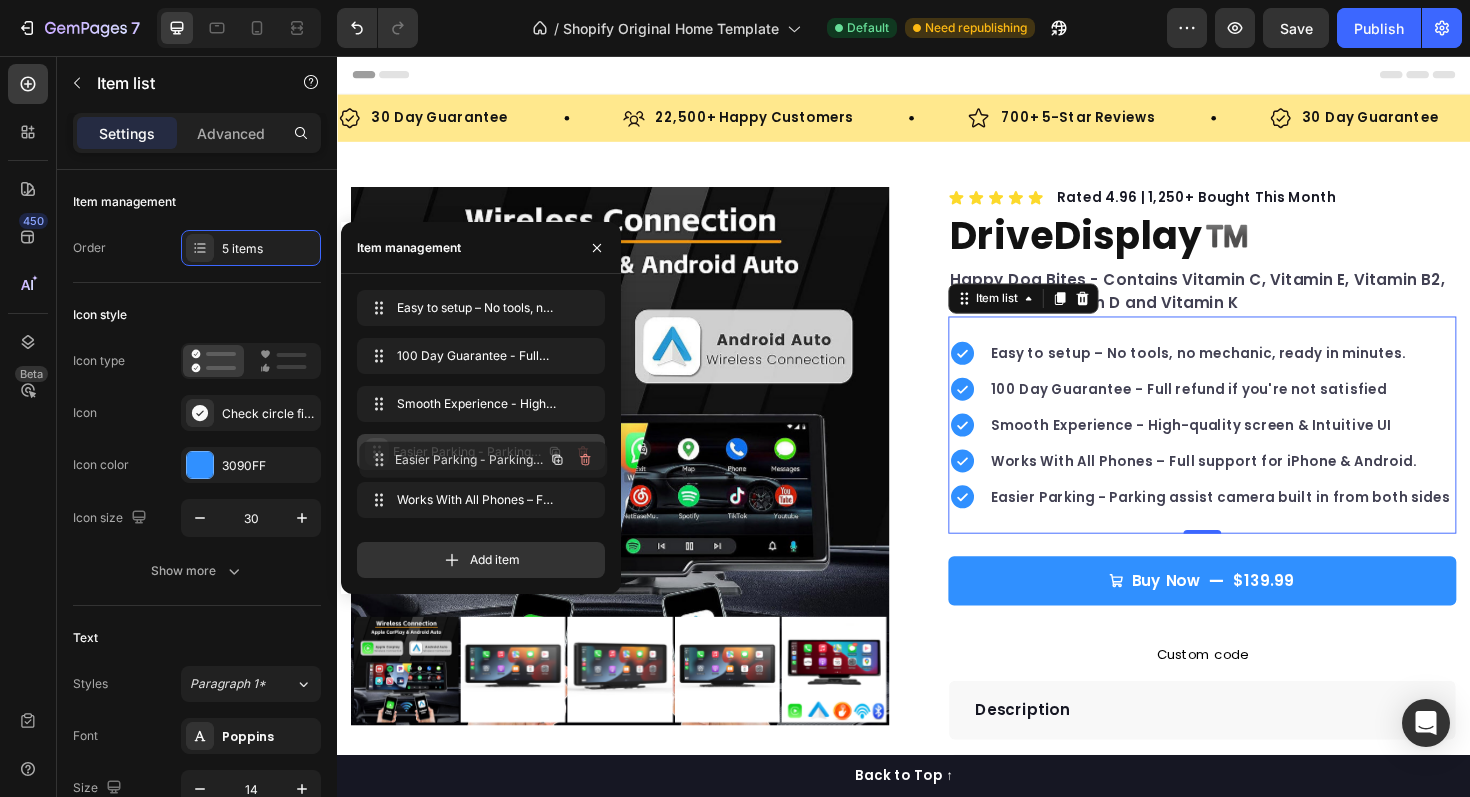 drag, startPoint x: 376, startPoint y: 502, endPoint x: 378, endPoint y: 458, distance: 44.04543 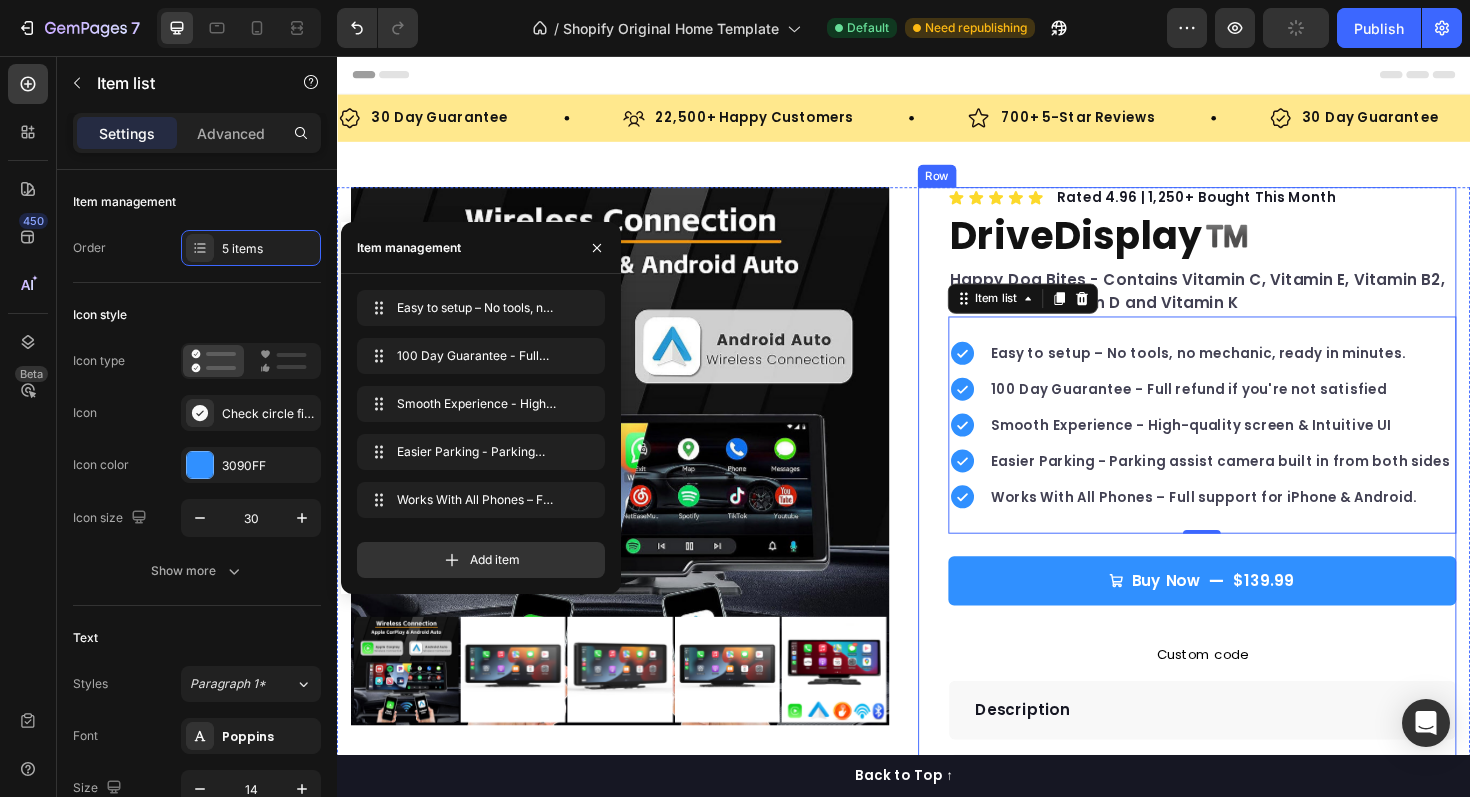 click on "Icon
Icon
Icon
Icon
Icon Icon List Hoz Rated 4.96 | 1,250+ Bought This Month Text block Row DriveDisplay™️ Product Title Happy Dog Bites - Contains Vitamin C, Vitamin E, Vitamin B2, Vitamin B1, Vitamin D and Vitamin K Text block
Easy to setup – No tools, no mechanic, ready in minutes.
100 Day Guarantee - Full refund if you're not satisfied
Smooth Experience - High-quality screen & Intuitive UI
Easier Parking - Parking assist camera built in from both sides
Works With All Phones – Full support for iPhone & Android. Item list   0
Buy Now
$139.99 Product Cart Button
Custom code
Custom Code Perfect for sensitive tummies Supercharge immunity System Bursting with protein, vitamins, and minerals Supports strong muscles, increases bone strength Item list
Row" at bounding box center (1237, 605) 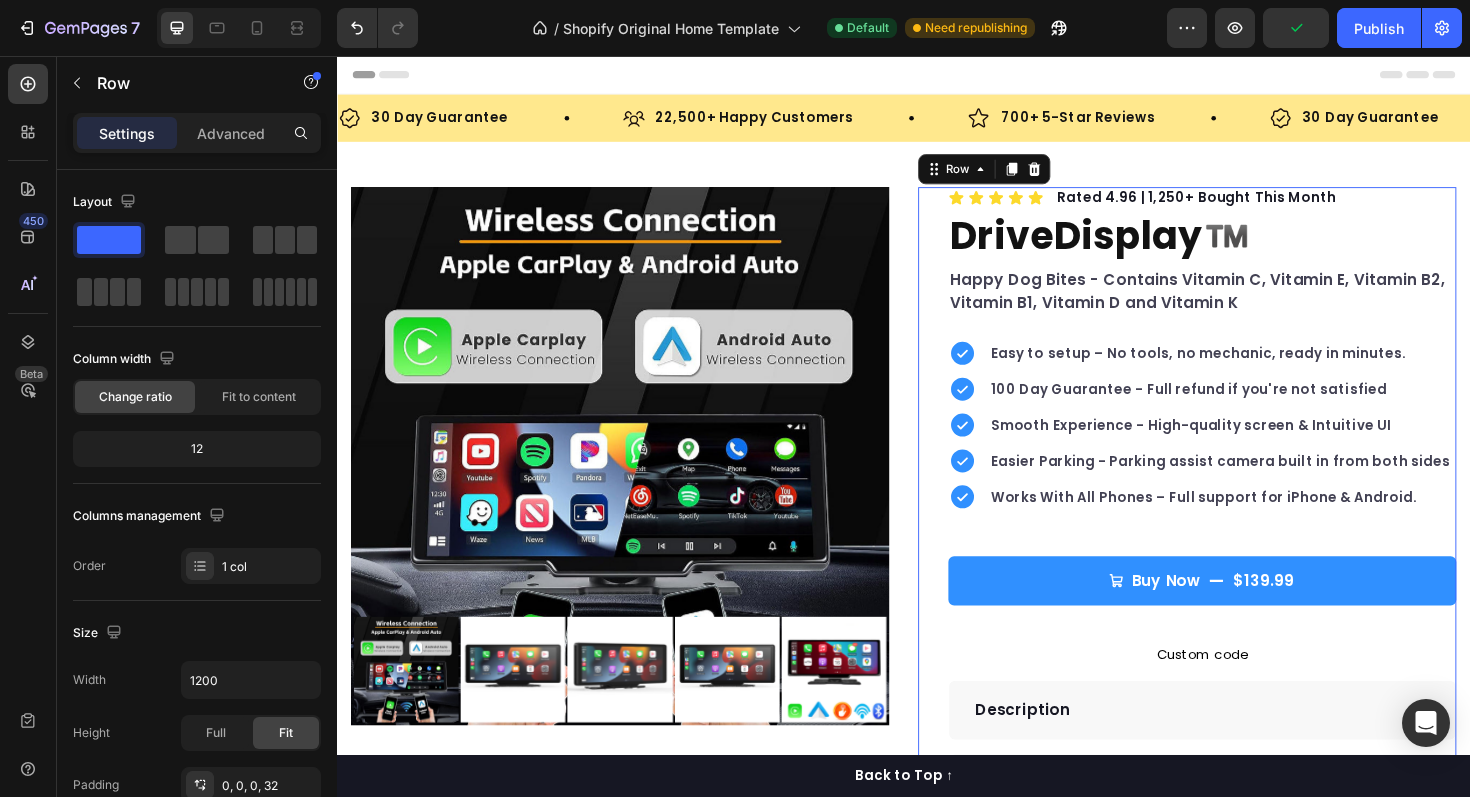 click at bounding box center [937, 76] 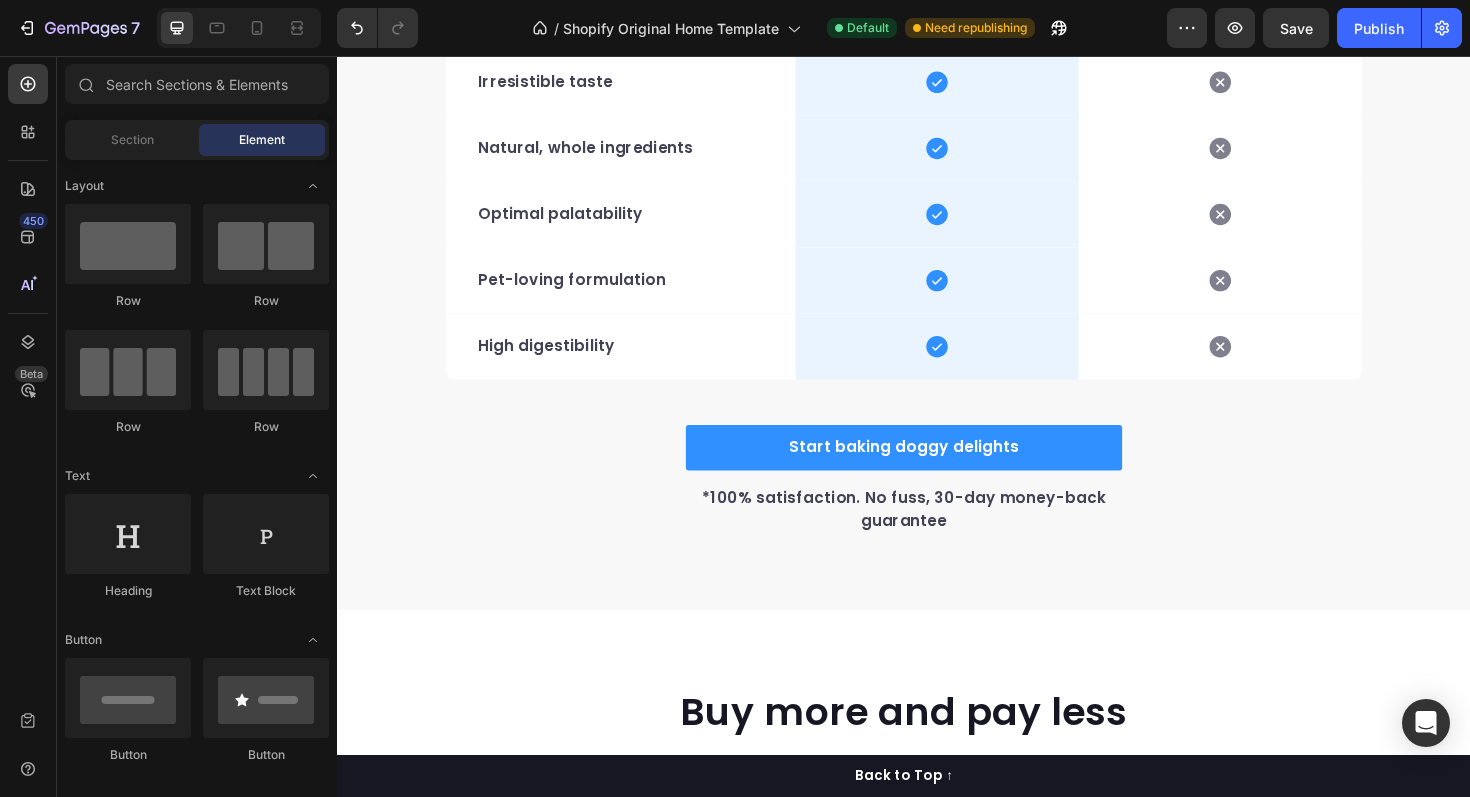 scroll, scrollTop: 3432, scrollLeft: 0, axis: vertical 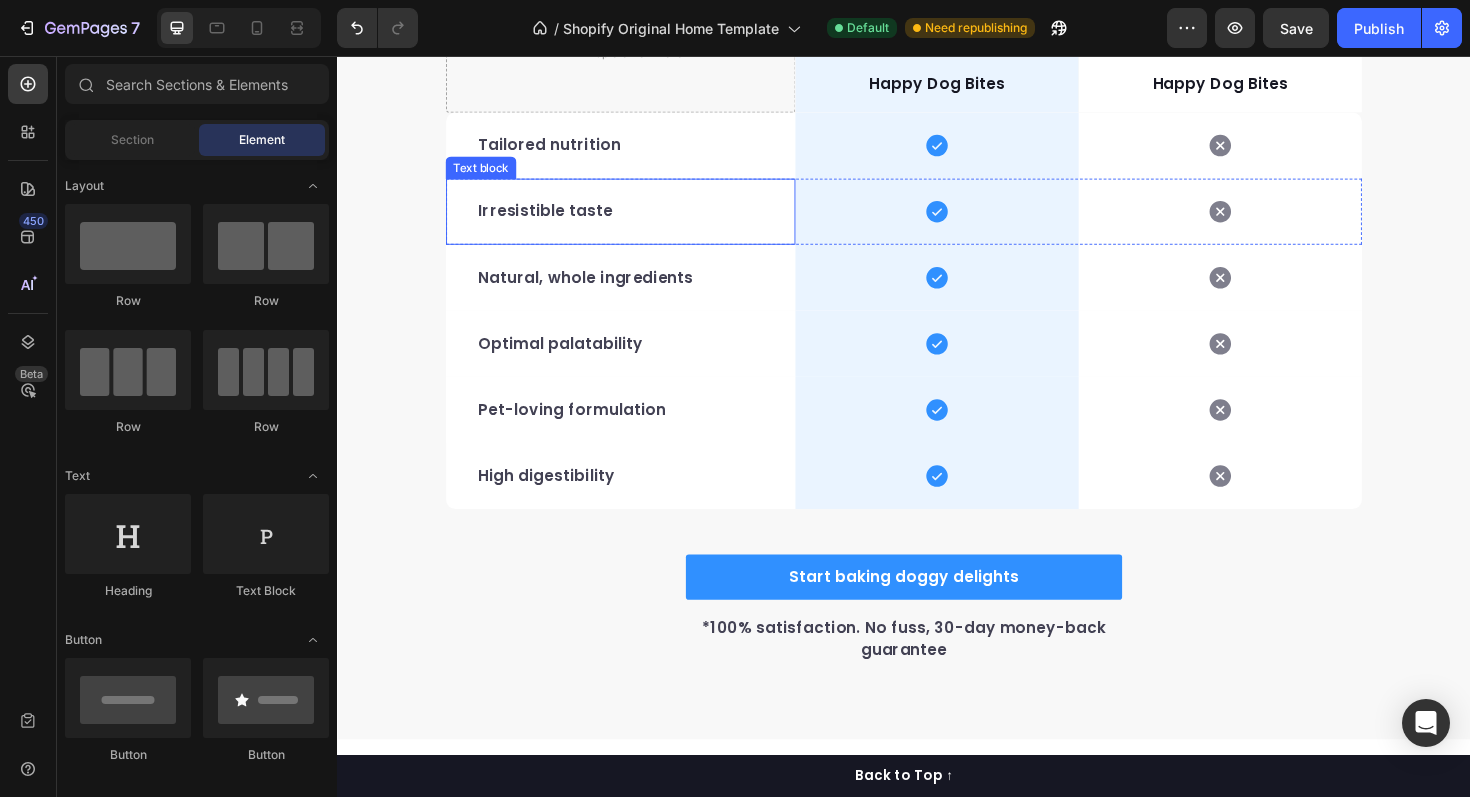 click on "Irresistible taste" at bounding box center [637, 221] 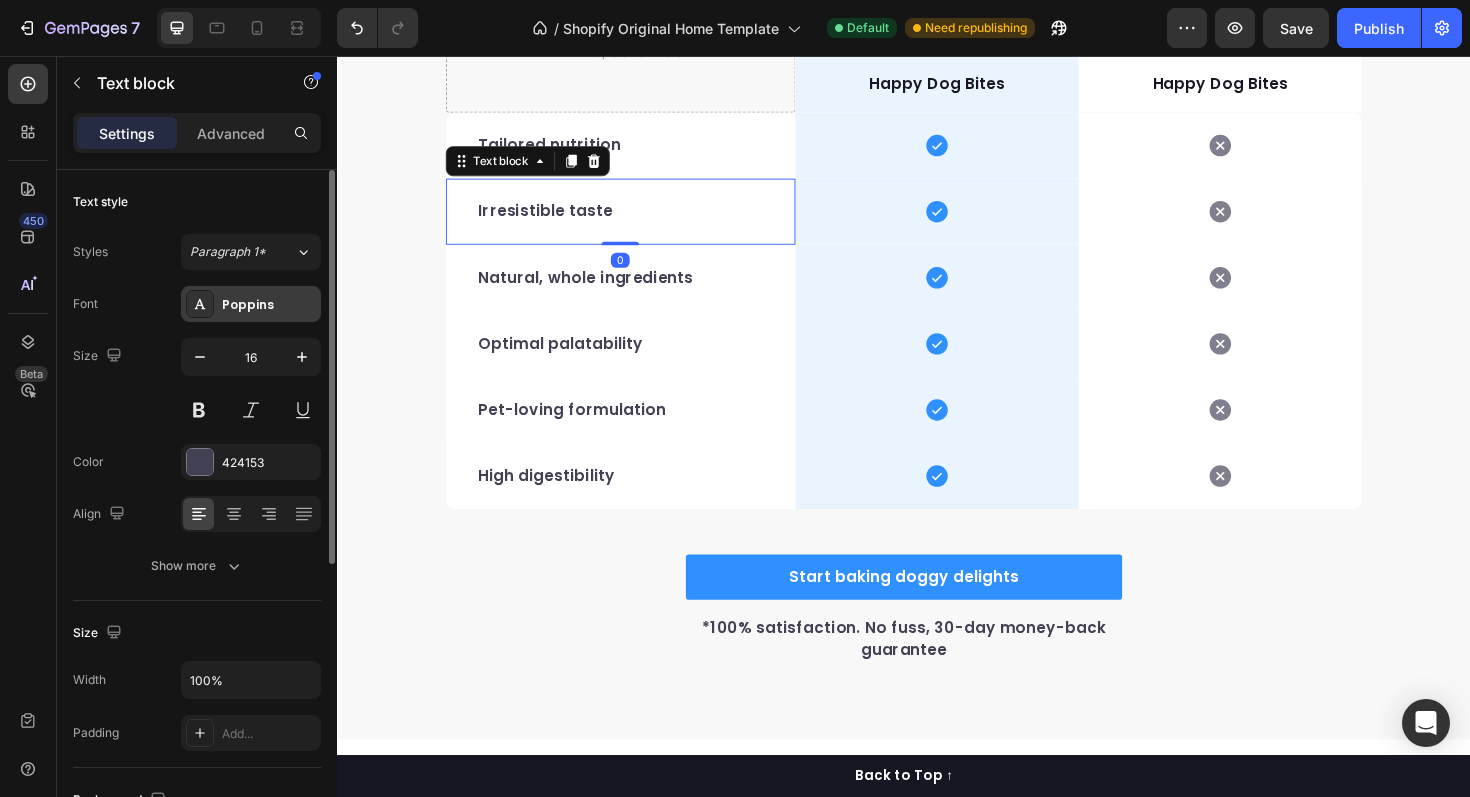 click on "Poppins" at bounding box center [269, 305] 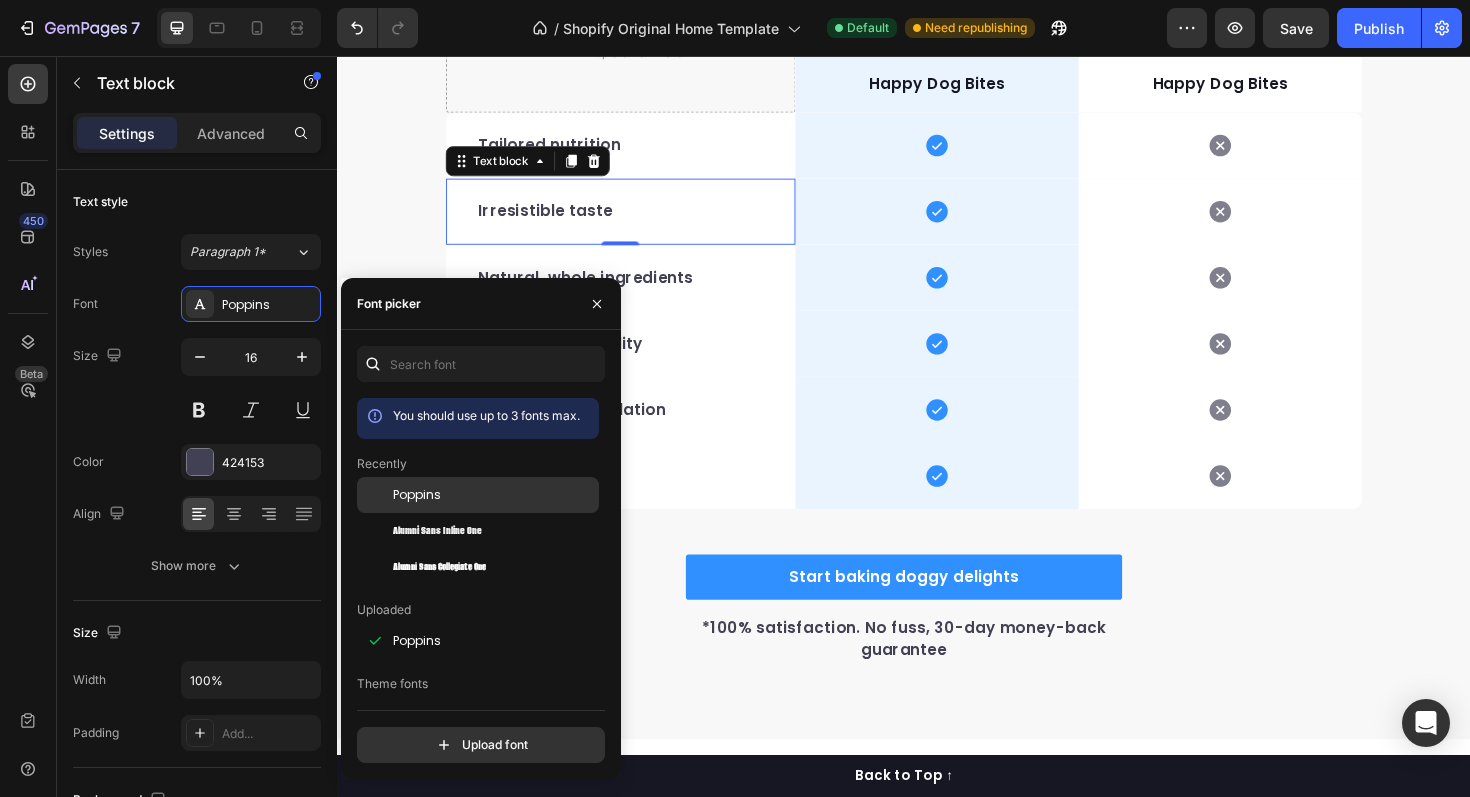click on "Poppins" at bounding box center (417, 495) 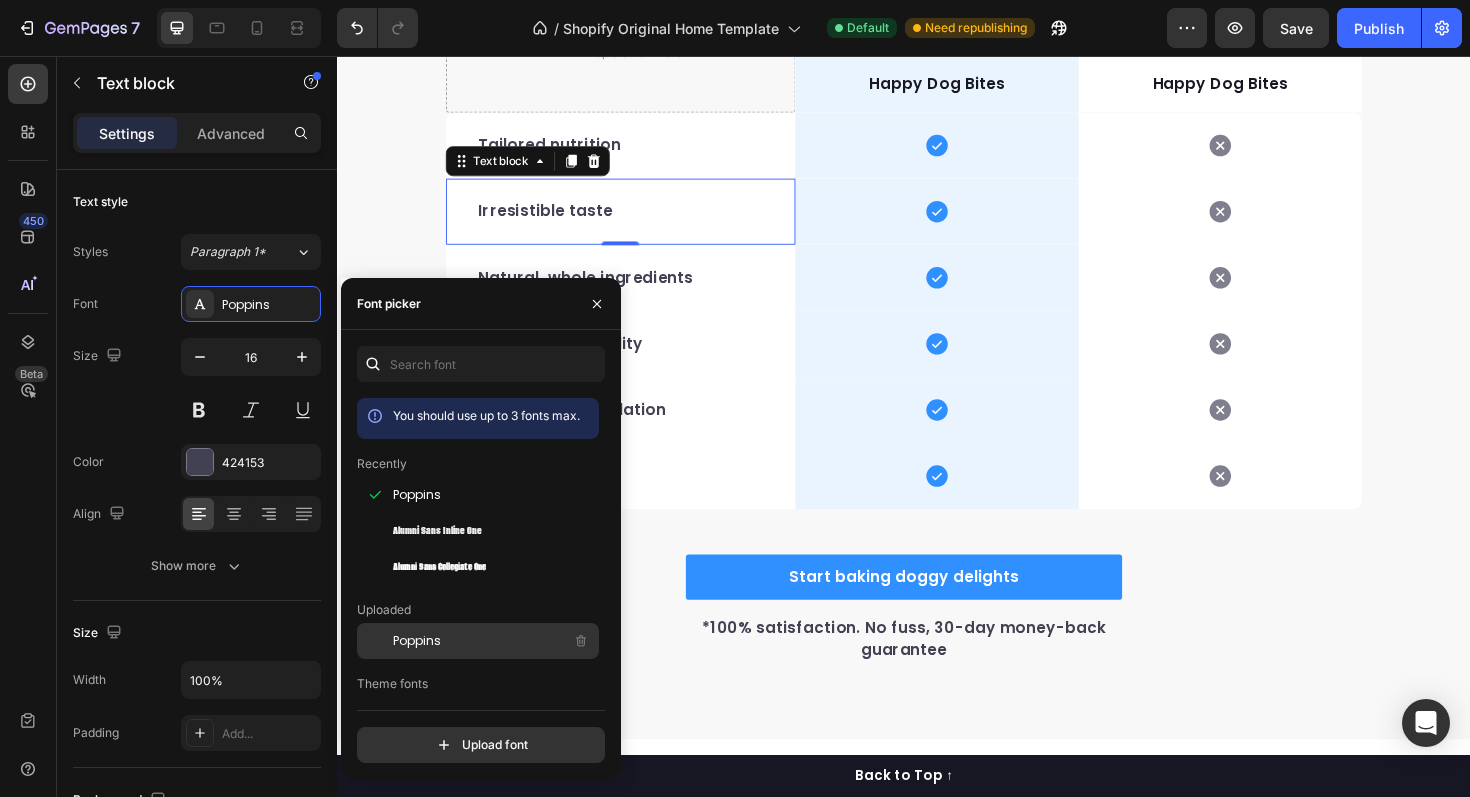 click on "Poppins" at bounding box center [417, 641] 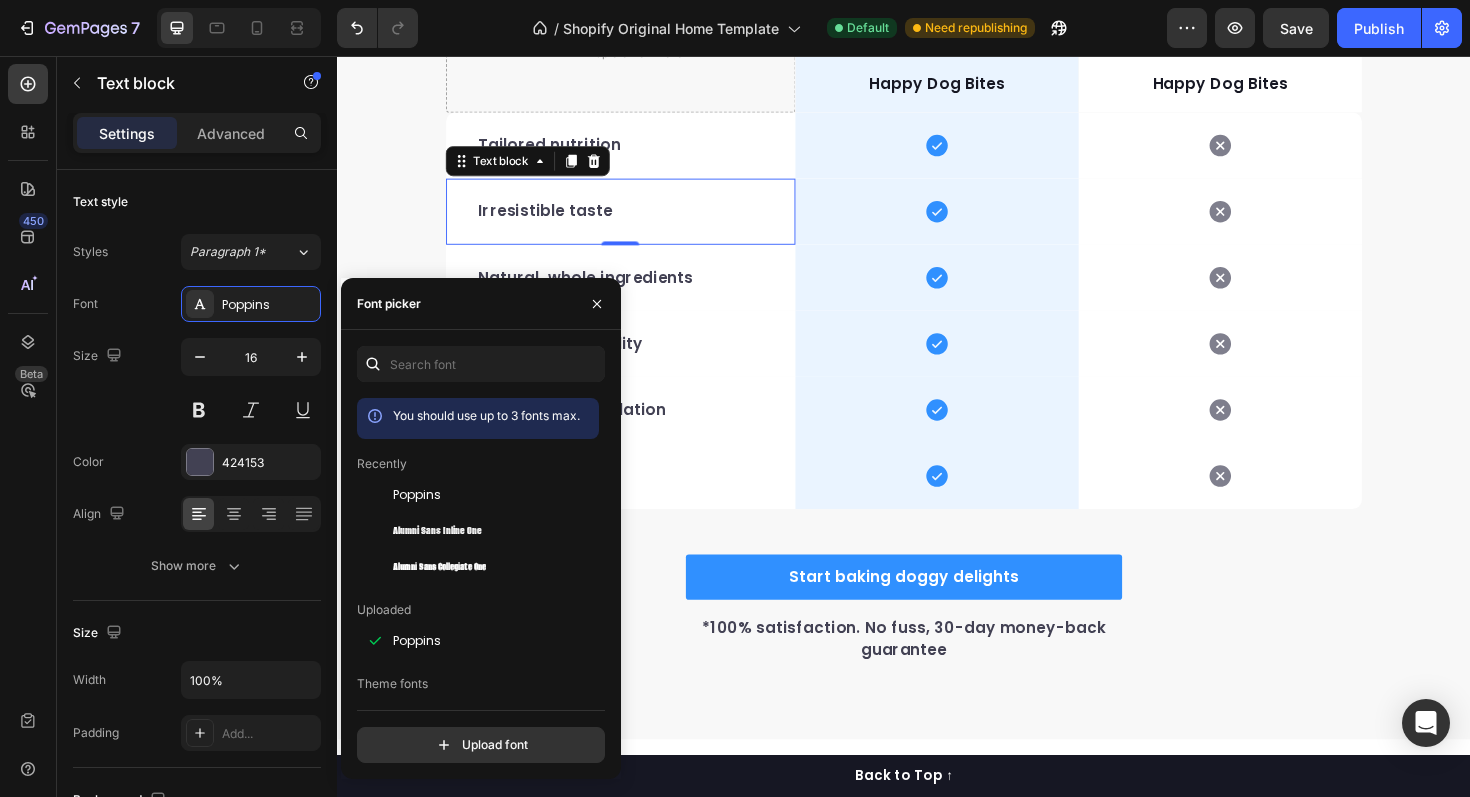 click on "Irresistible taste Text block   0" at bounding box center (637, 221) 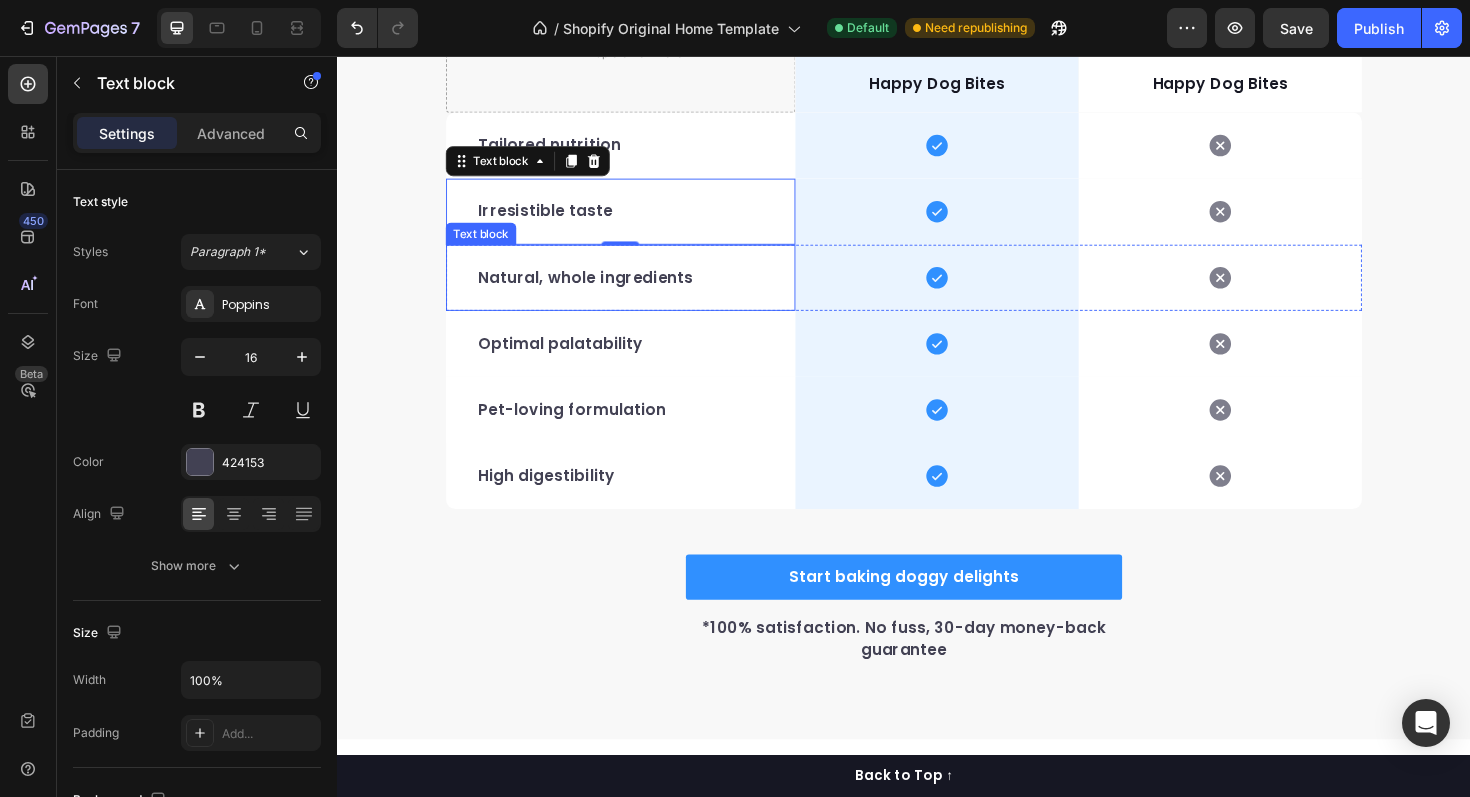 click on "Natural, whole ingredients Text block" at bounding box center [637, 291] 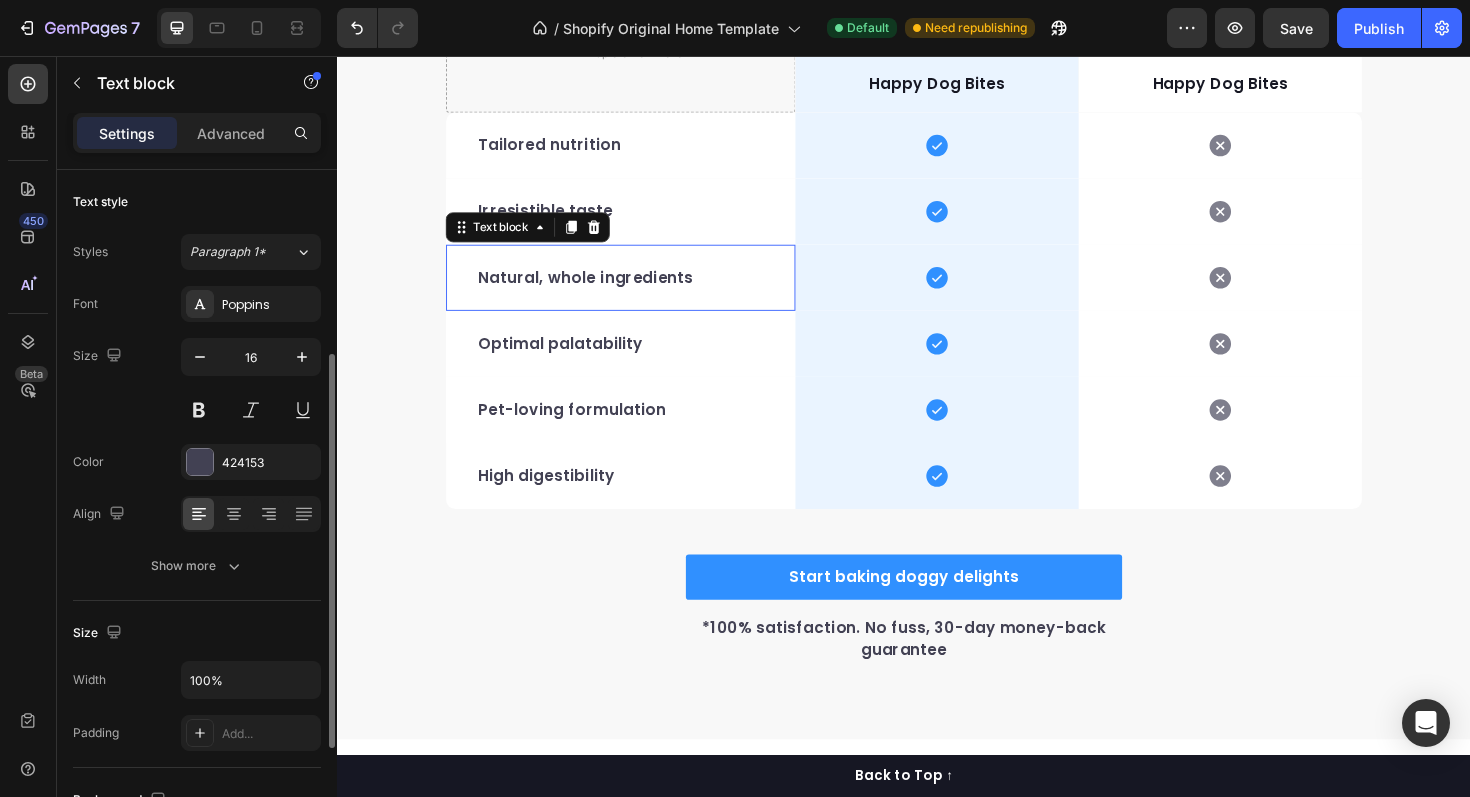 scroll, scrollTop: 117, scrollLeft: 0, axis: vertical 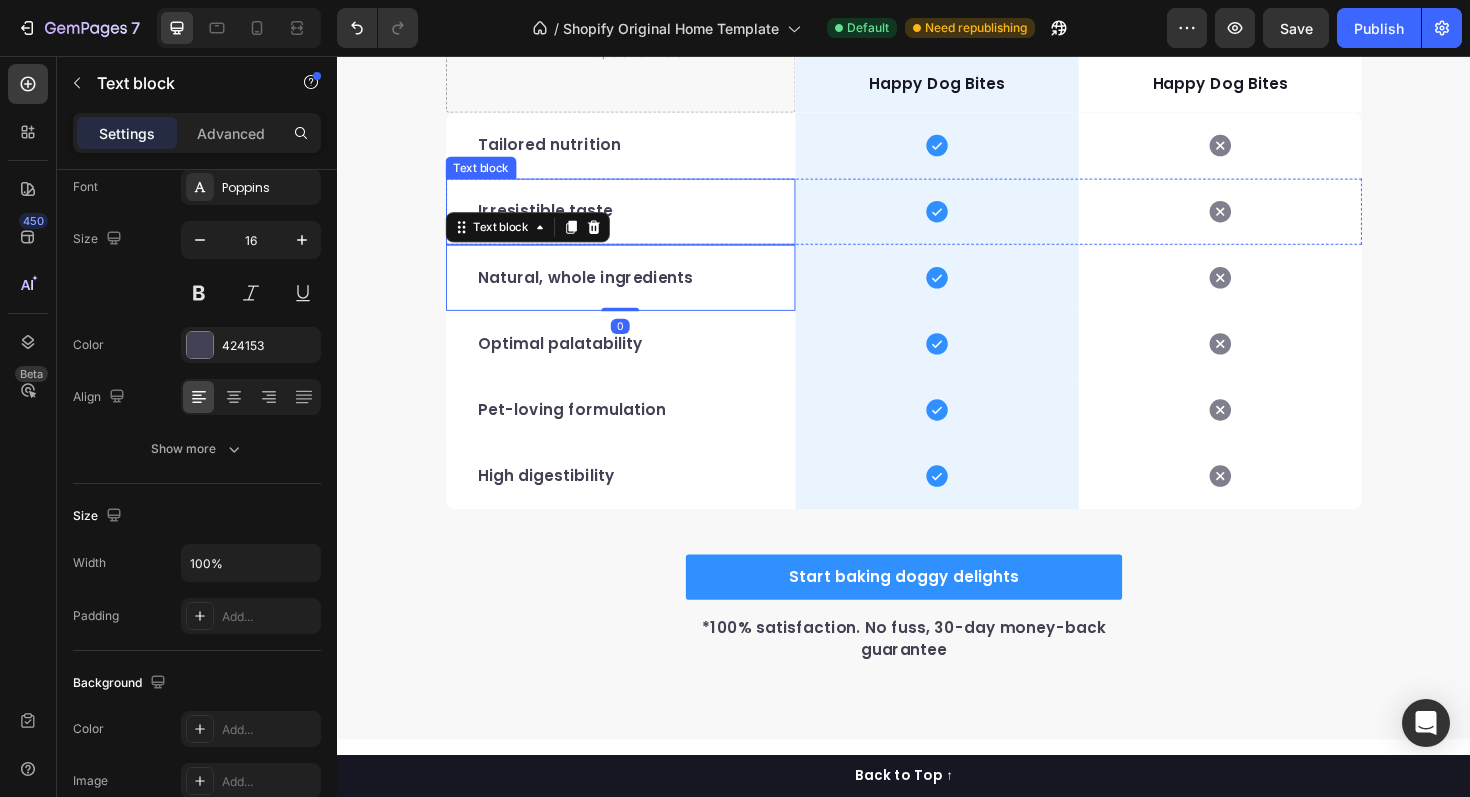 click on "Irresistible taste" at bounding box center [637, 221] 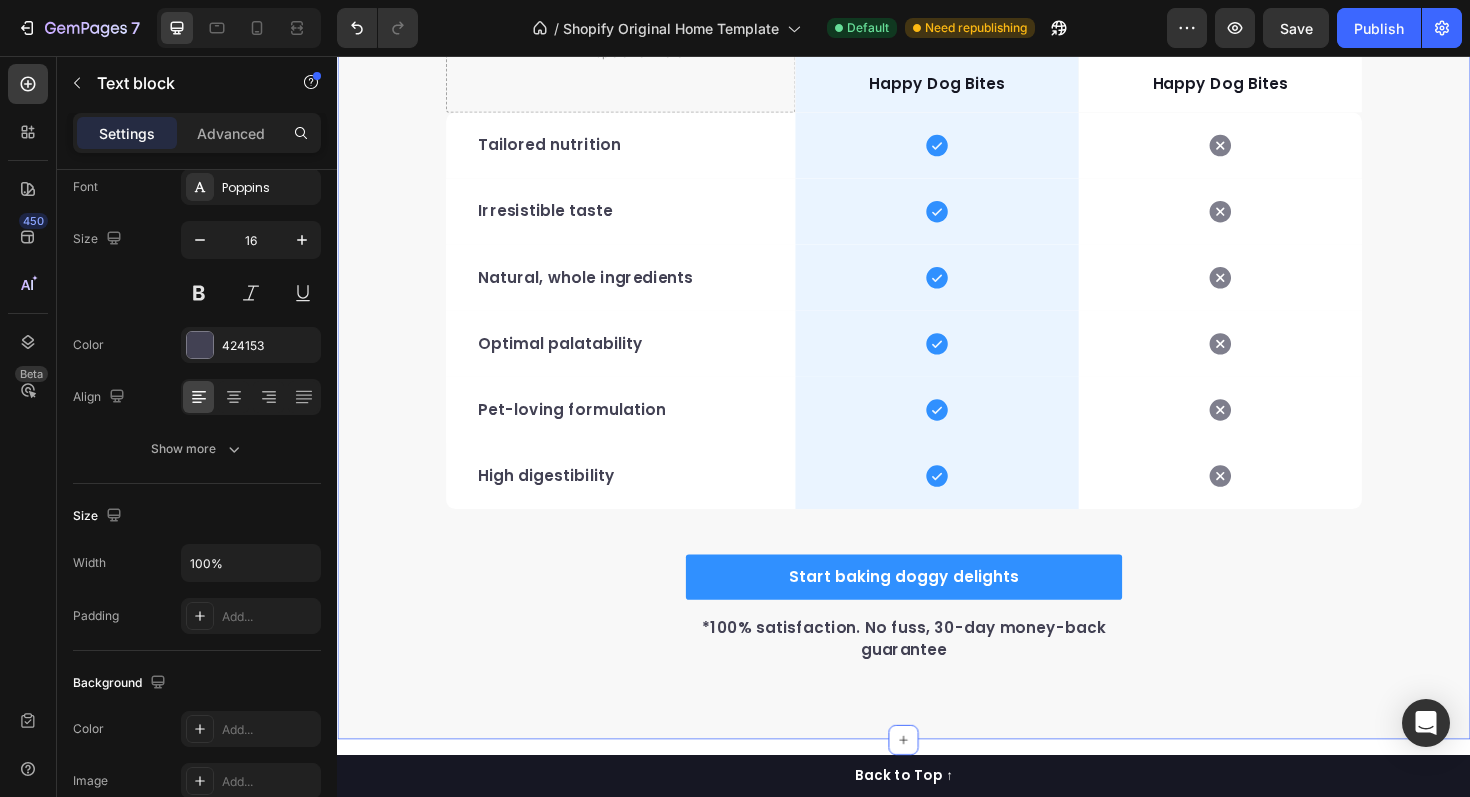 click on "We’re a whole different breed. Heading It’s easy to see why Super Tummy Daily is recommended #1 by vets and owners. The powerful ingredients in each tasty scoop can support your dog’s digestive system, leaving them to live a comfortable, healthy, and active lifestyle Text block Row
Drop element here Happy Dog Bites Text block Row Happy Dog Bites Text block Row Row Tailored nutrition Text block
Icon Row
Icon Row Irresistible taste Text block
Icon Row
Icon Row Natural, whole ingredients Text block
Icon Row
Icon Row Optimal palatability Text block
Icon Row
Icon Row Pet-loving formulation Text block
Icon Row
Icon Row High digestibility Text block
Icon Row
Icon Row Row Start baking doggy delights Button *100% satisfaction. No fuss, 30-day money-back guarantee Text block Row" at bounding box center [937, 217] 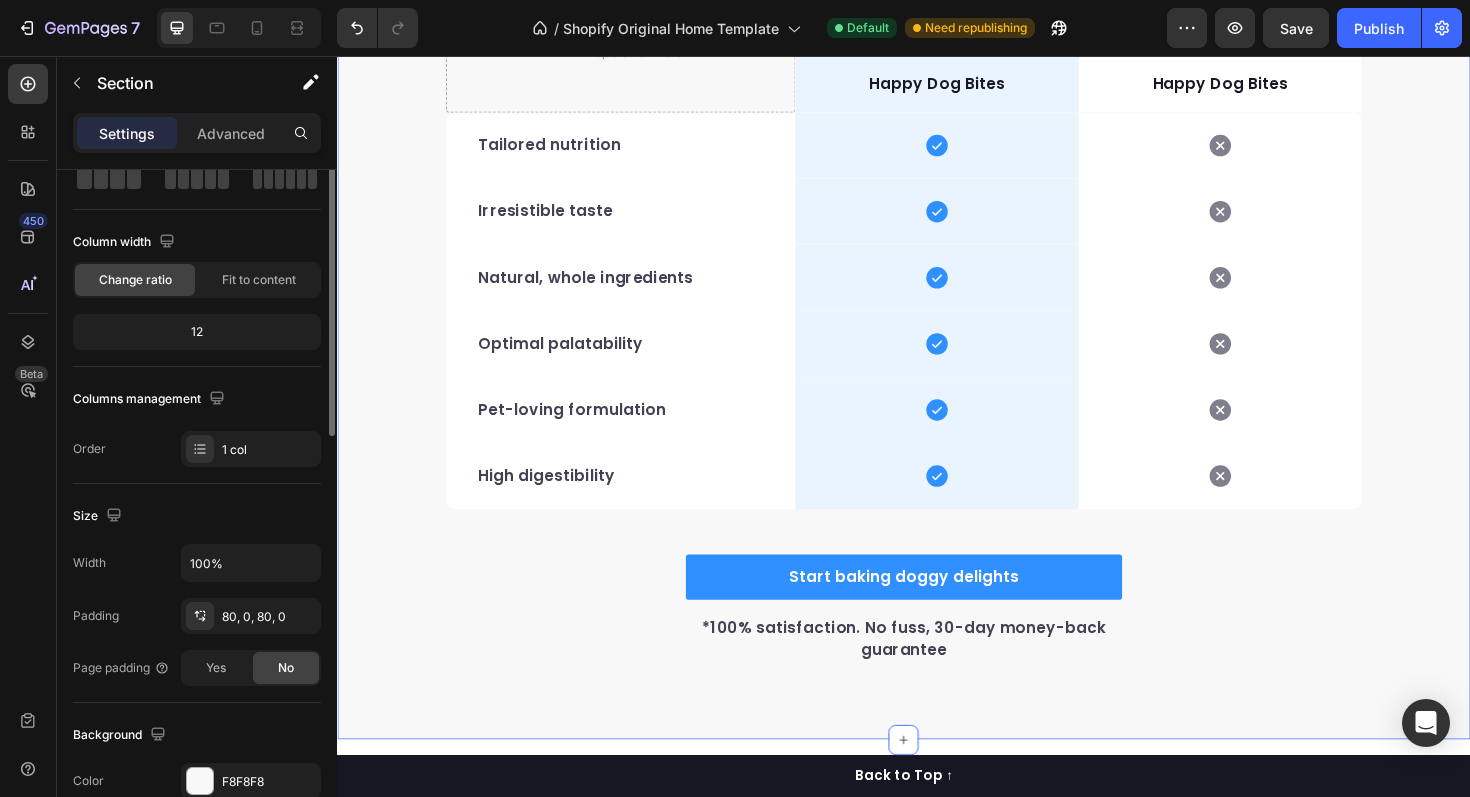 scroll, scrollTop: 0, scrollLeft: 0, axis: both 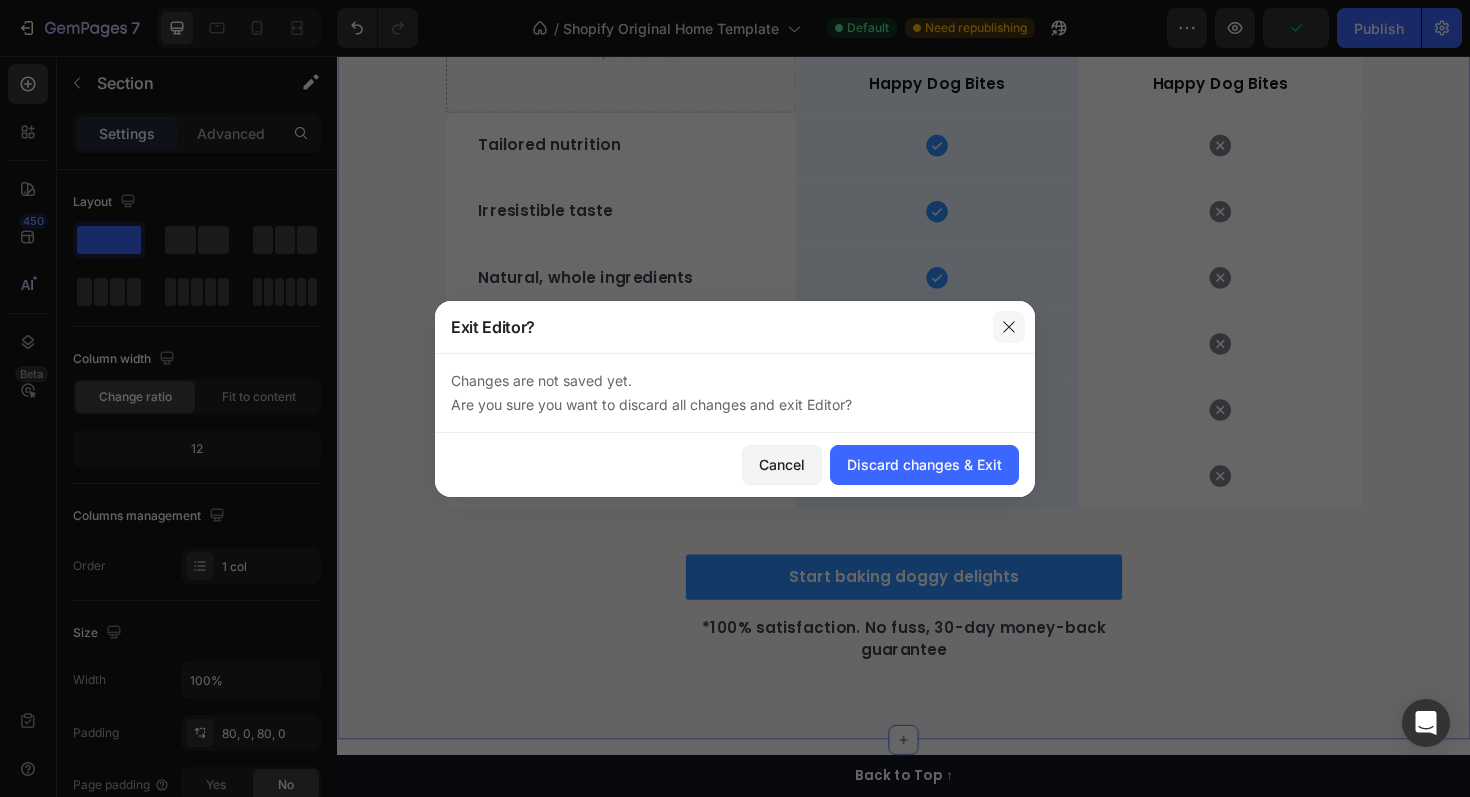 click 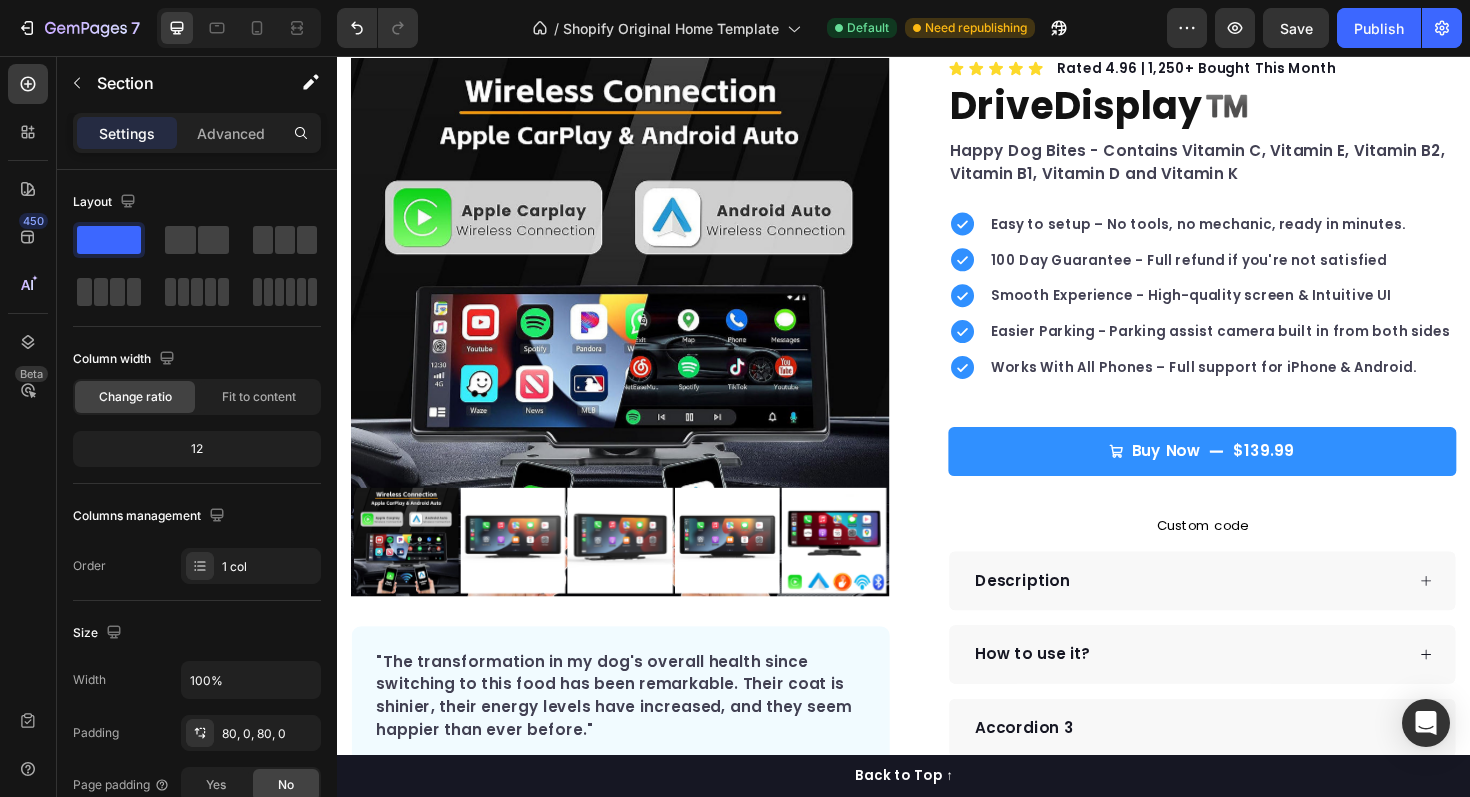 scroll, scrollTop: 148, scrollLeft: 0, axis: vertical 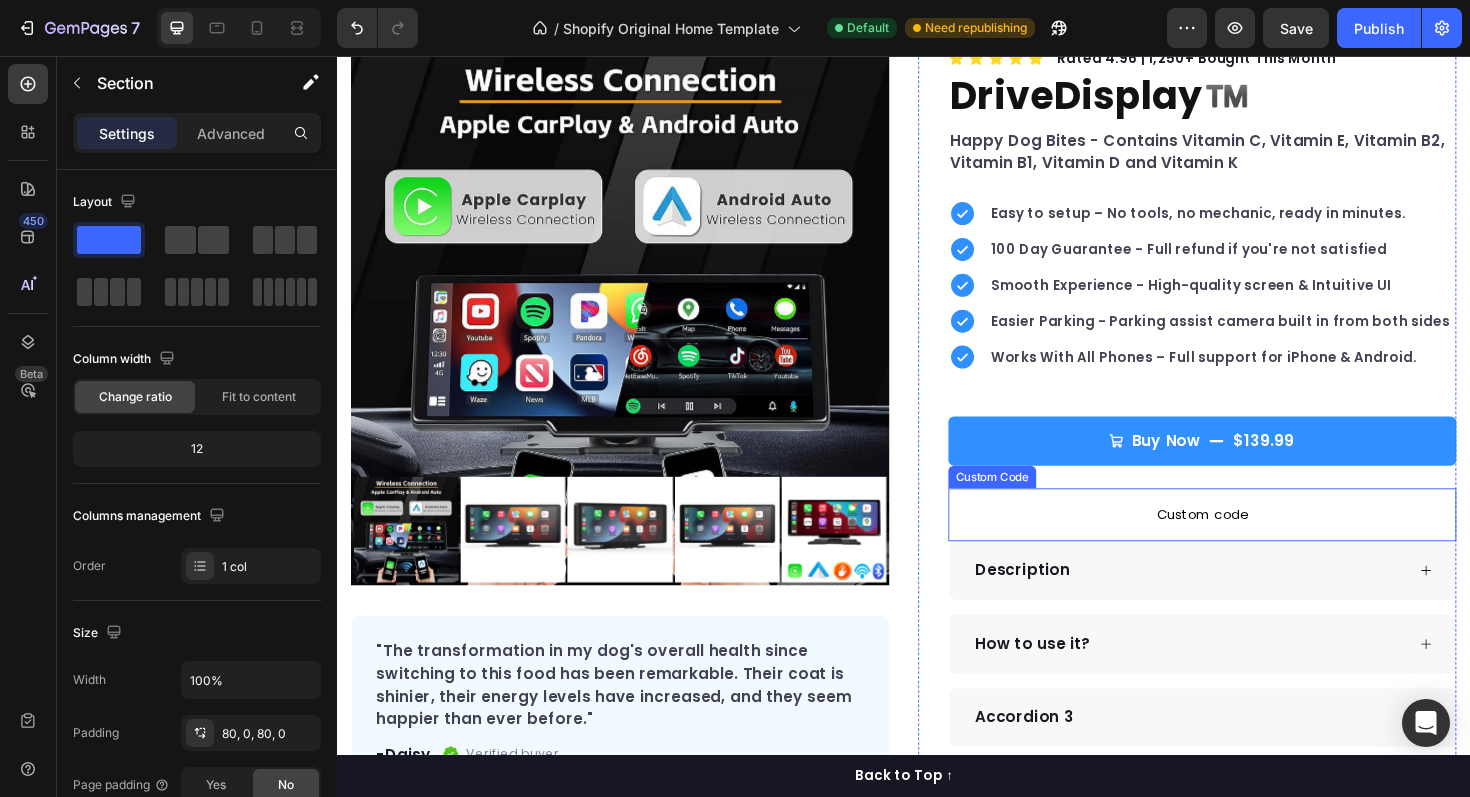 click on "Custom code" at bounding box center [1253, 542] 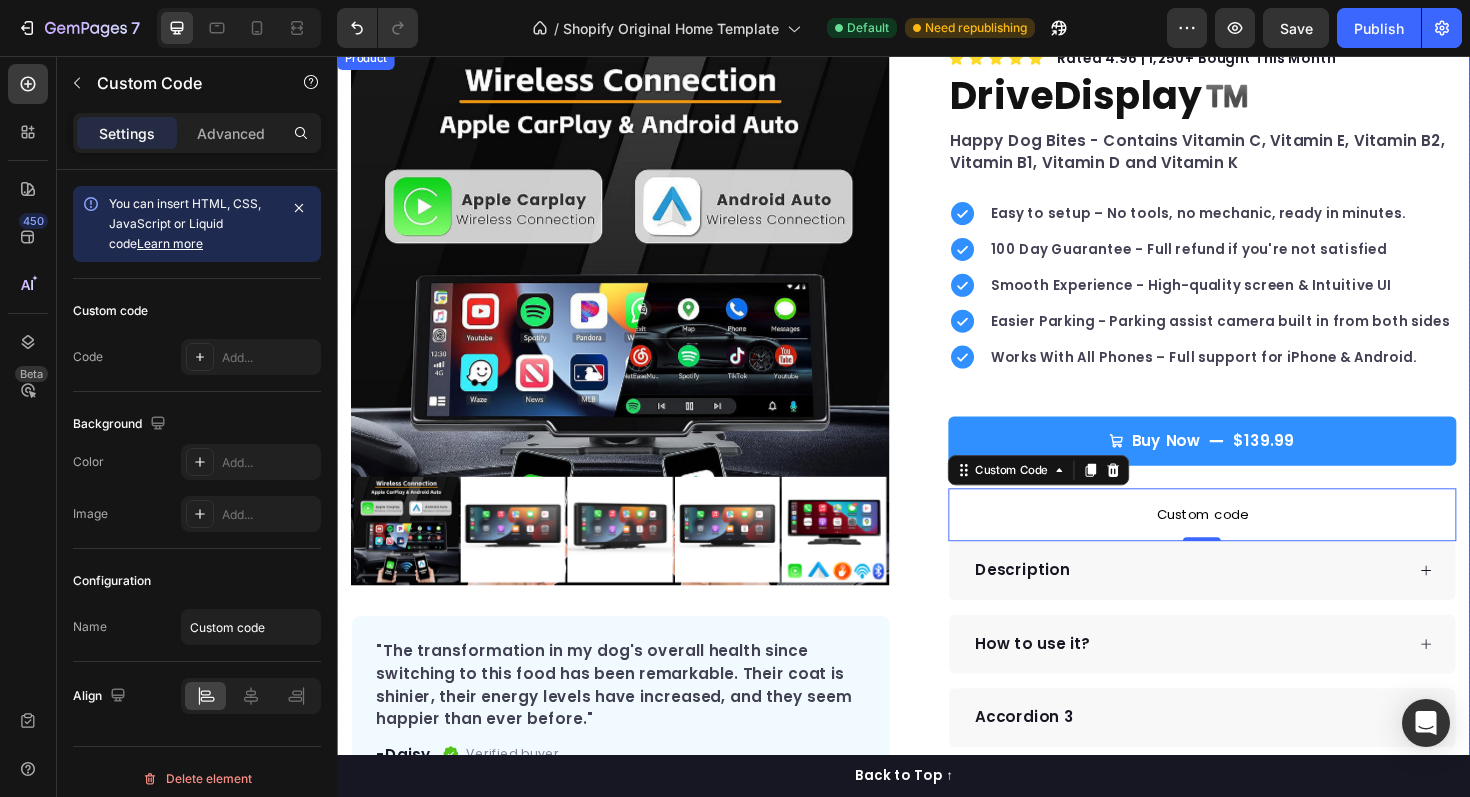 click on "Product Images "The transformation in my dog's overall health since switching to this food has been remarkable. Their coat is shinier, their energy levels have increased, and they seem happier than ever before." Text block -[PERSON] Text block
Verified buyer Item list Row Row "My dog absolutely loves this food! It's clear that the taste and quality are top-notch."  -[PERSON] Text block Row Row
Icon
Icon
Icon
Icon
Icon Icon List Hoz Rated 4.96 | 1,250+ Bought This Month Text block Row DriveDisplay™️ Product Title Happy Dog Bites - Contains Vitamin C, Vitamin E, Vitamin B2, Vitamin B1, Vitamin D and Vitamin K Text block
Easy to setup – No tools, no mechanic, ready in minutes.
100 Day Guarantee - Full refund if you're not satisfied
Smooth Experience - High-quality screen & Intuitive UI
Easier Parking - Parking assist camera built in from both sides" at bounding box center [937, 457] 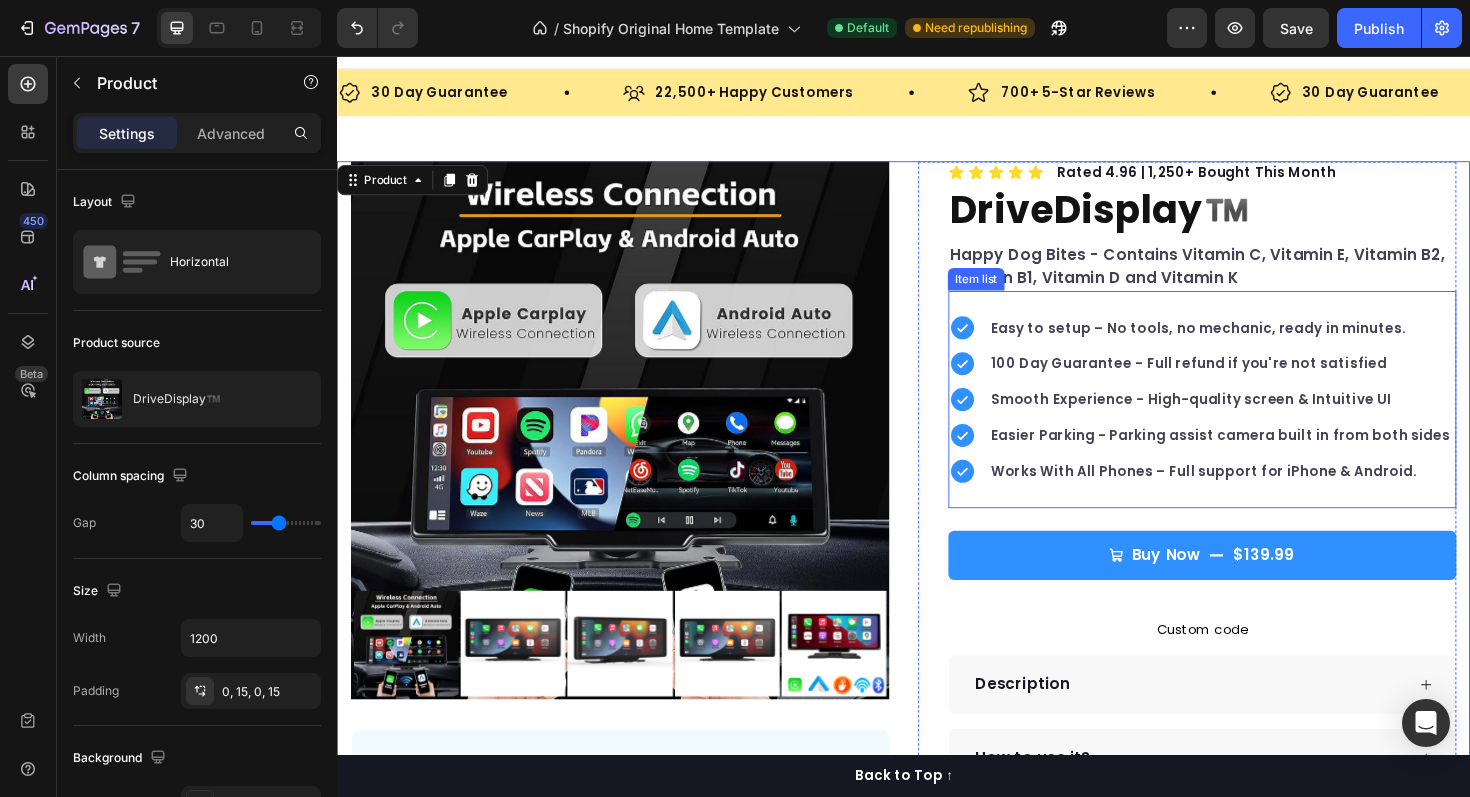 scroll, scrollTop: 0, scrollLeft: 0, axis: both 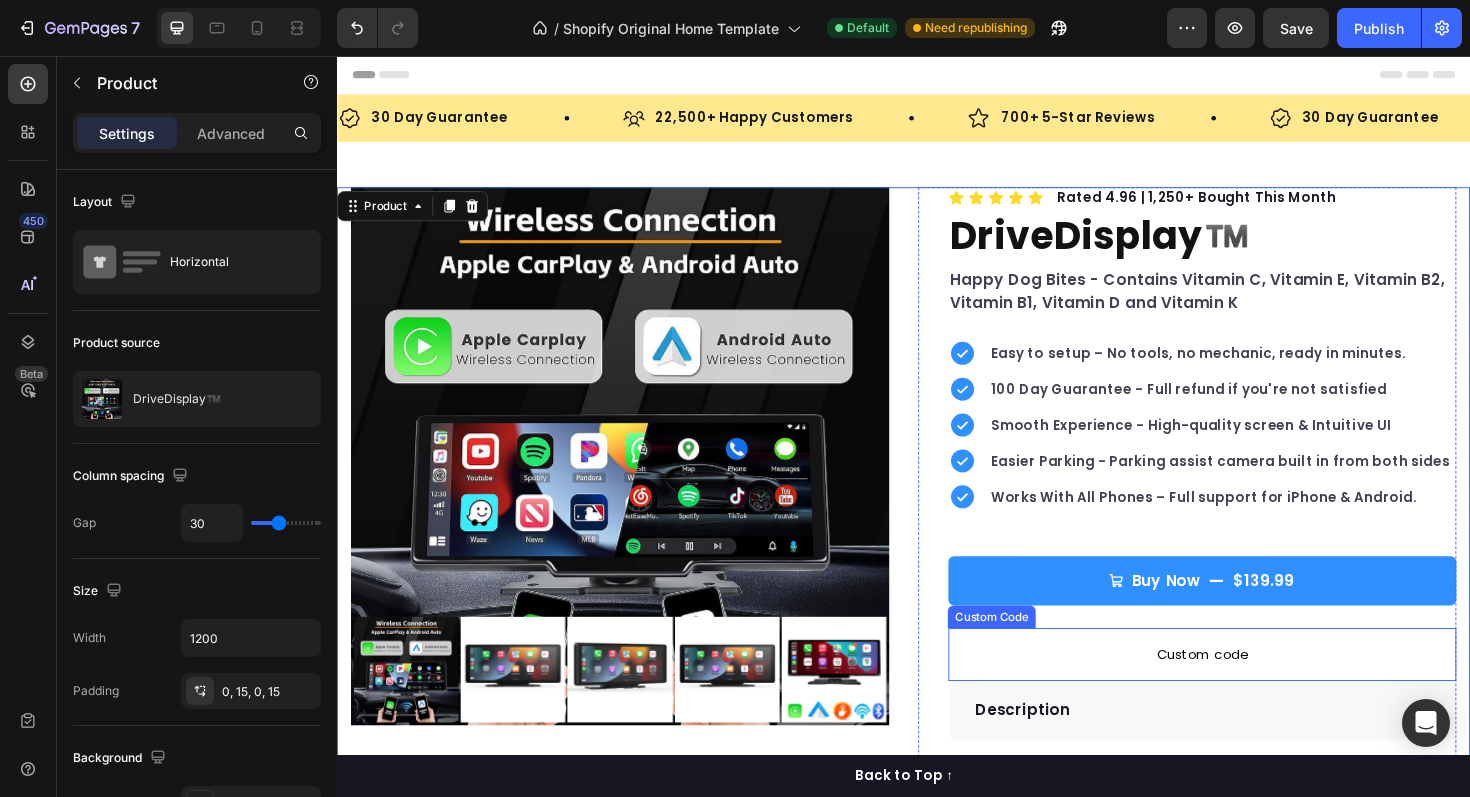 click on "Custom code" at bounding box center [1253, 690] 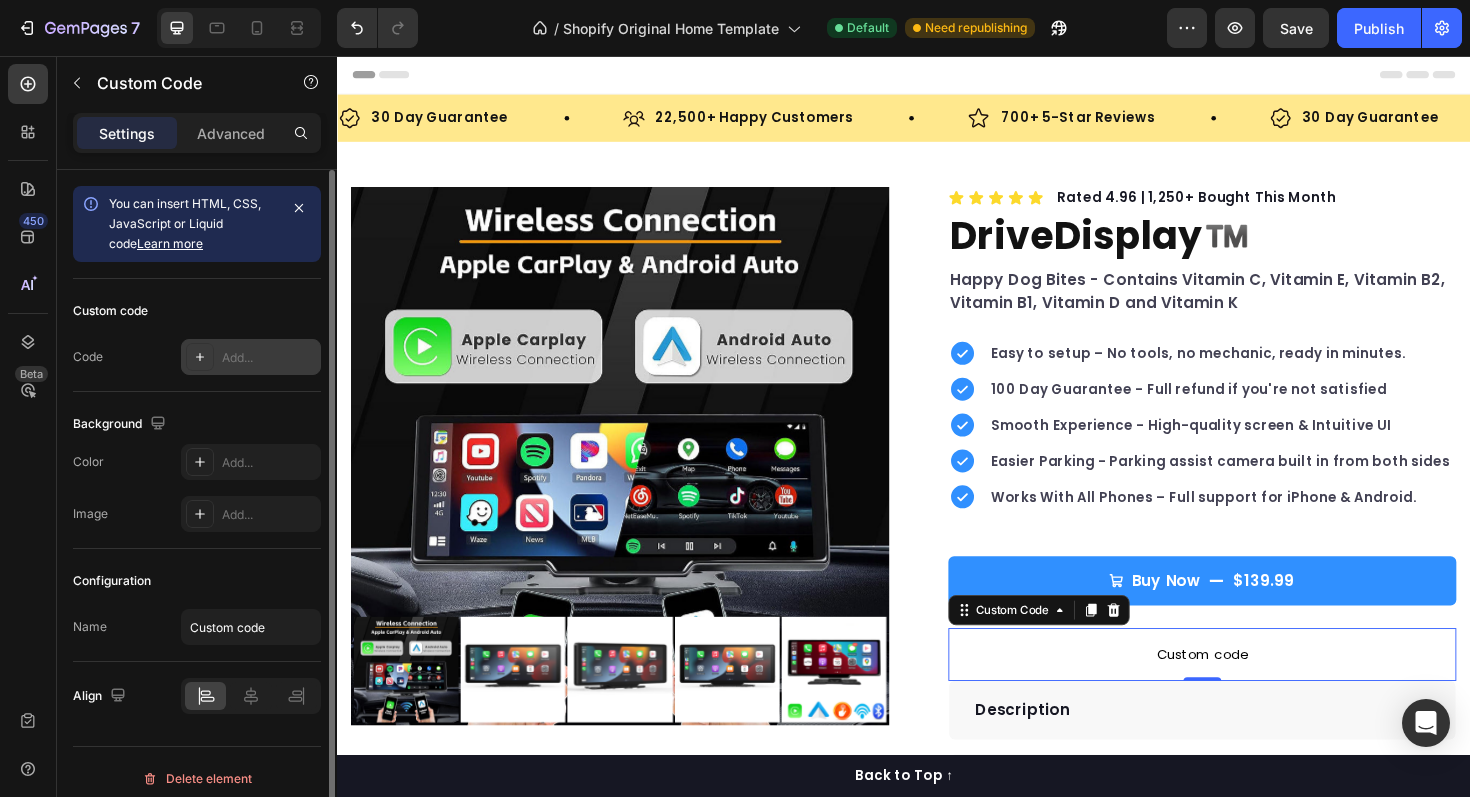 click on "Add..." at bounding box center [269, 358] 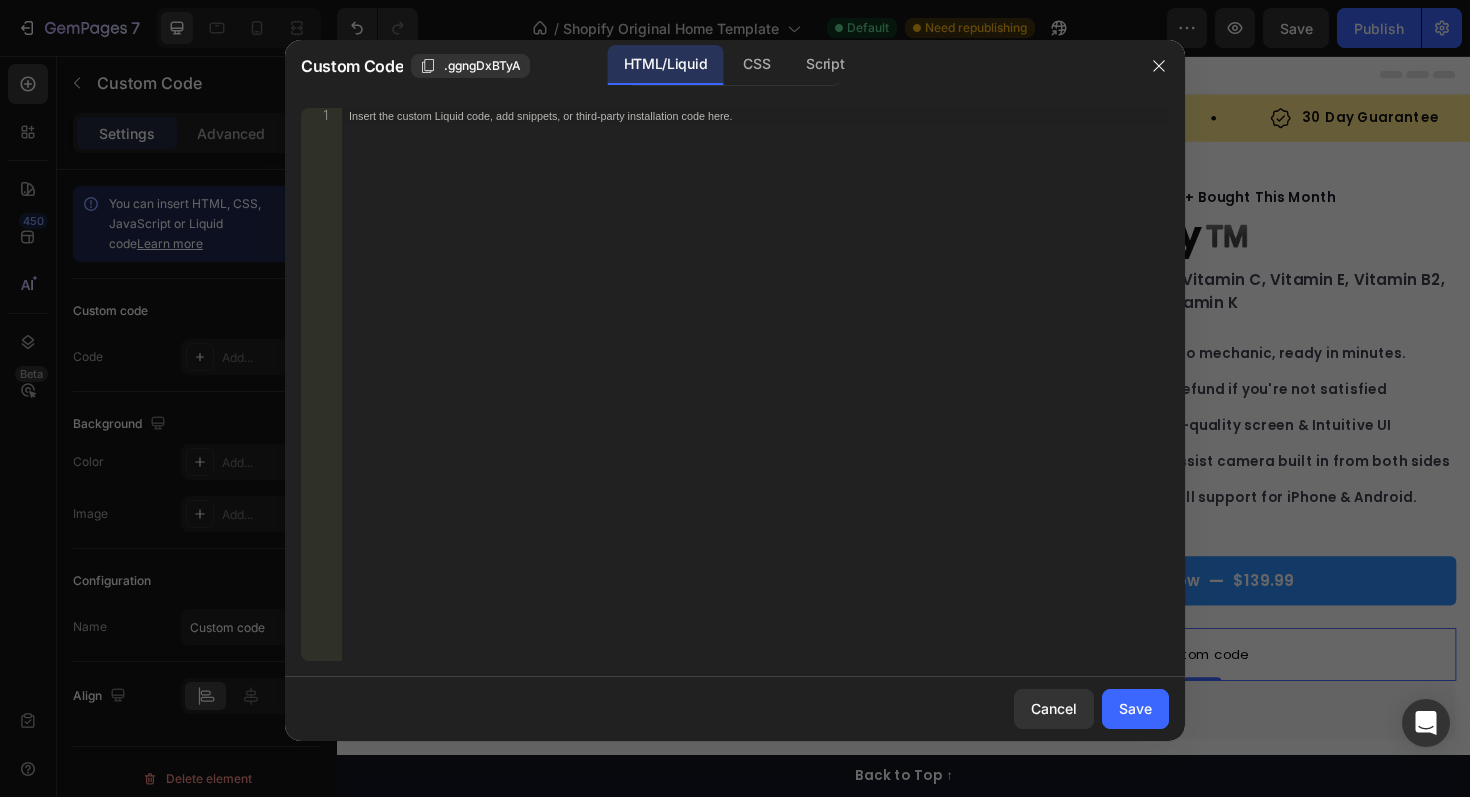 click on "Insert the custom Liquid code, add snippets, or third-party installation code here." at bounding box center (713, 116) 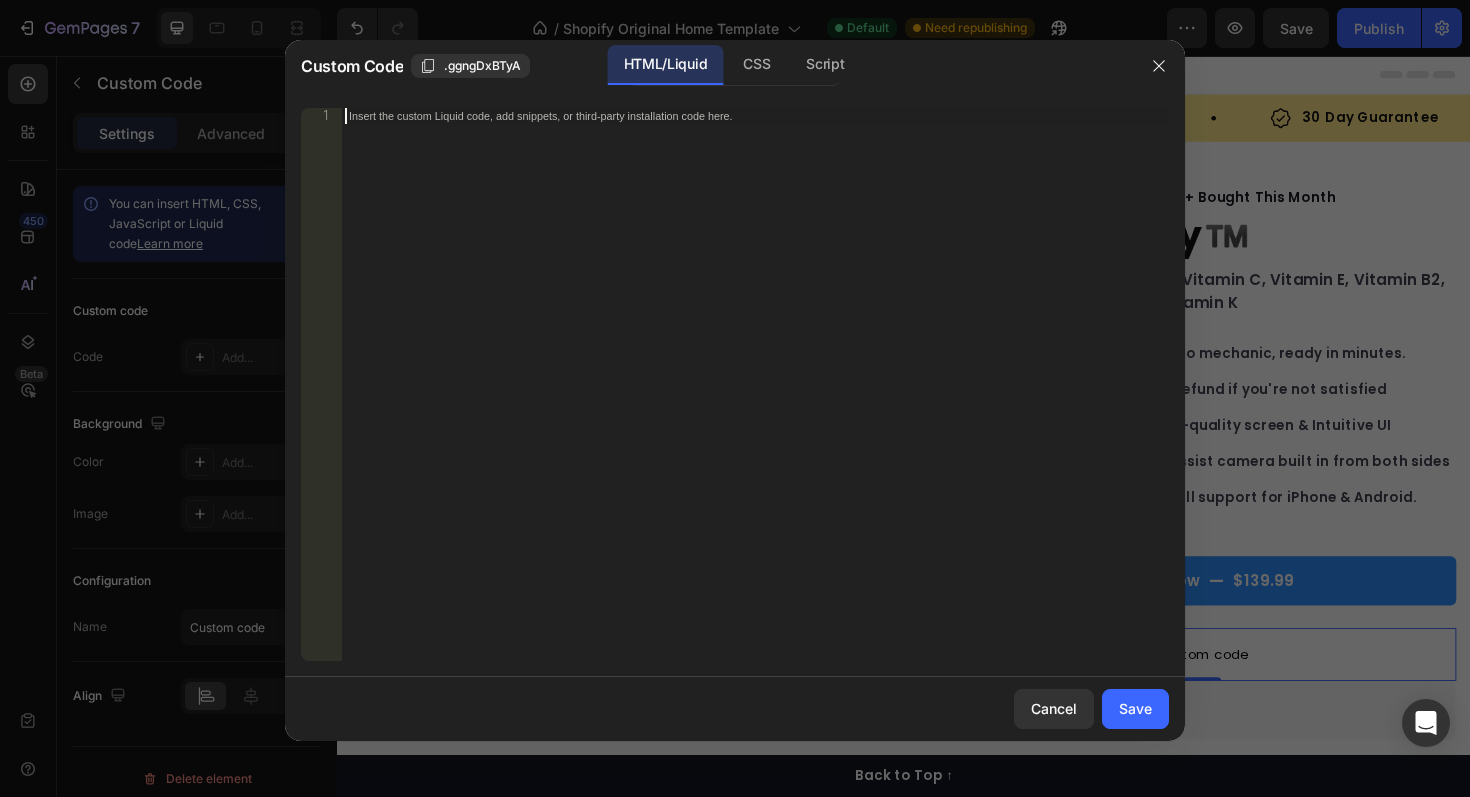 paste on "<div data-rapi-id="rapi_63b64865da0548"></div>" 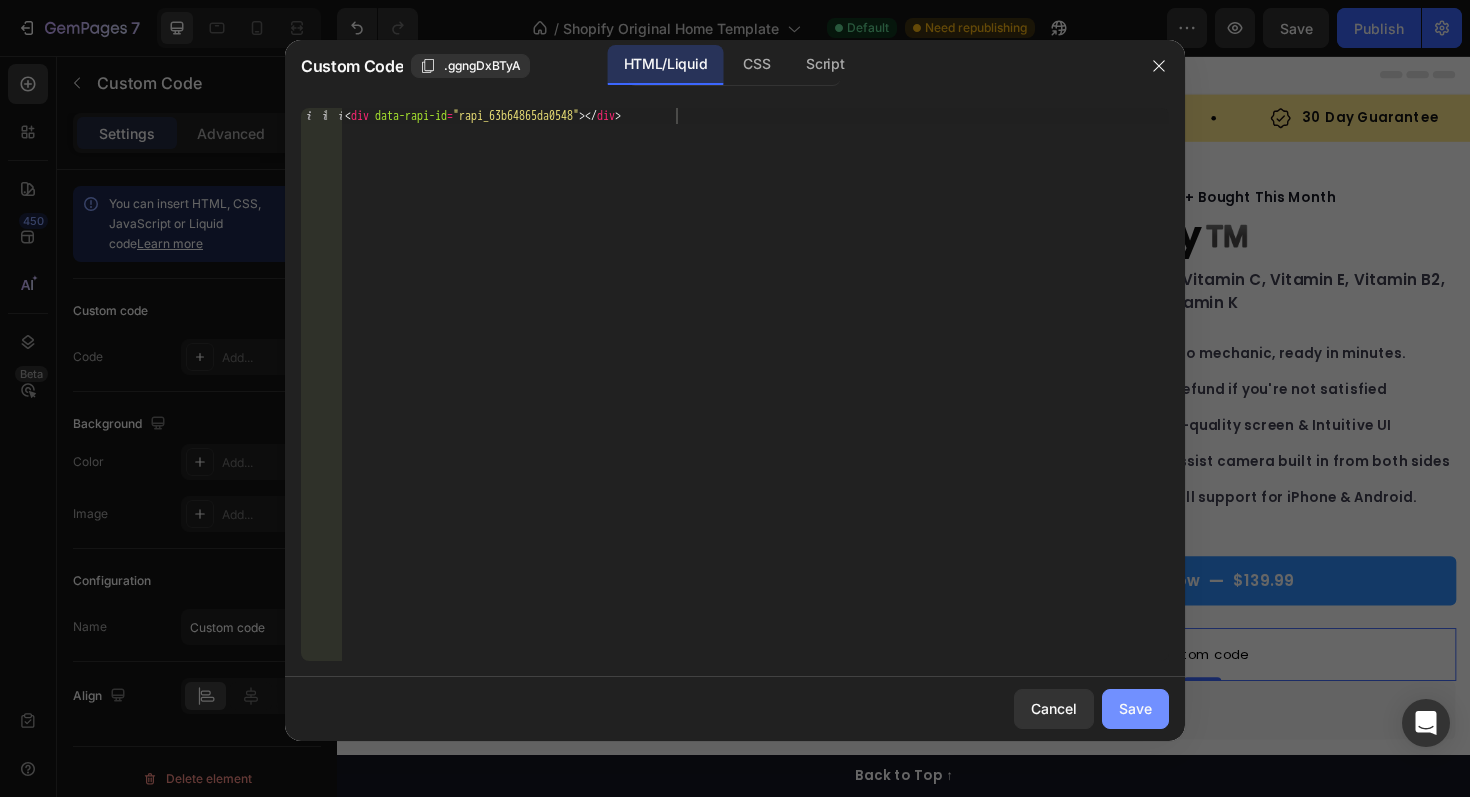 click on "Save" at bounding box center (1135, 708) 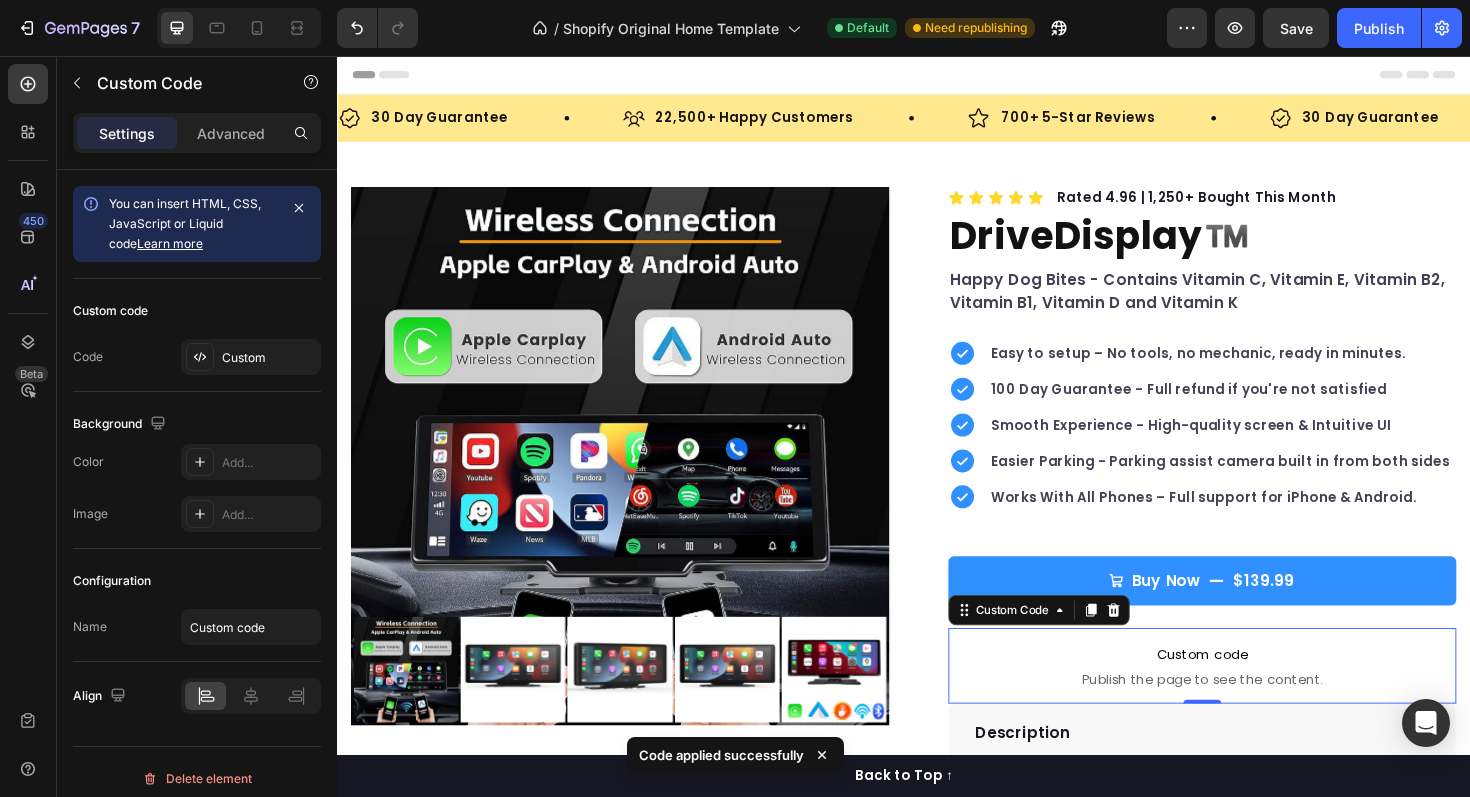 click on "7   /  Shopify Original Home Template Default Need republishing Preview  Save   Publish" 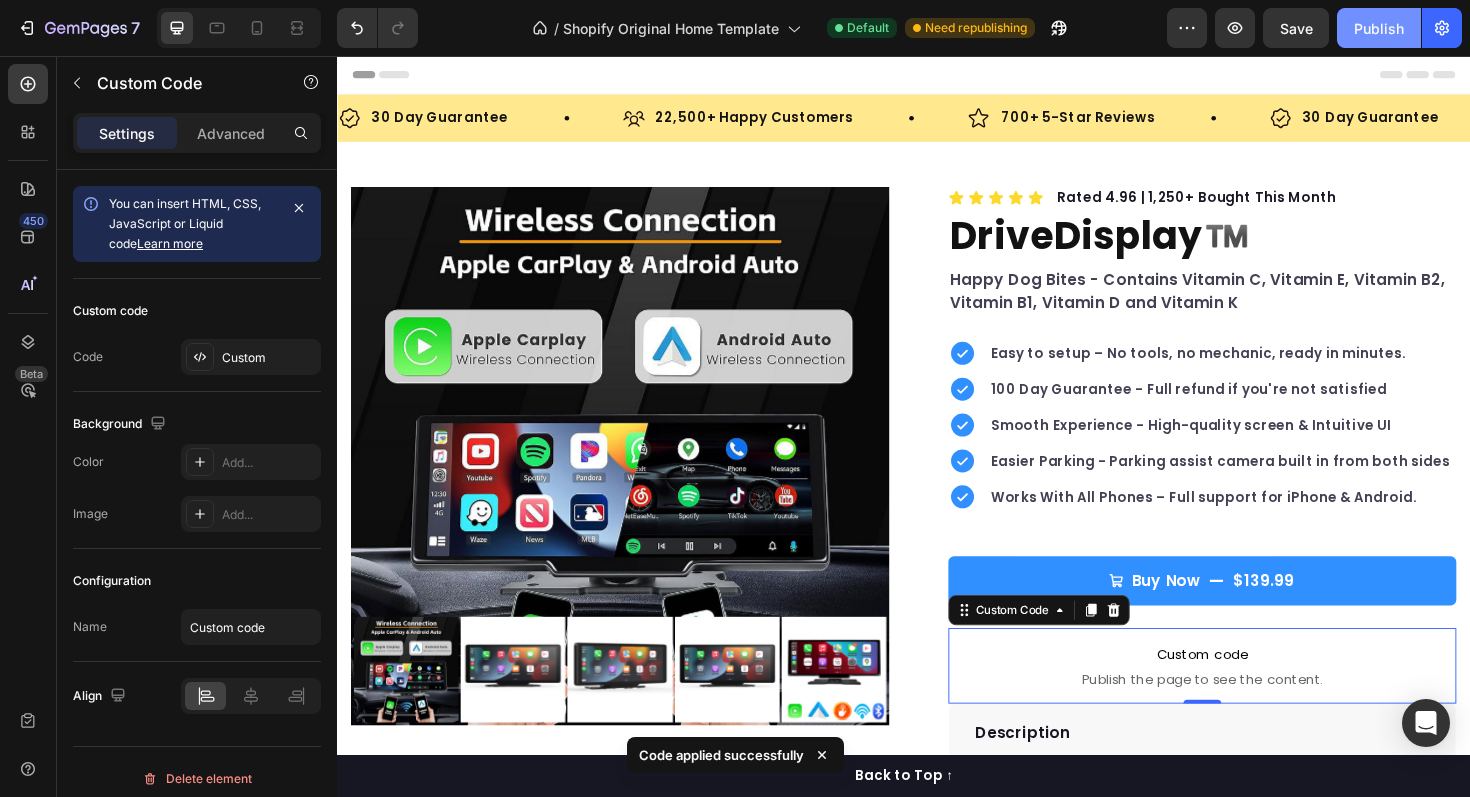 click on "Publish" at bounding box center (1379, 28) 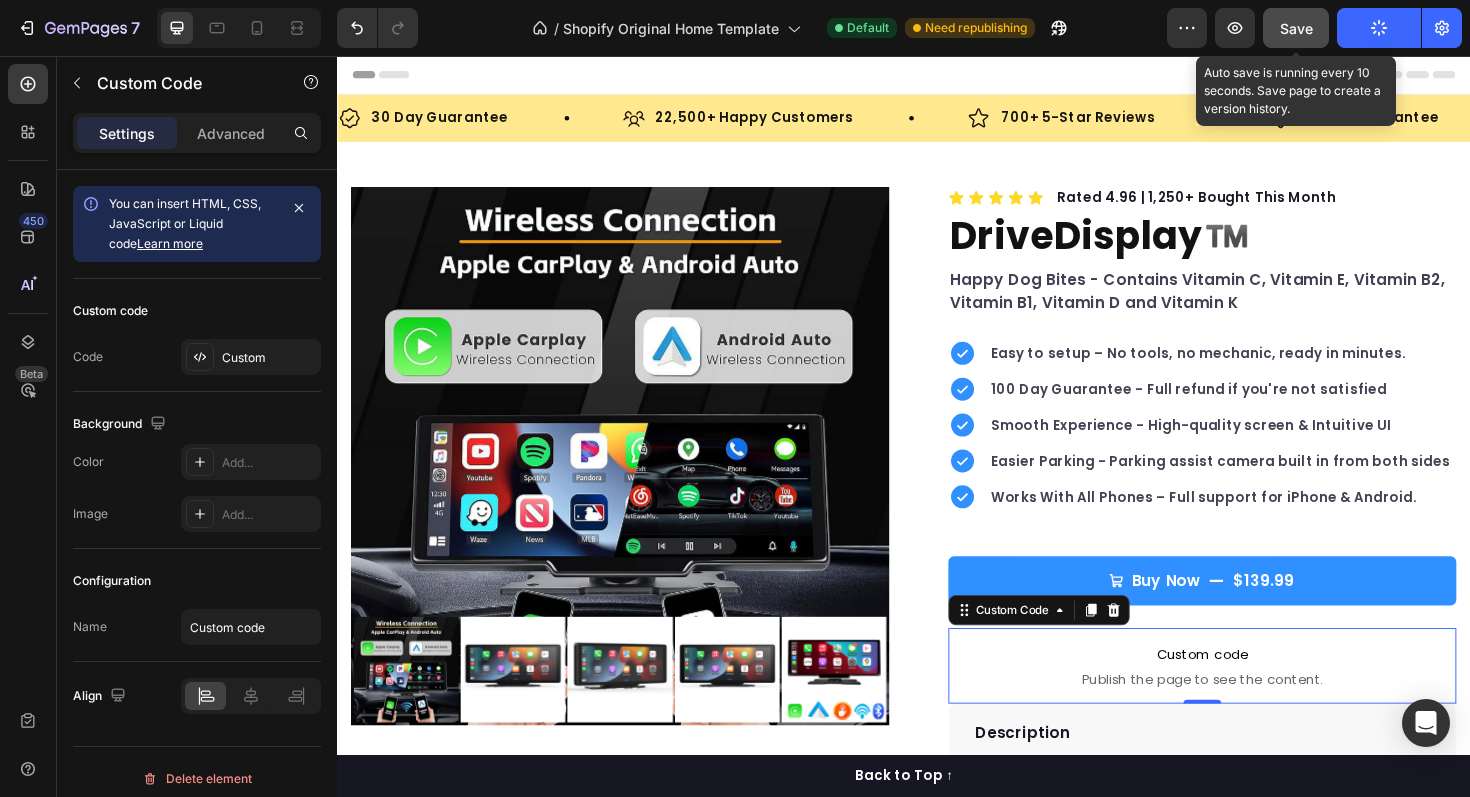 click on "Save" 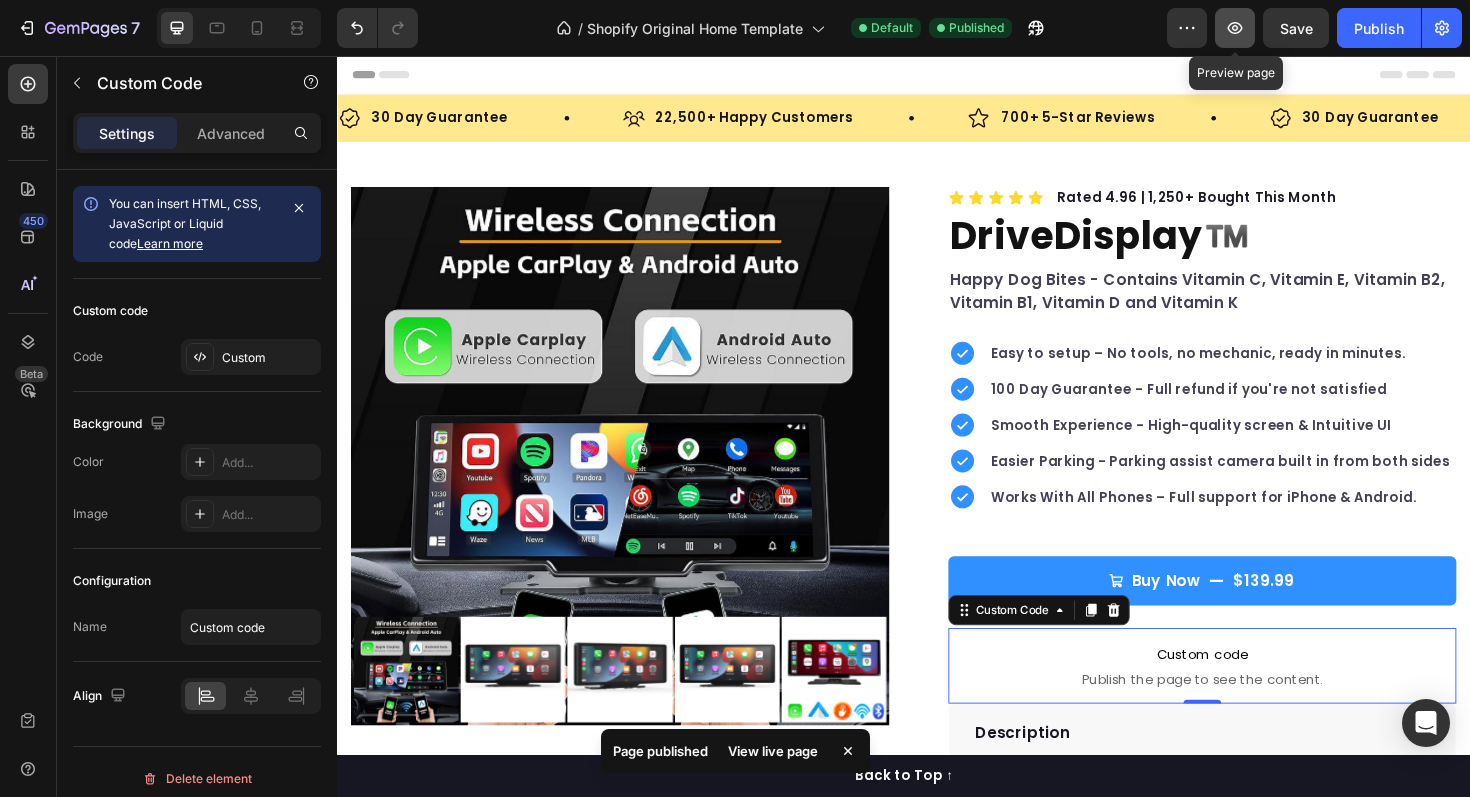 click 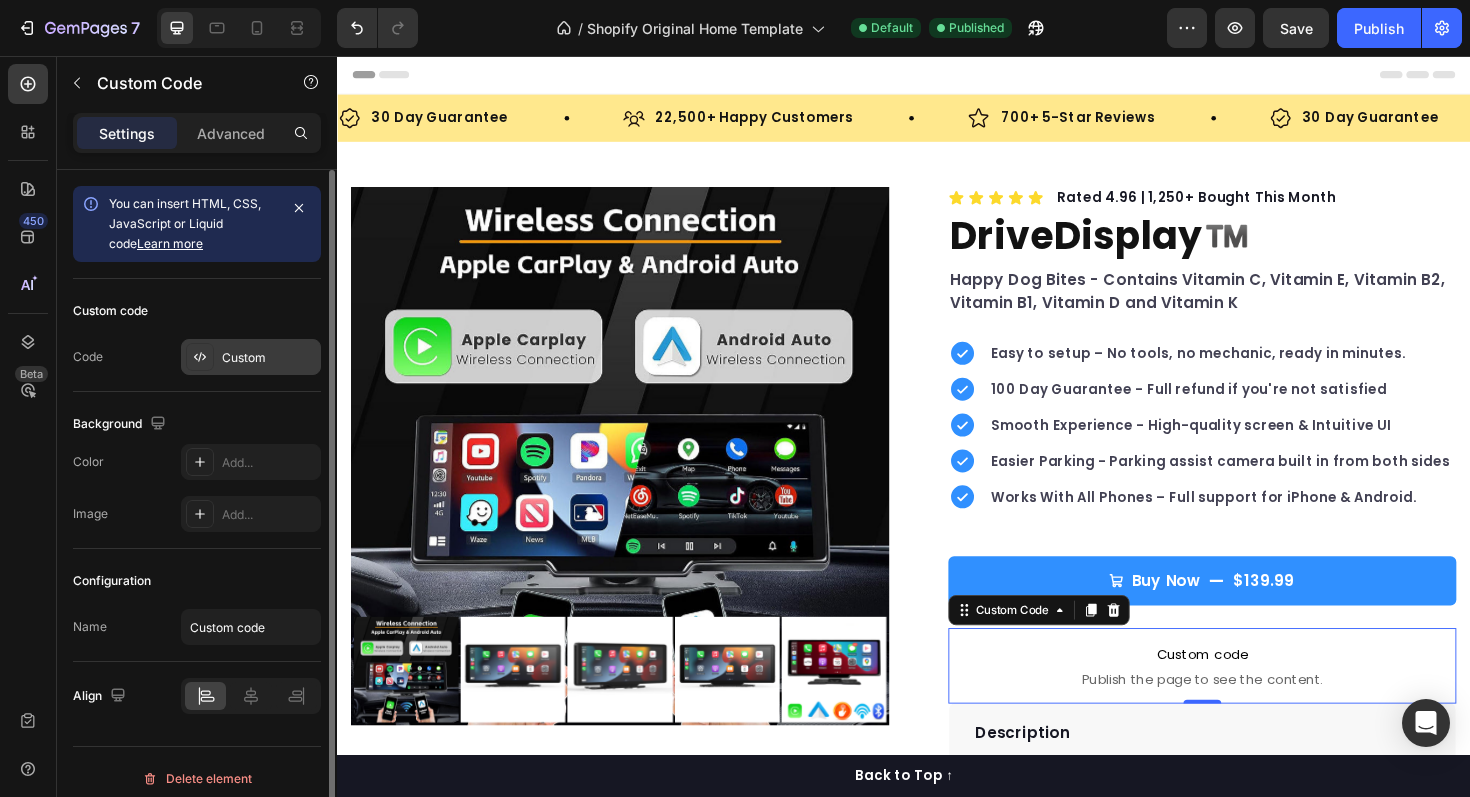 click on "Custom" at bounding box center [269, 358] 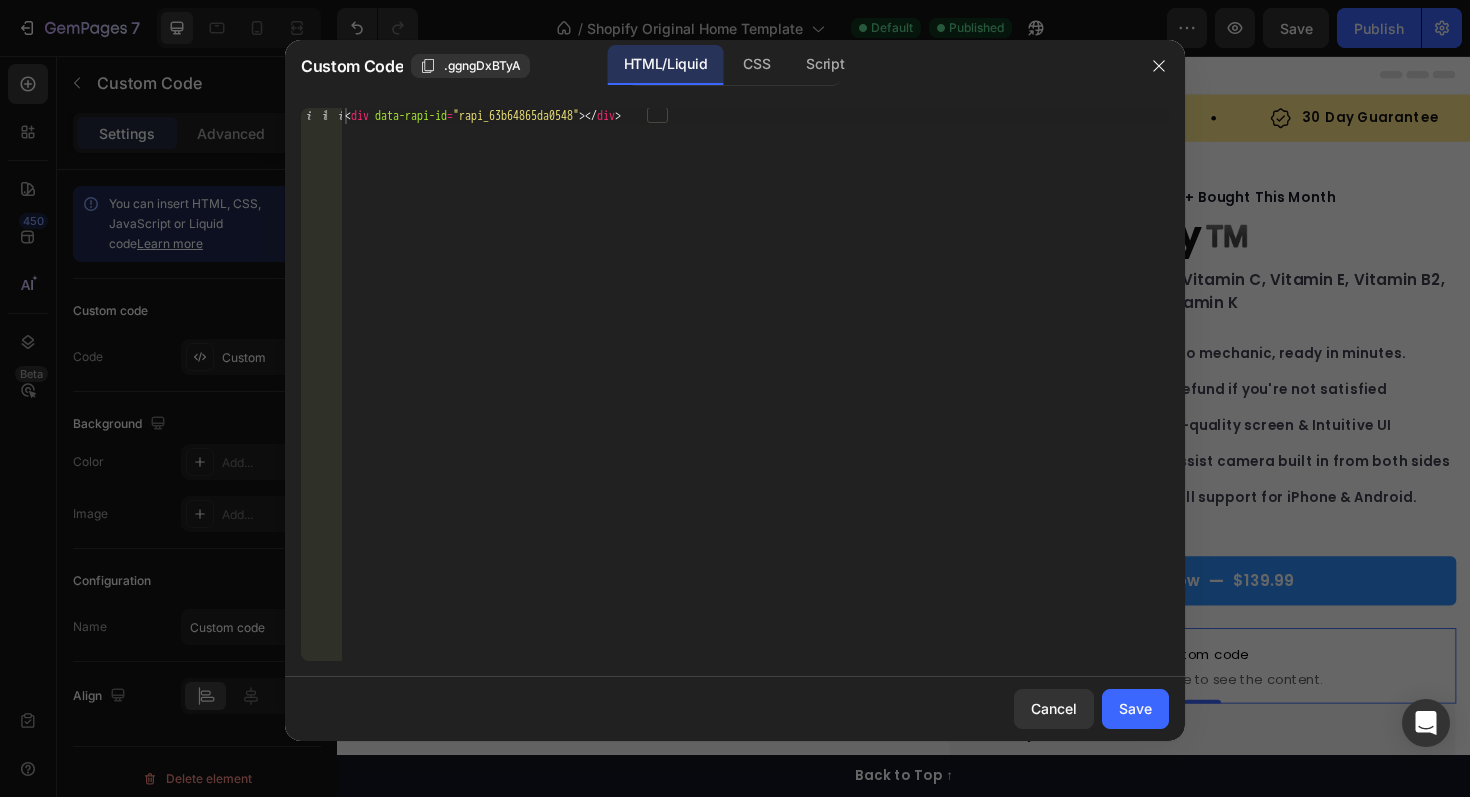 type on "<div data-rapi-id="rapi_63b64865da0548"></div>" 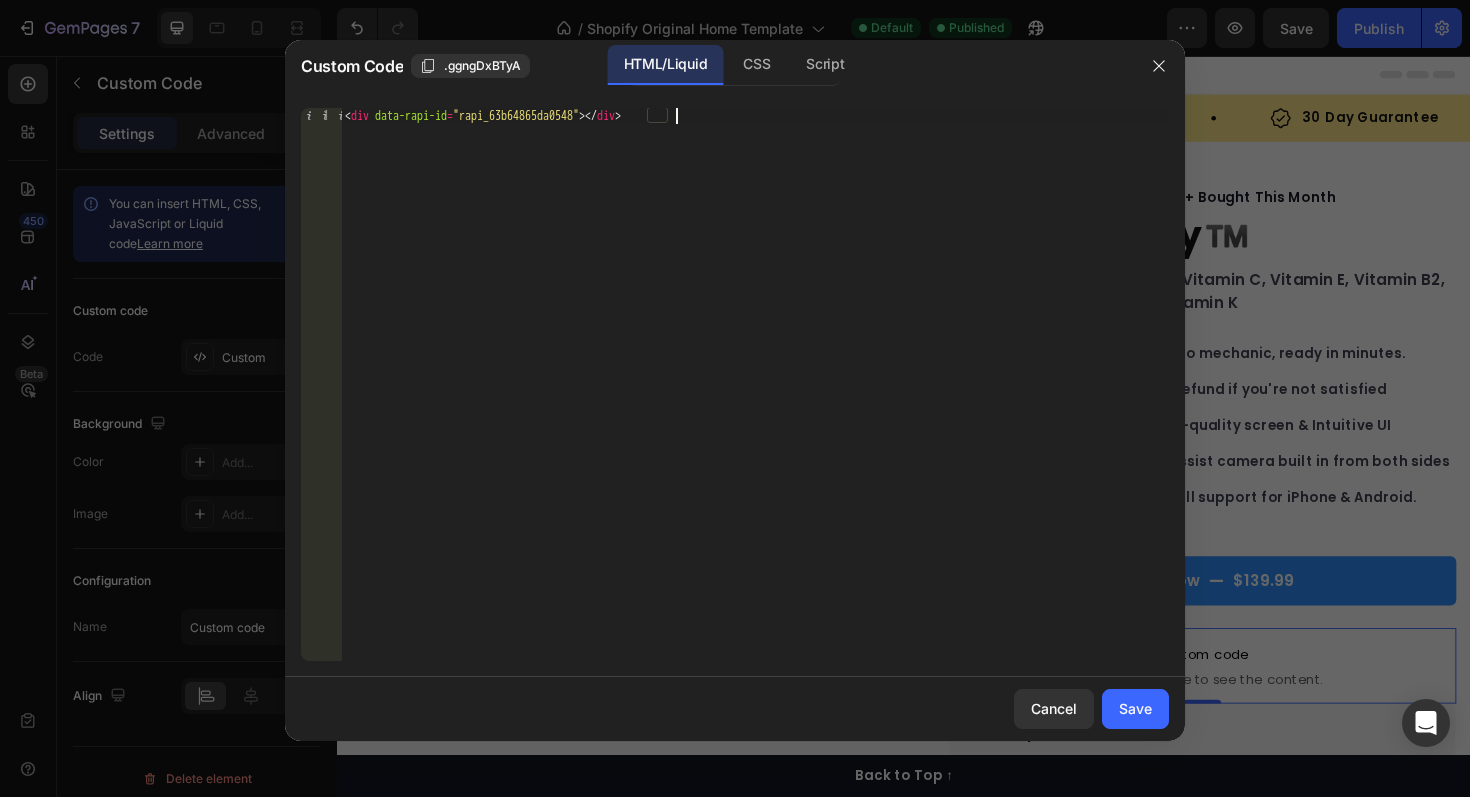 click on "< div   data-rapi-id = "rapi_63b64865da0548" > </ div >" at bounding box center [755, 400] 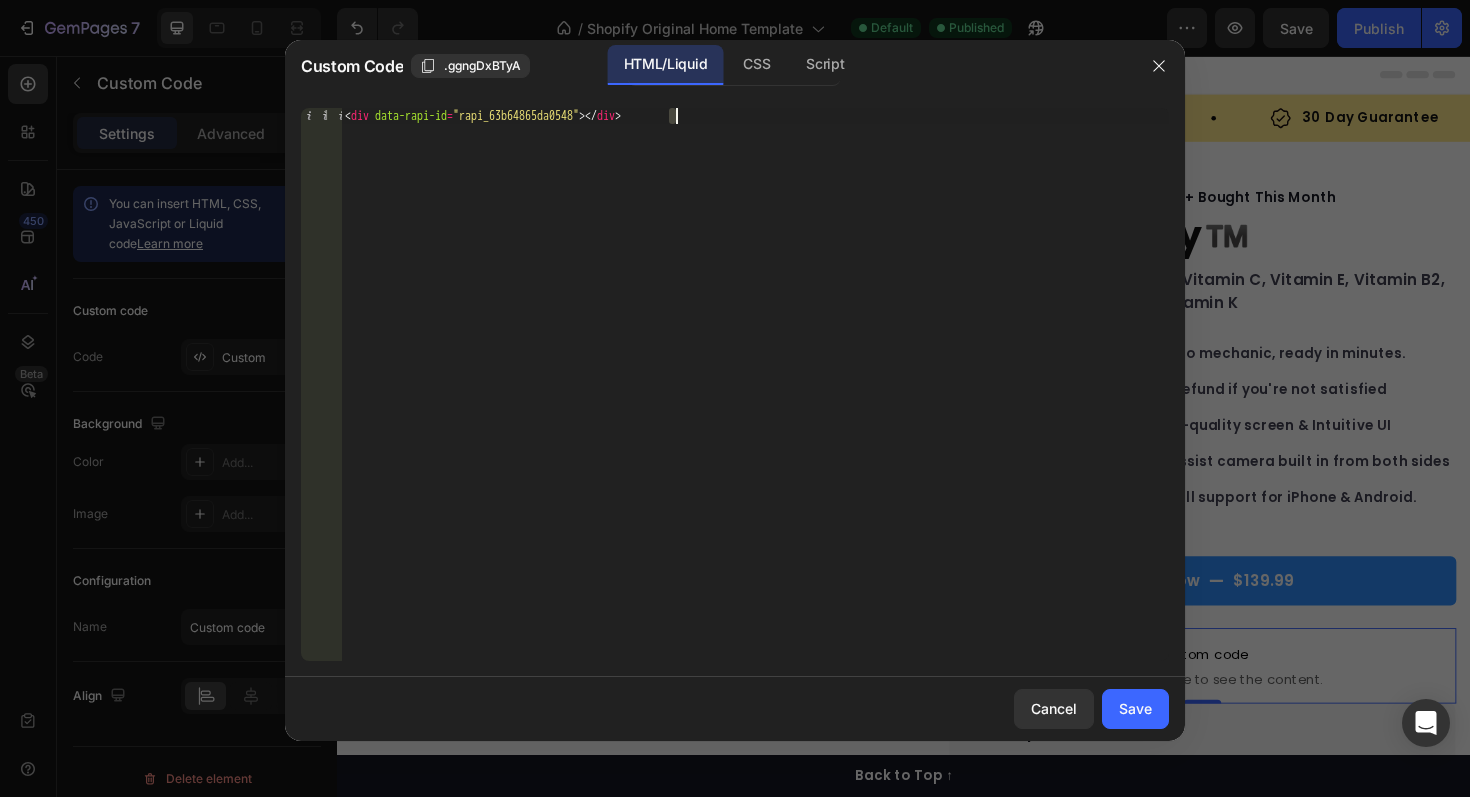 click on "< div   data-rapi-id = "rapi_63b64865da0548" > </ div >" at bounding box center [755, 400] 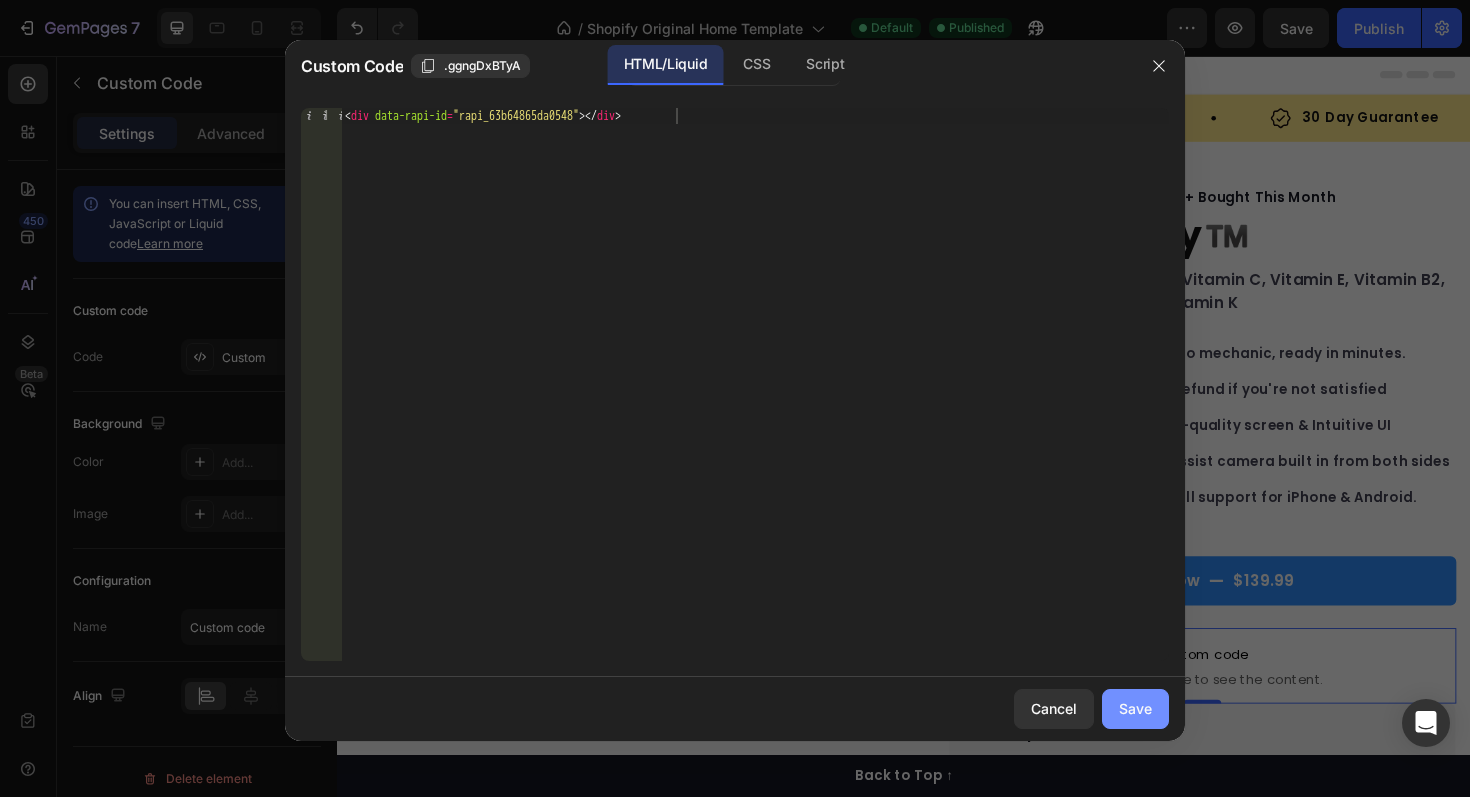 click on "Save" 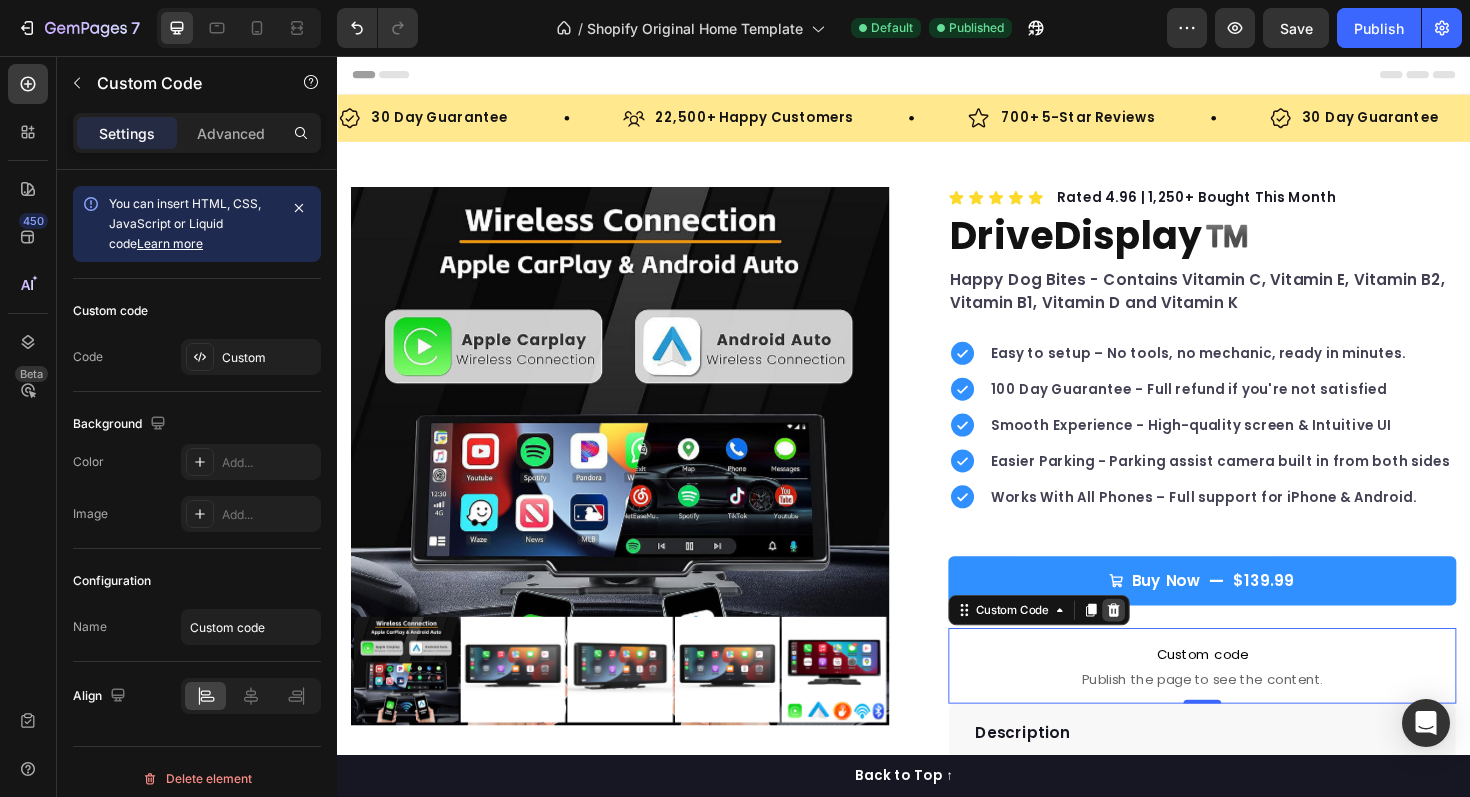 click 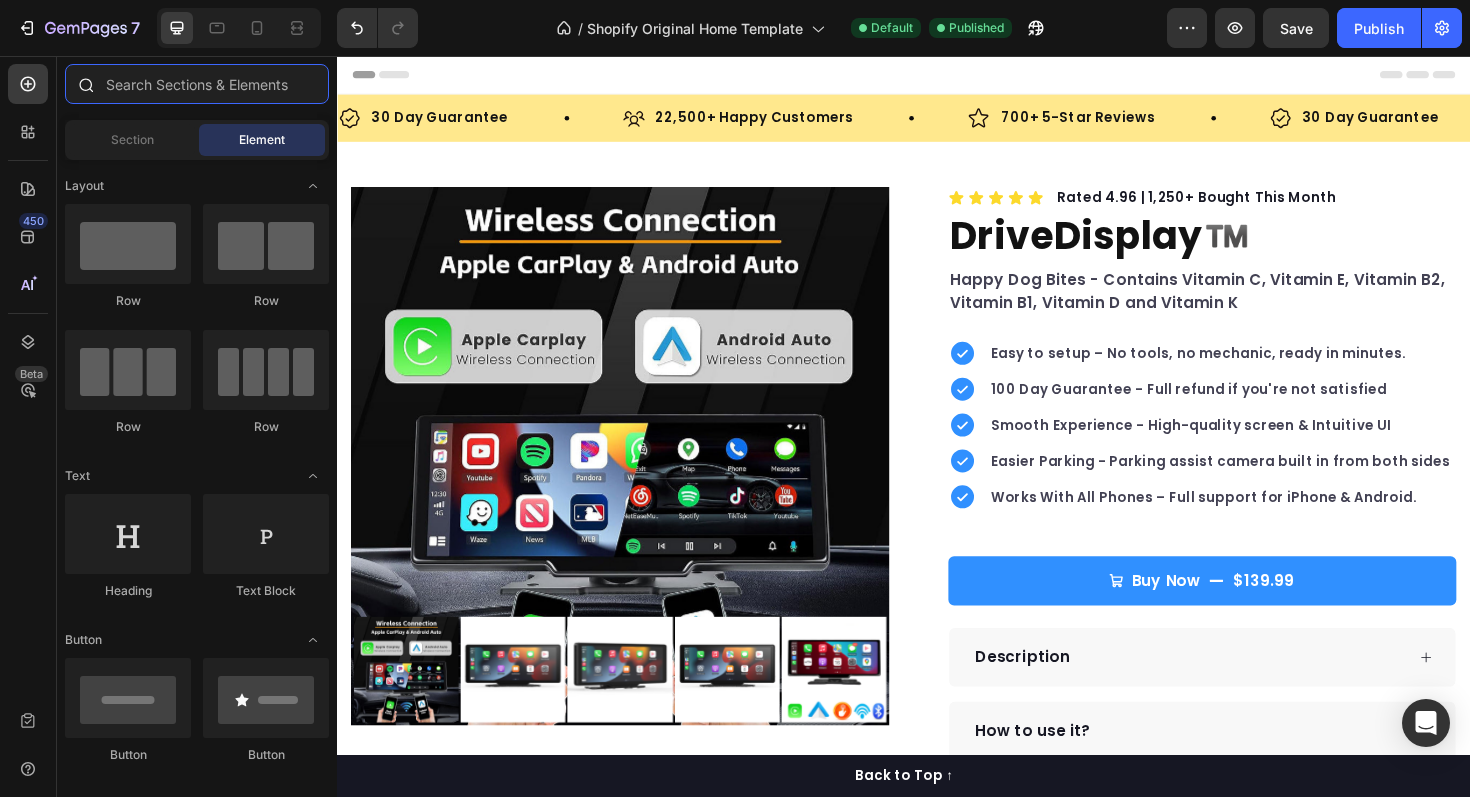 click at bounding box center (197, 84) 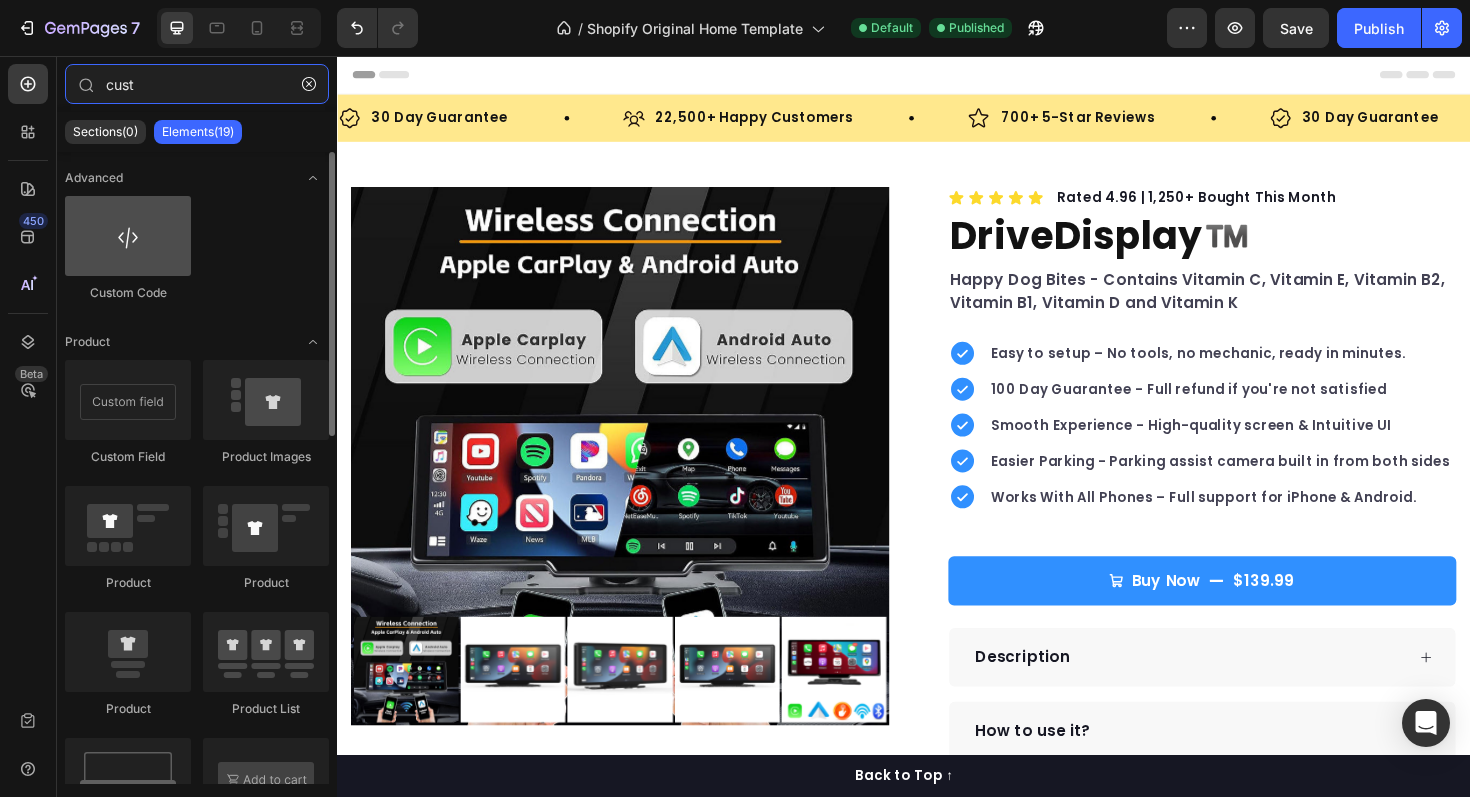 type on "cust" 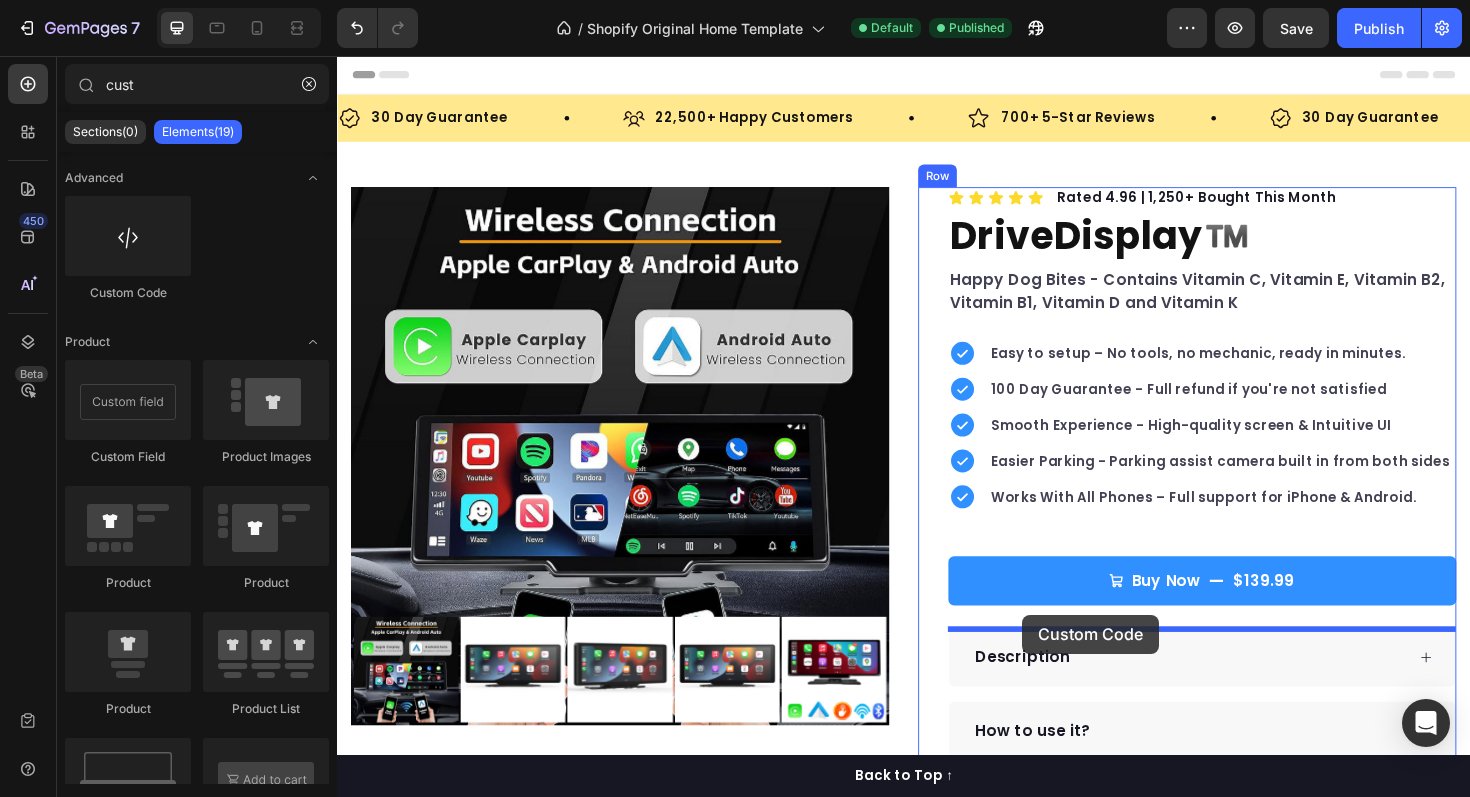 drag, startPoint x: 438, startPoint y: 272, endPoint x: 1062, endPoint y: 649, distance: 729.0439 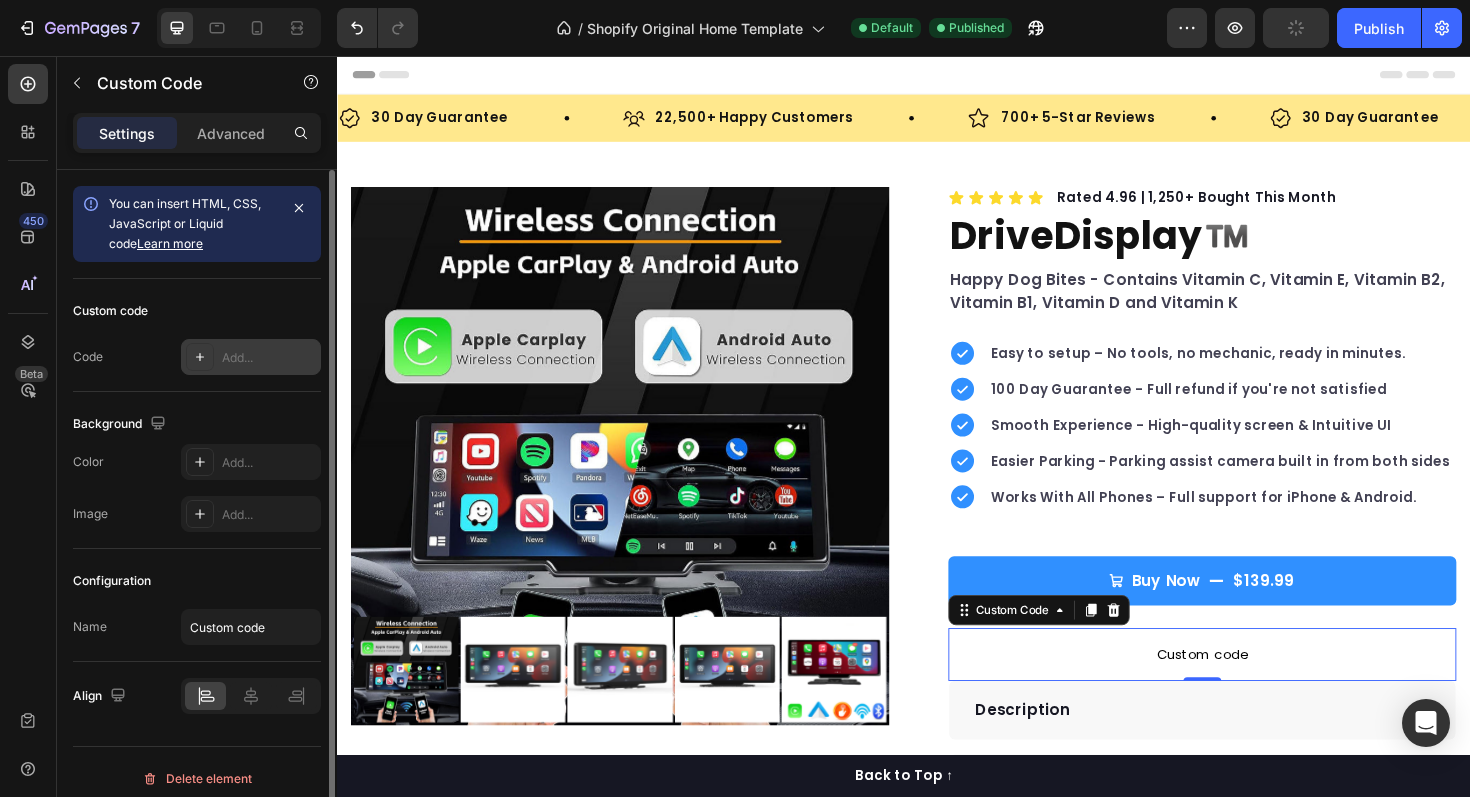 click on "Add..." at bounding box center (269, 358) 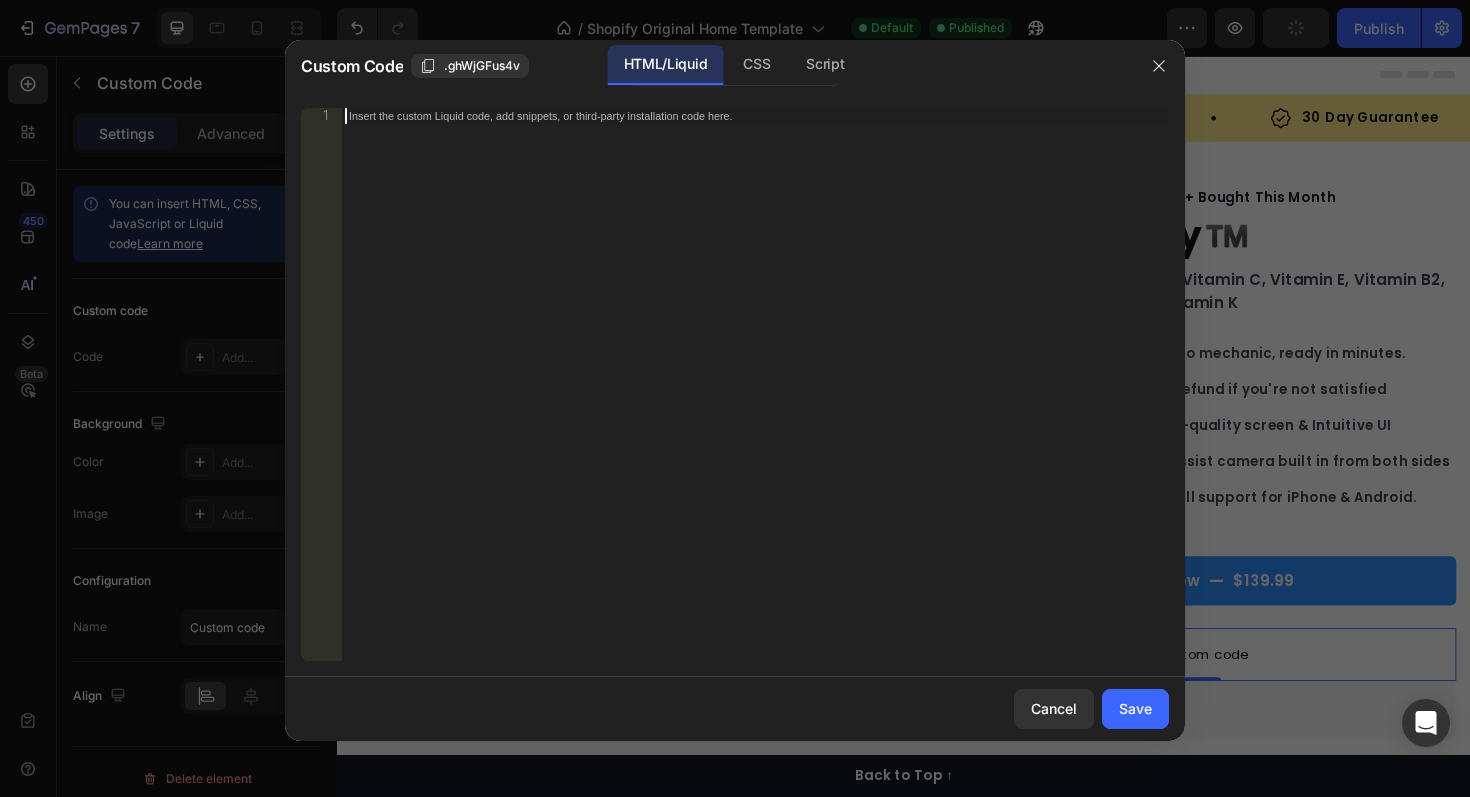 click on "Insert the custom Liquid code, add snippets, or third-party installation code here." at bounding box center [713, 116] 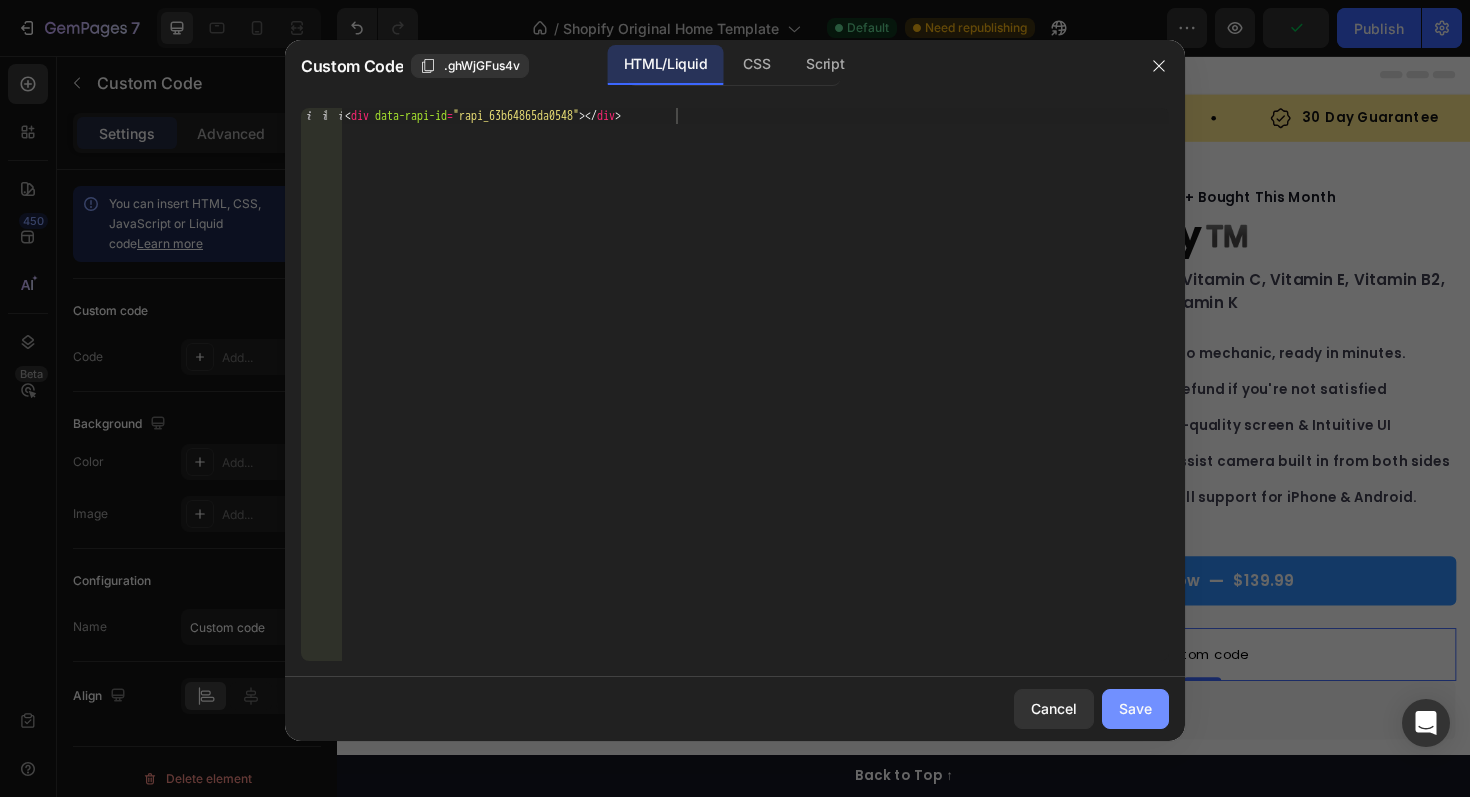 click on "Save" at bounding box center [1135, 708] 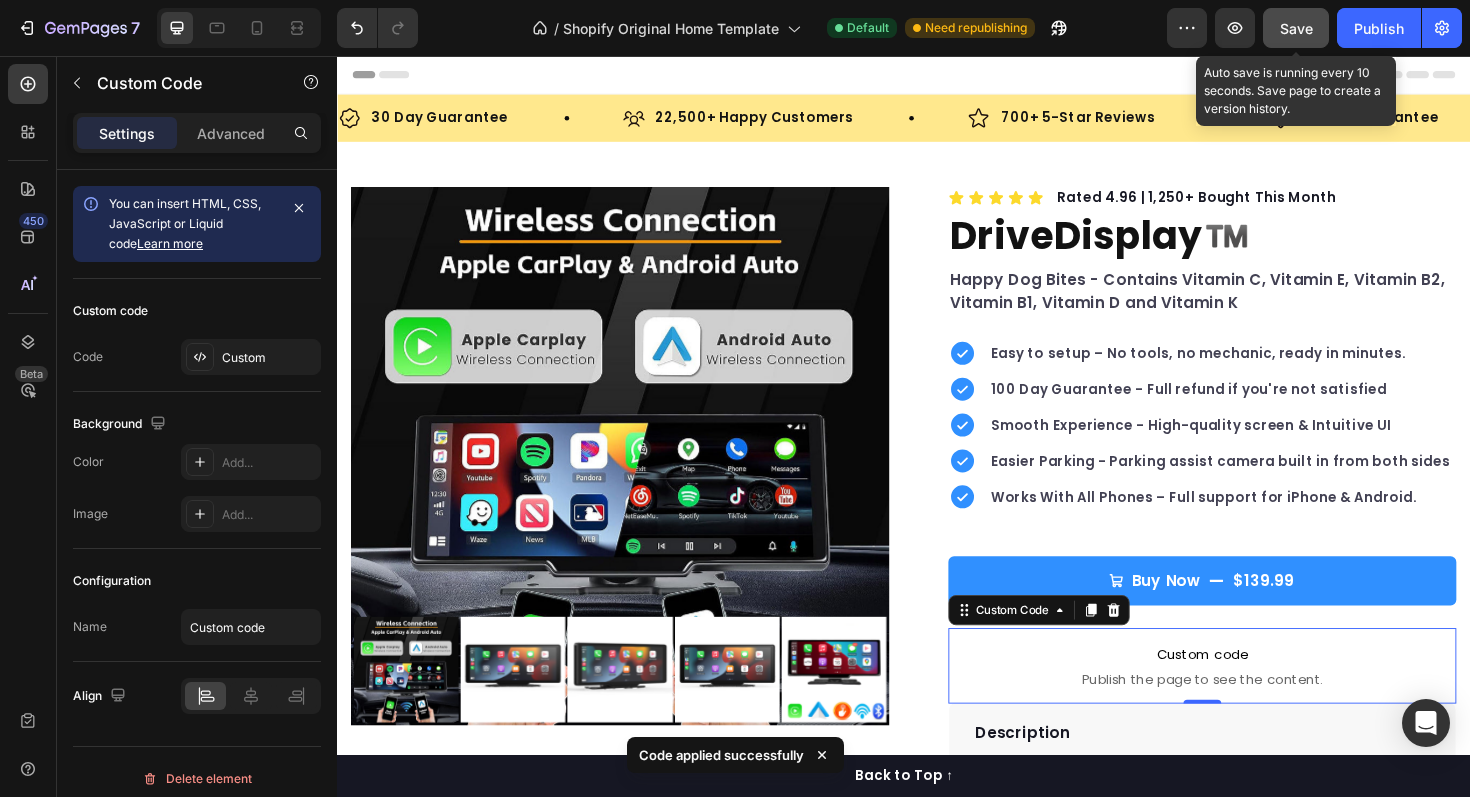 click on "Save" at bounding box center [1296, 28] 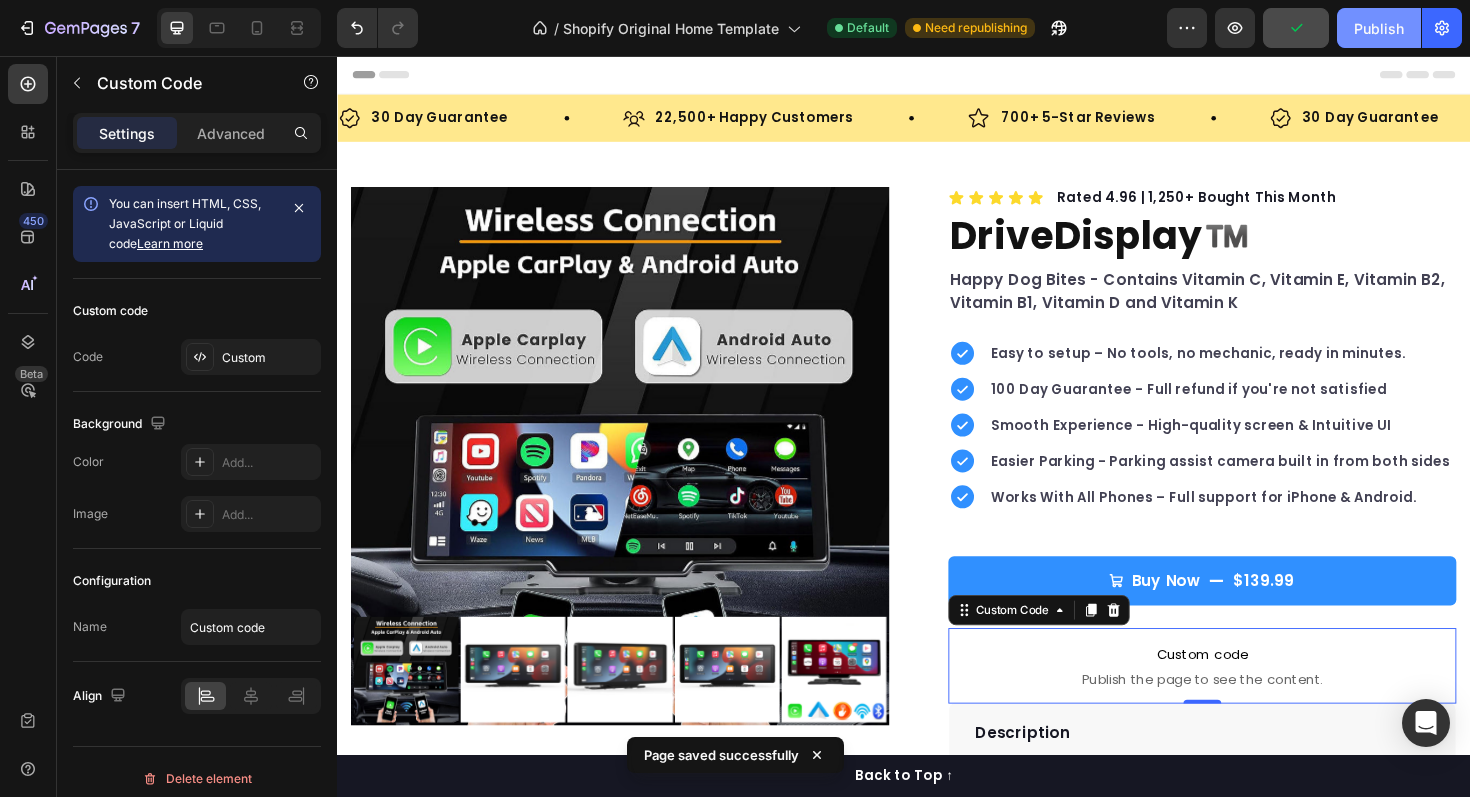 click on "Publish" at bounding box center (1379, 28) 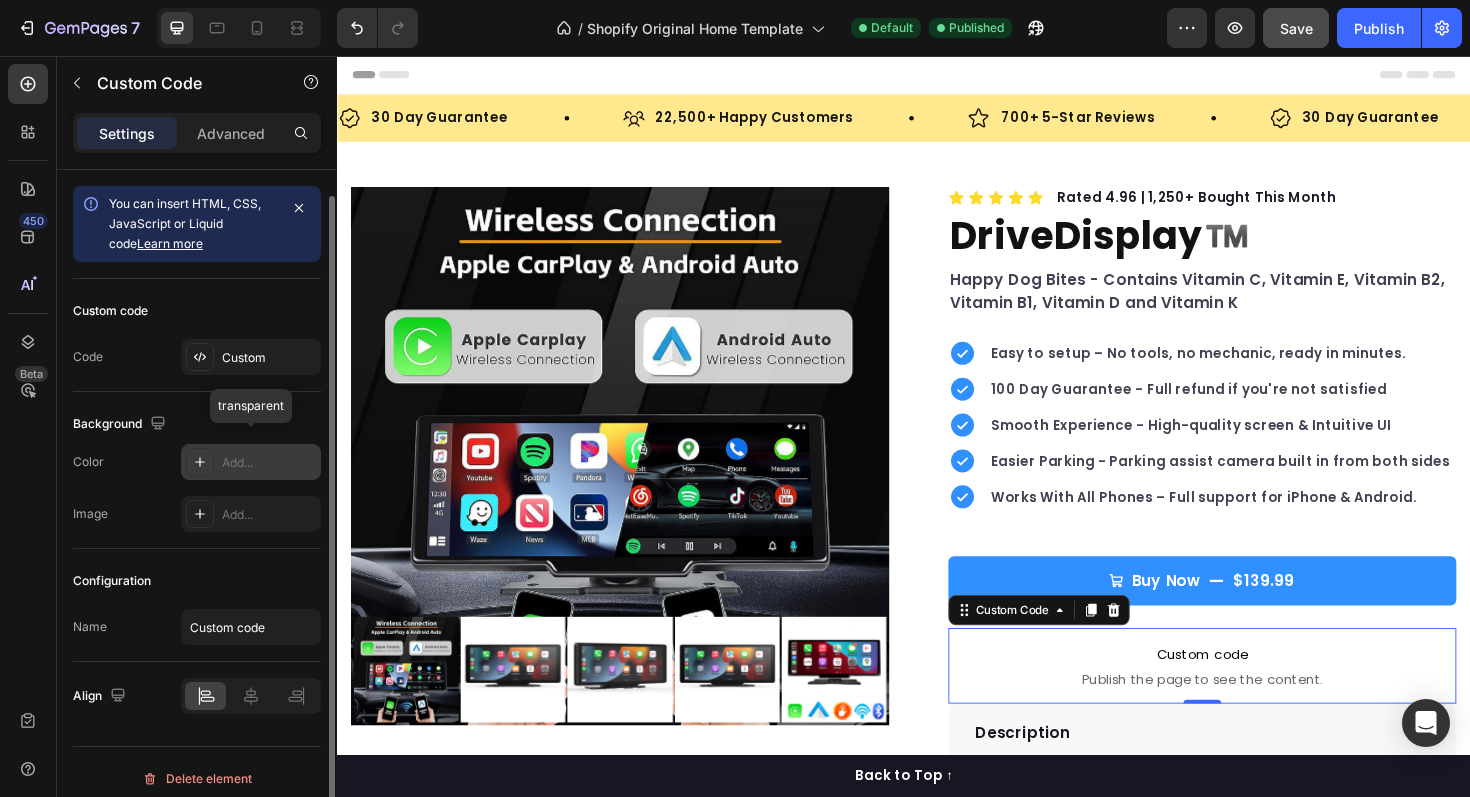 scroll, scrollTop: 13, scrollLeft: 0, axis: vertical 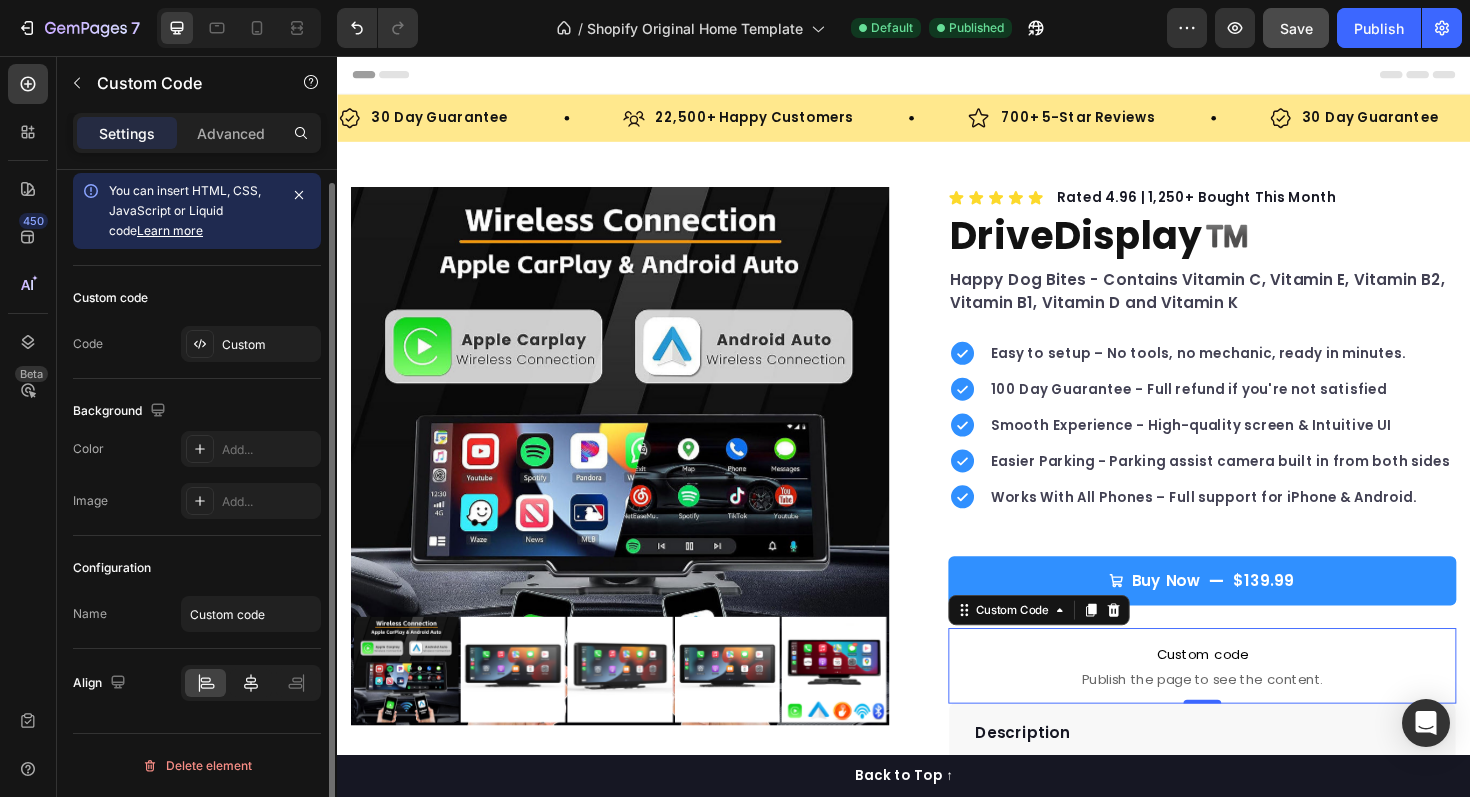 click 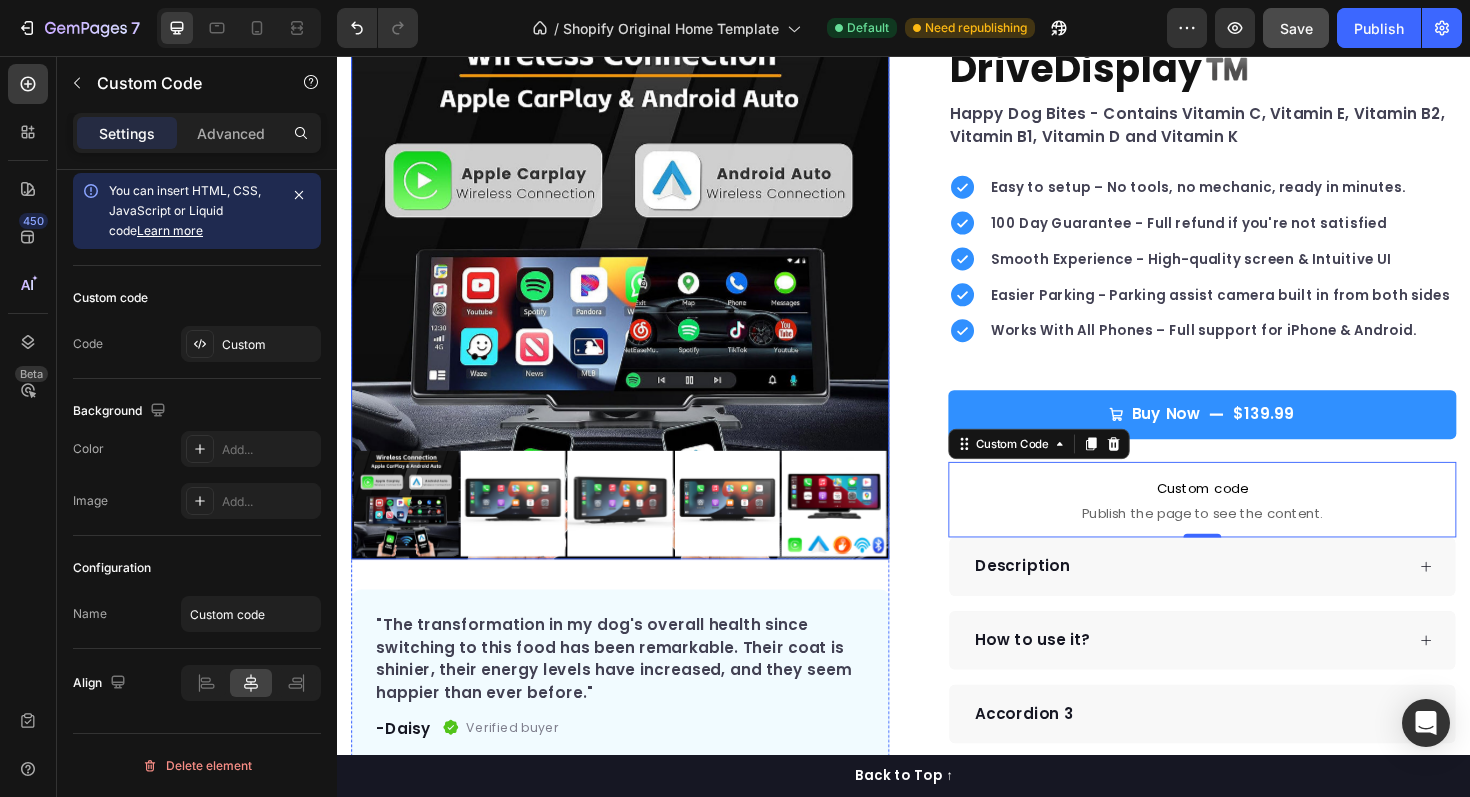 scroll, scrollTop: 199, scrollLeft: 0, axis: vertical 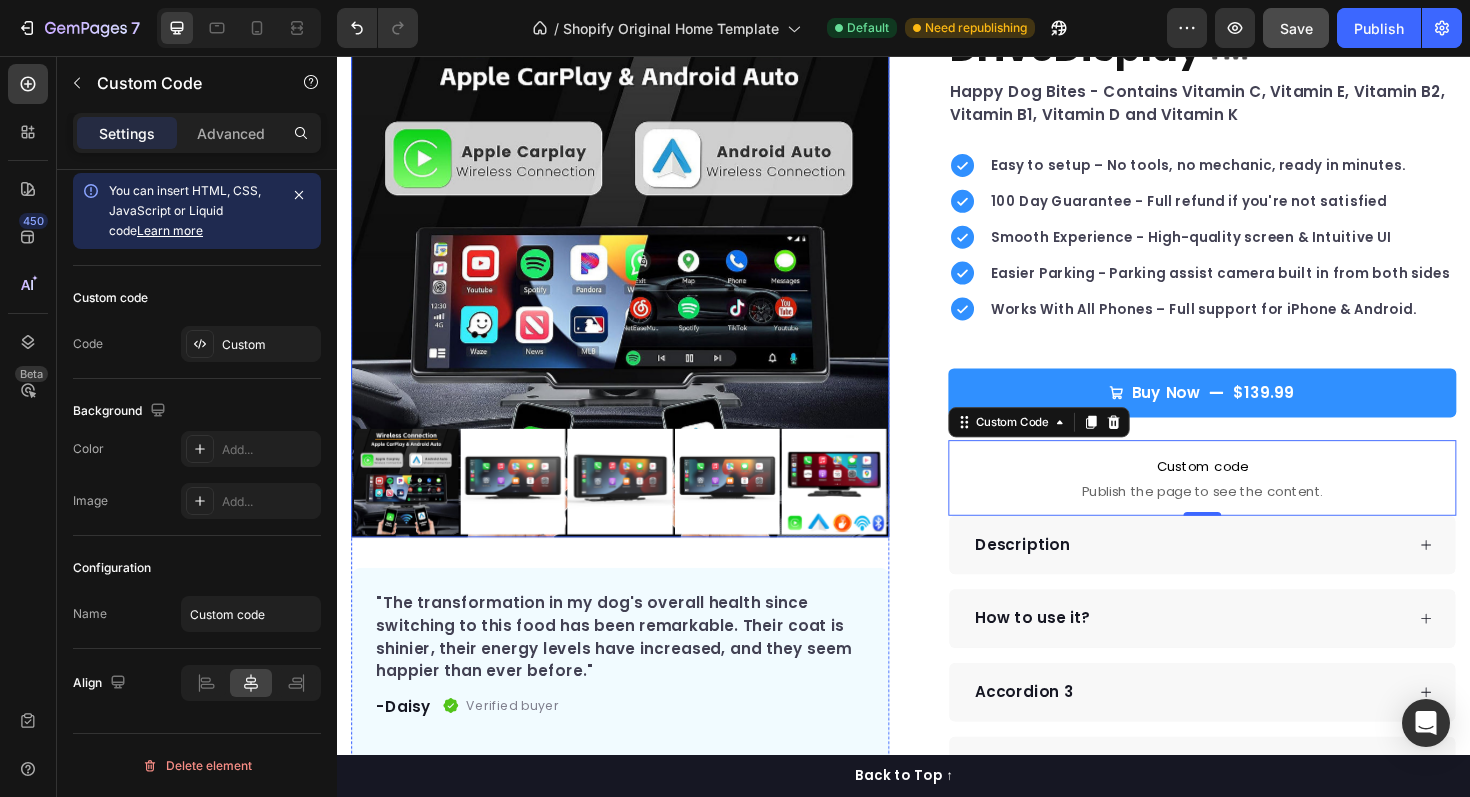 click at bounding box center (523, 506) 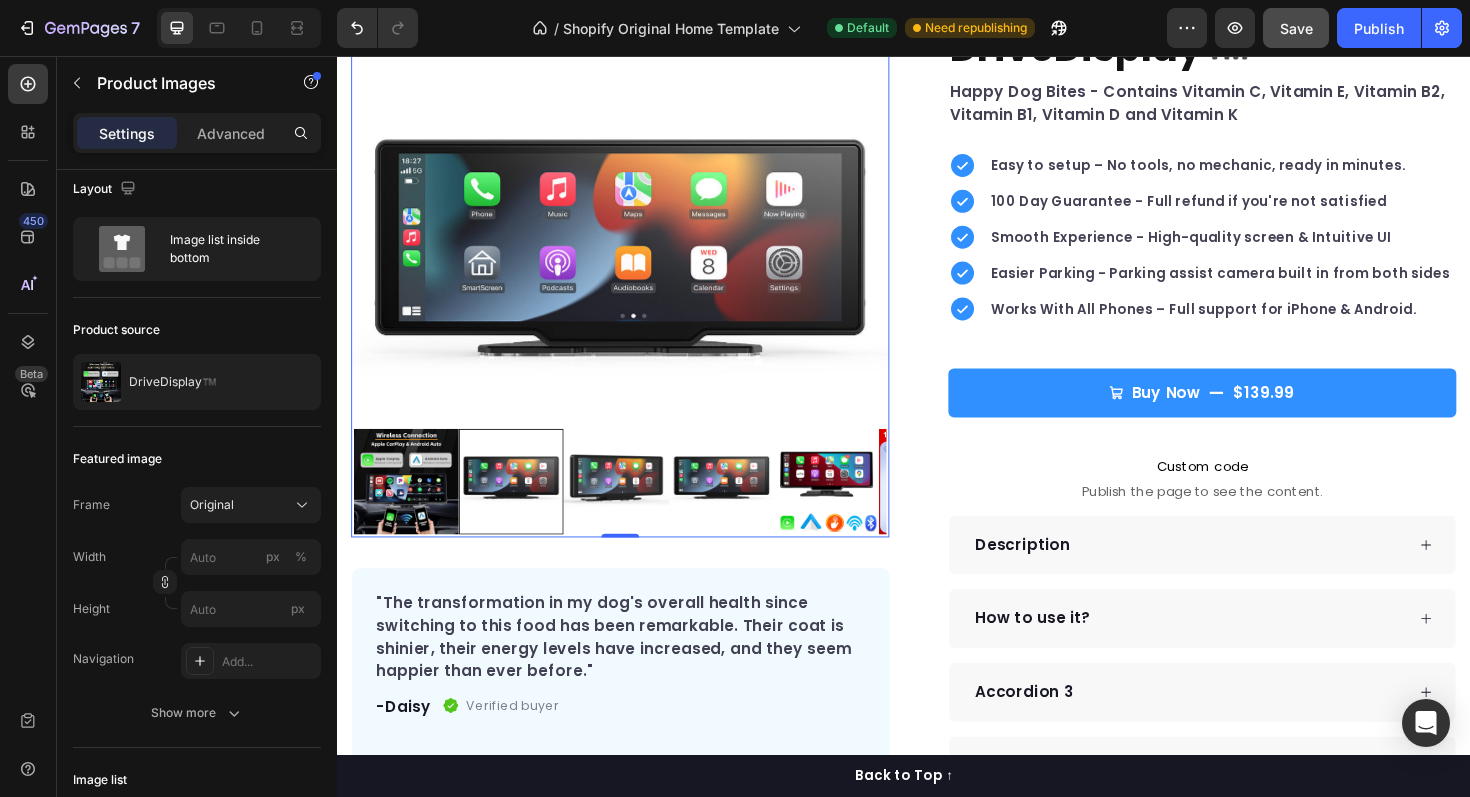 scroll, scrollTop: 0, scrollLeft: 0, axis: both 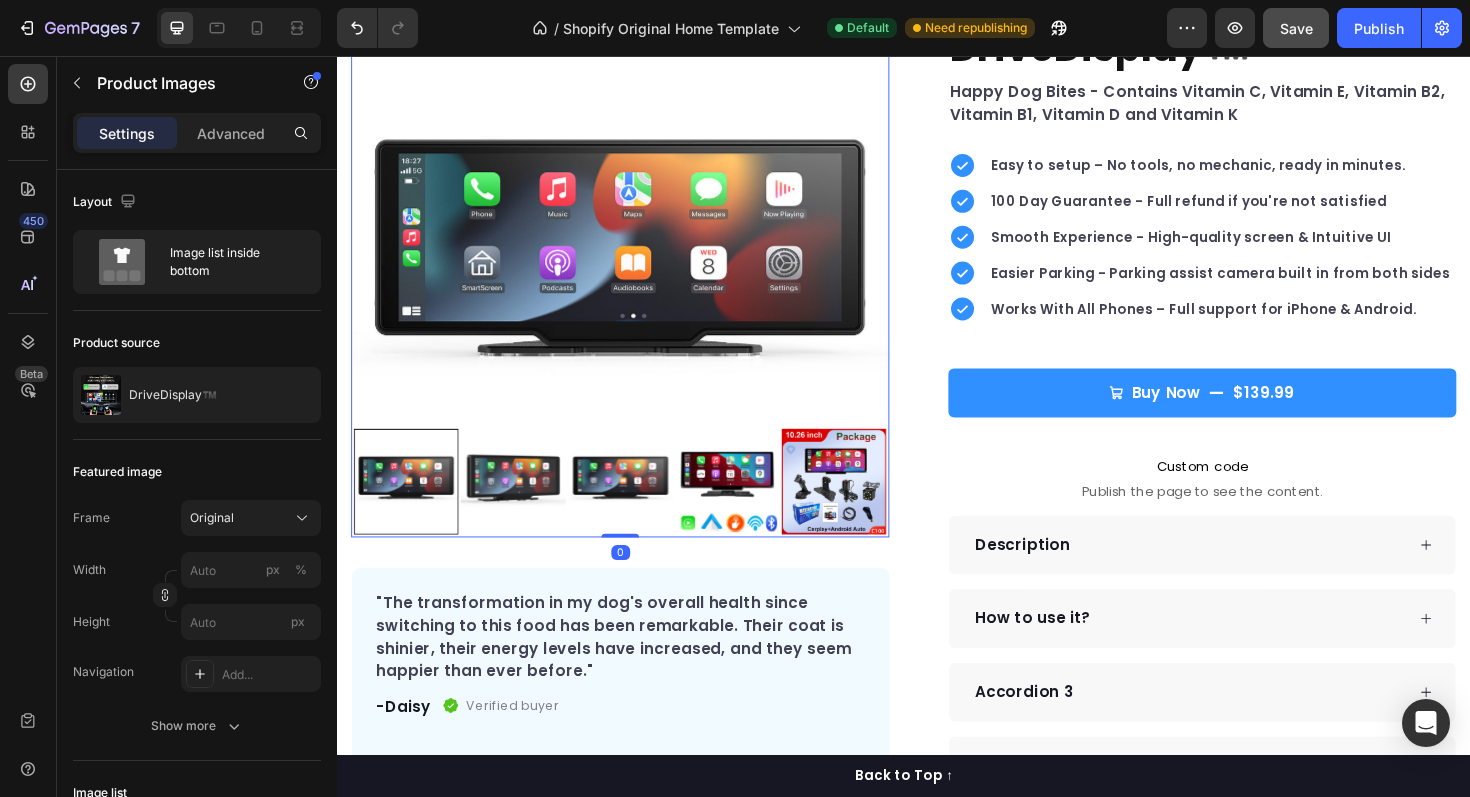 click at bounding box center [523, 506] 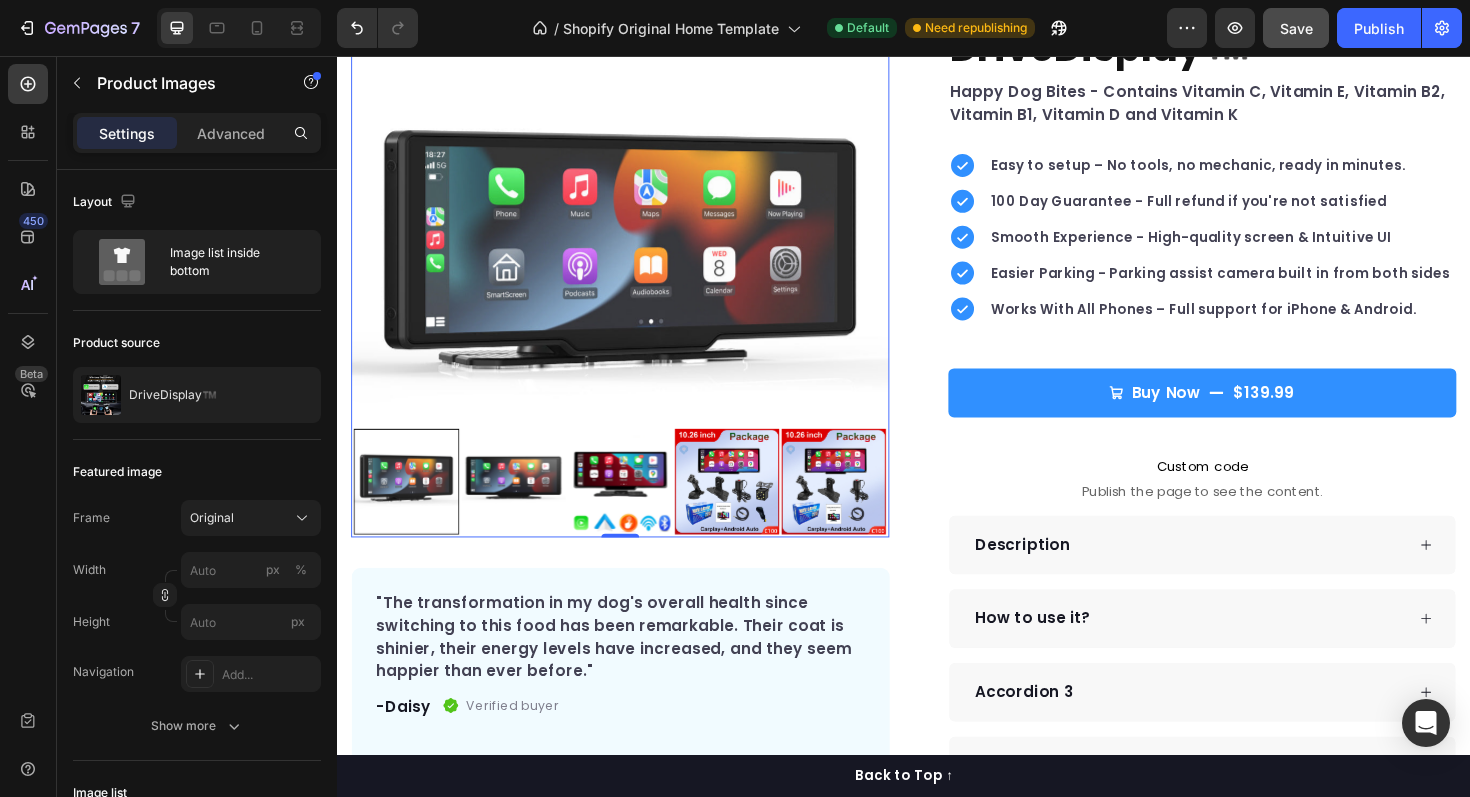 click at bounding box center [523, 506] 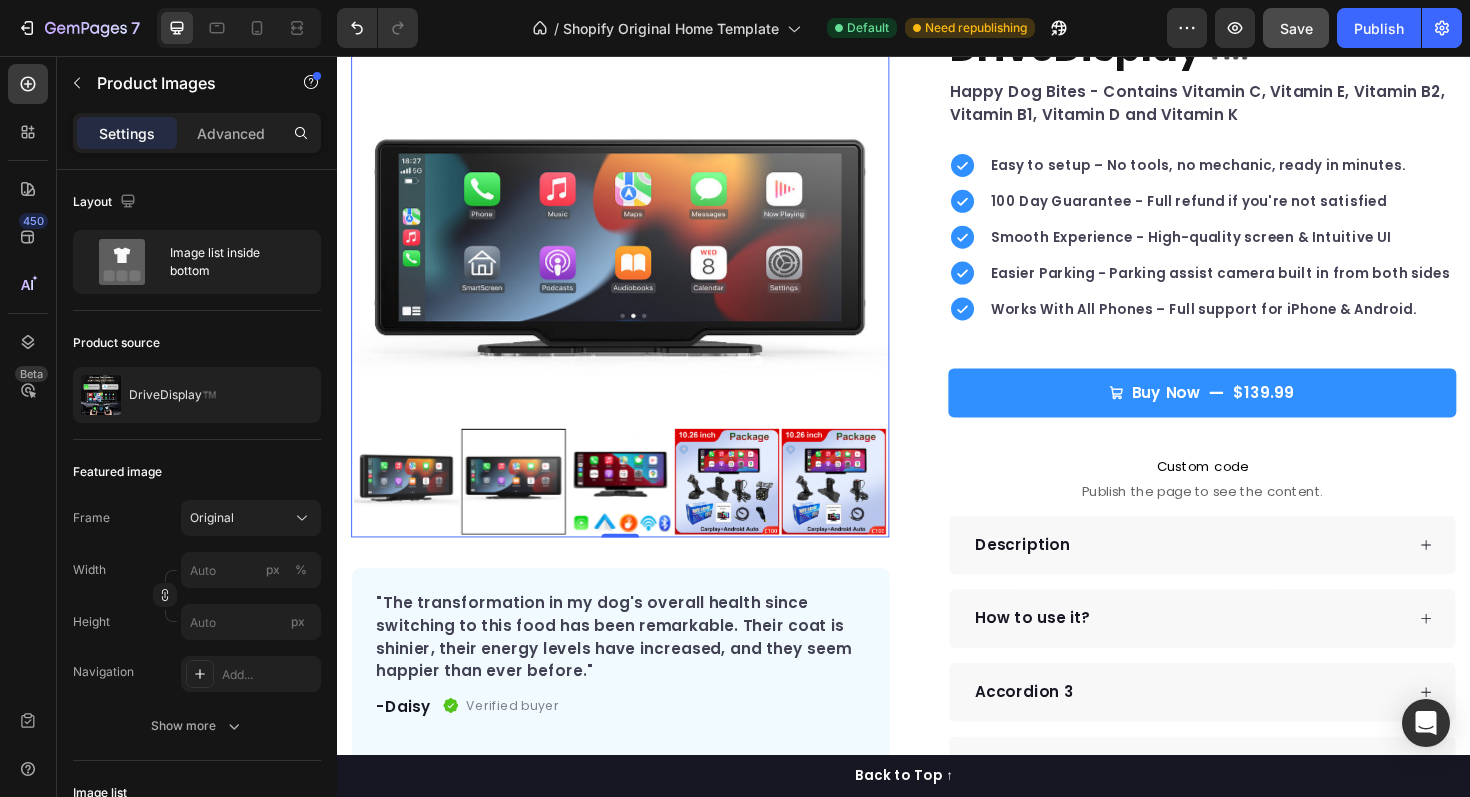 click at bounding box center (637, 506) 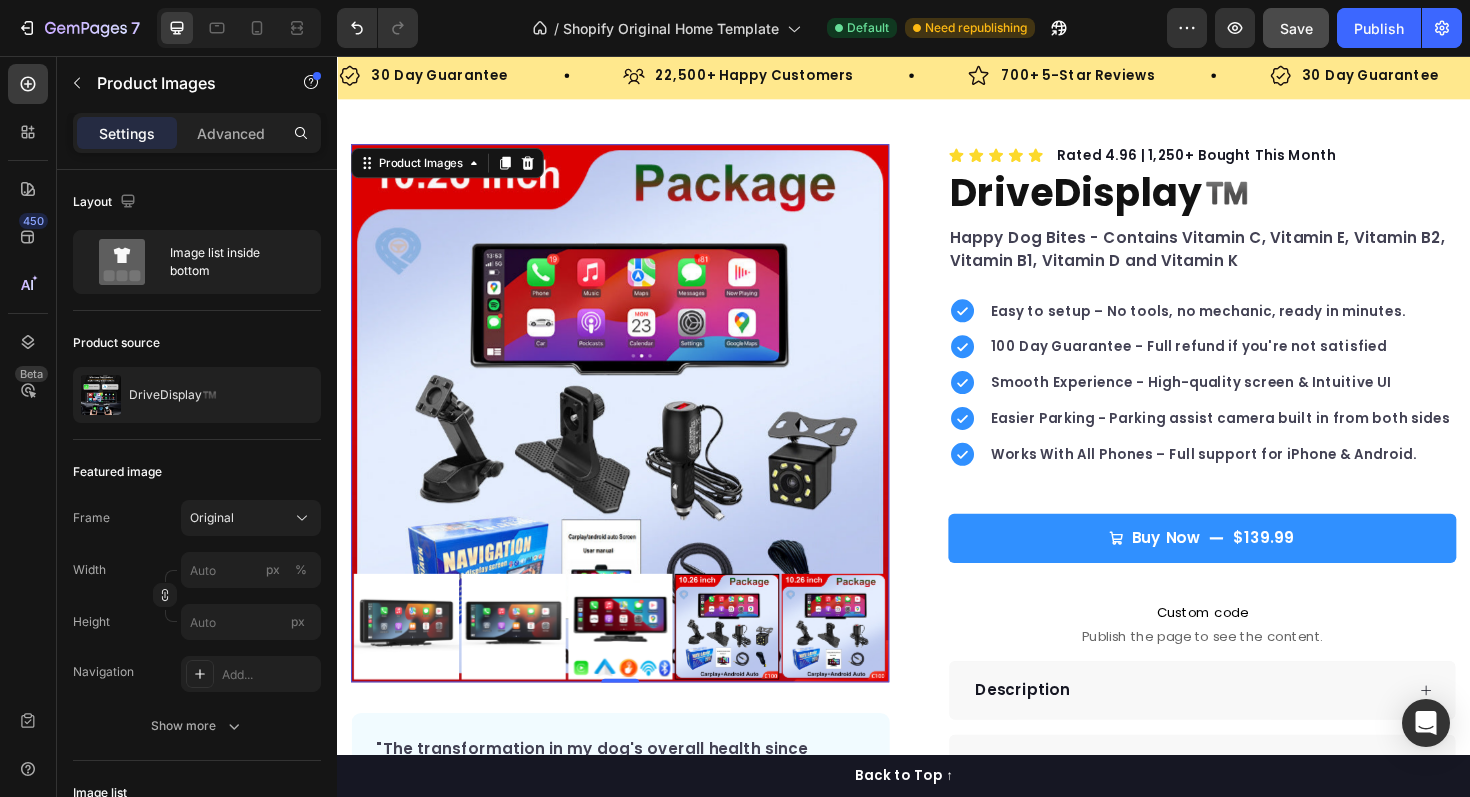 scroll, scrollTop: 6, scrollLeft: 0, axis: vertical 